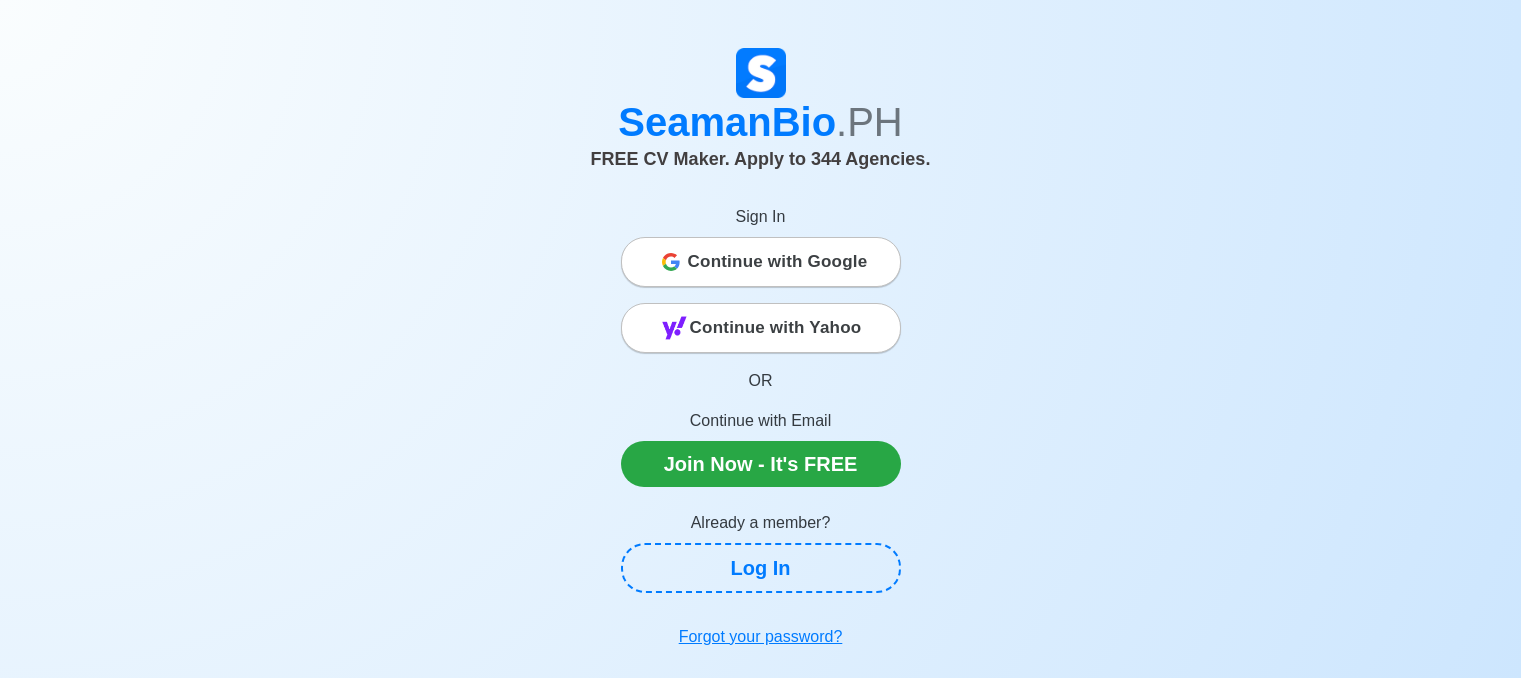 scroll, scrollTop: 0, scrollLeft: 0, axis: both 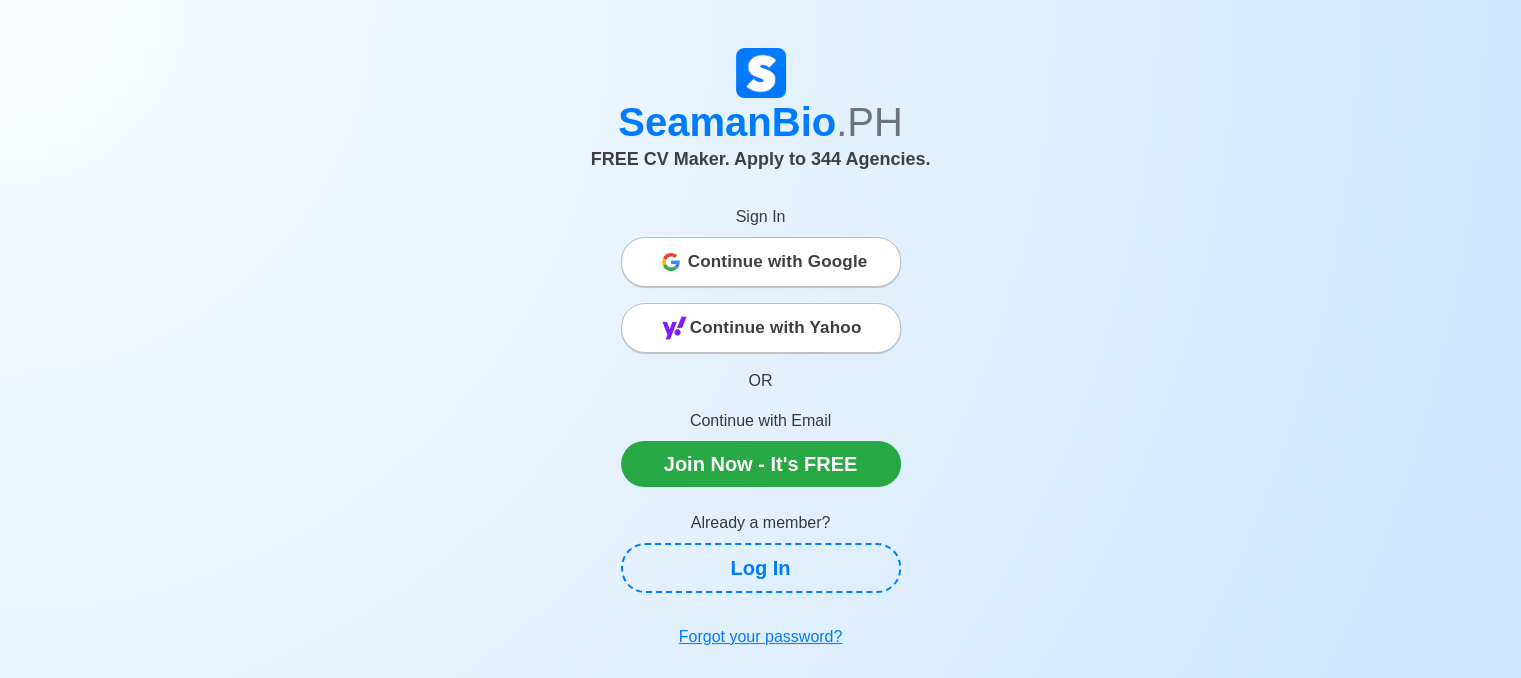 click on "Continue with Yahoo" at bounding box center [776, 328] 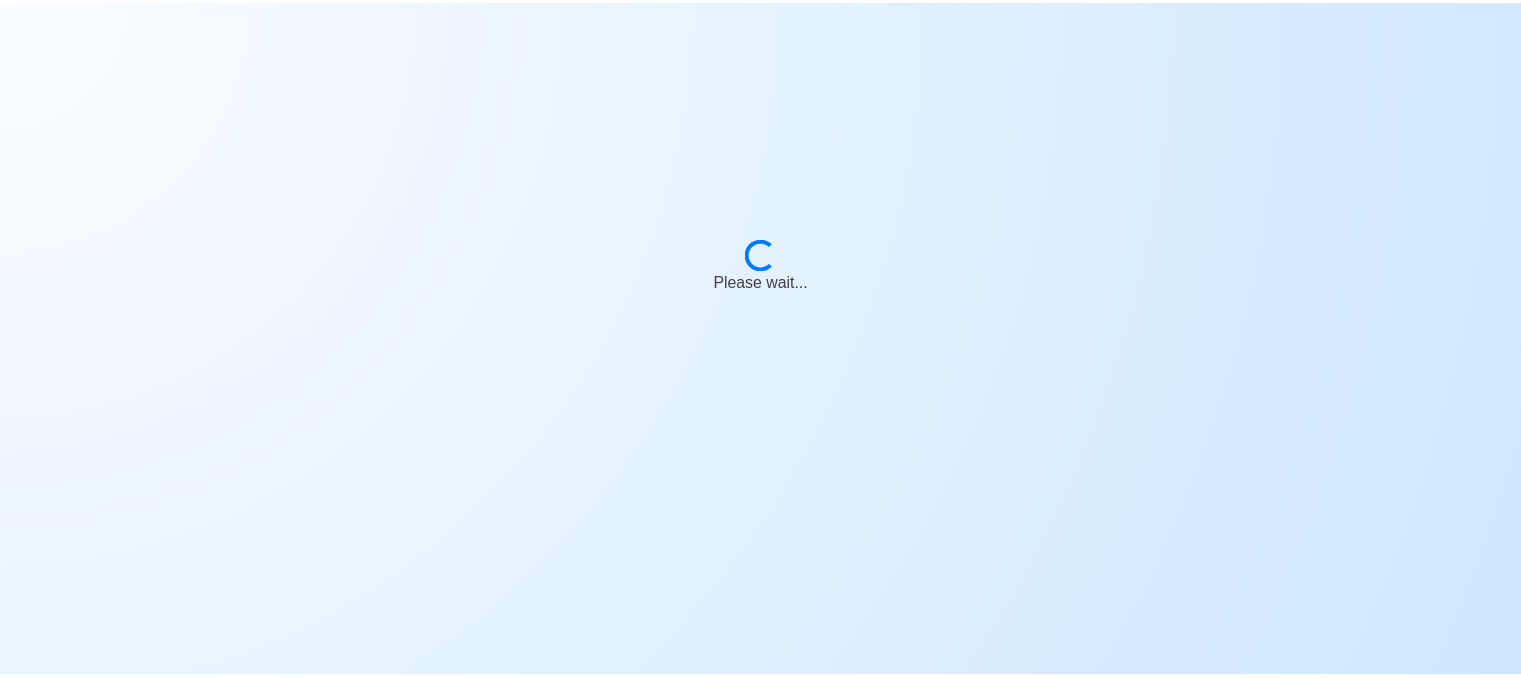 scroll, scrollTop: 0, scrollLeft: 0, axis: both 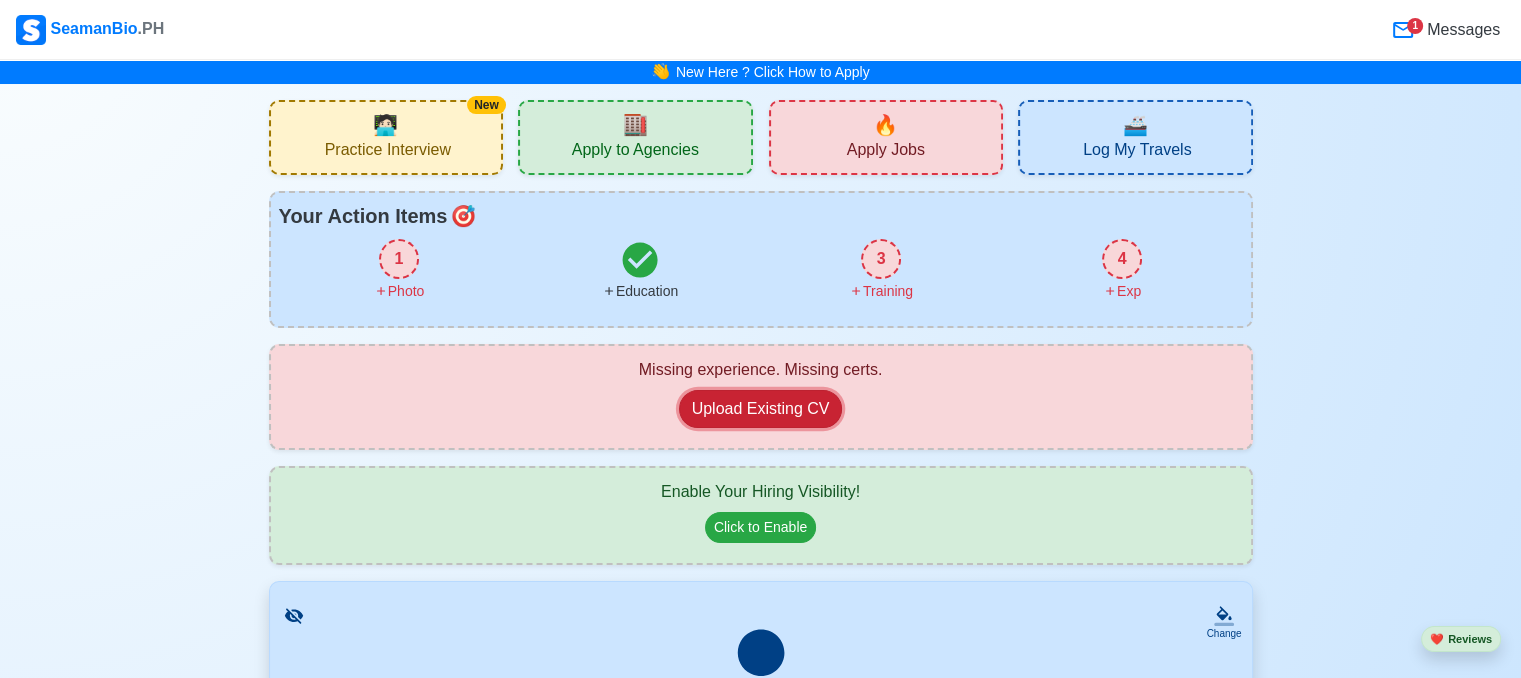 click on "Upload Existing CV" at bounding box center [761, 409] 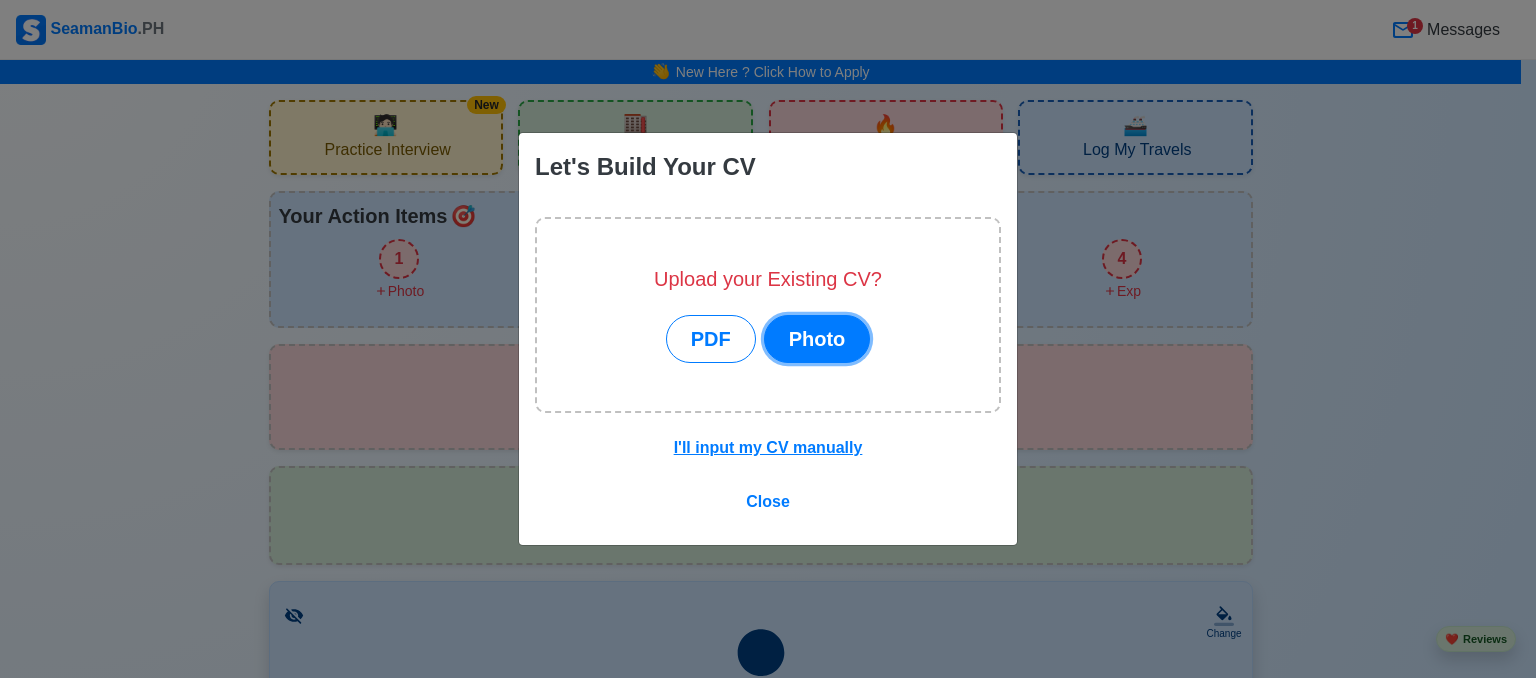 click on "Photo" at bounding box center (817, 339) 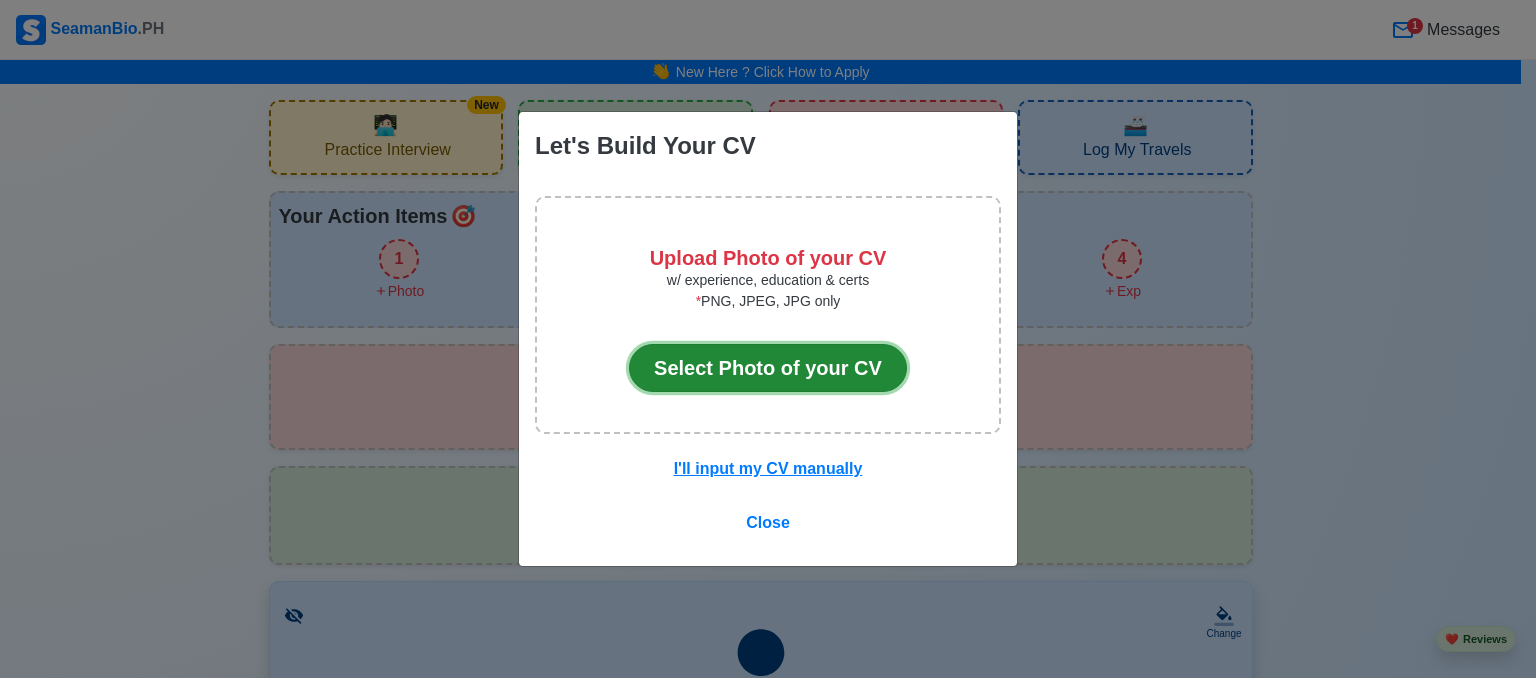 click on "Select Photo of your CV" at bounding box center [768, 368] 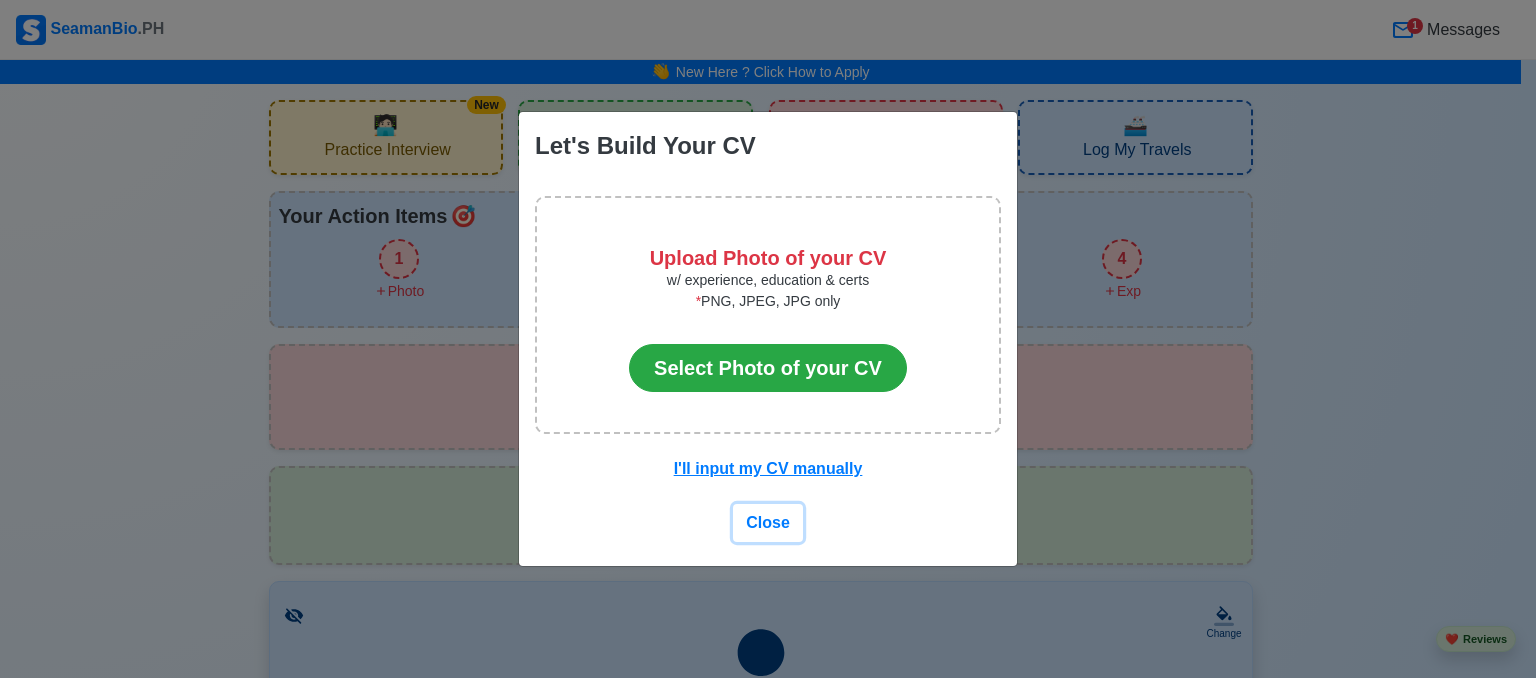 click on "Close" at bounding box center (768, 522) 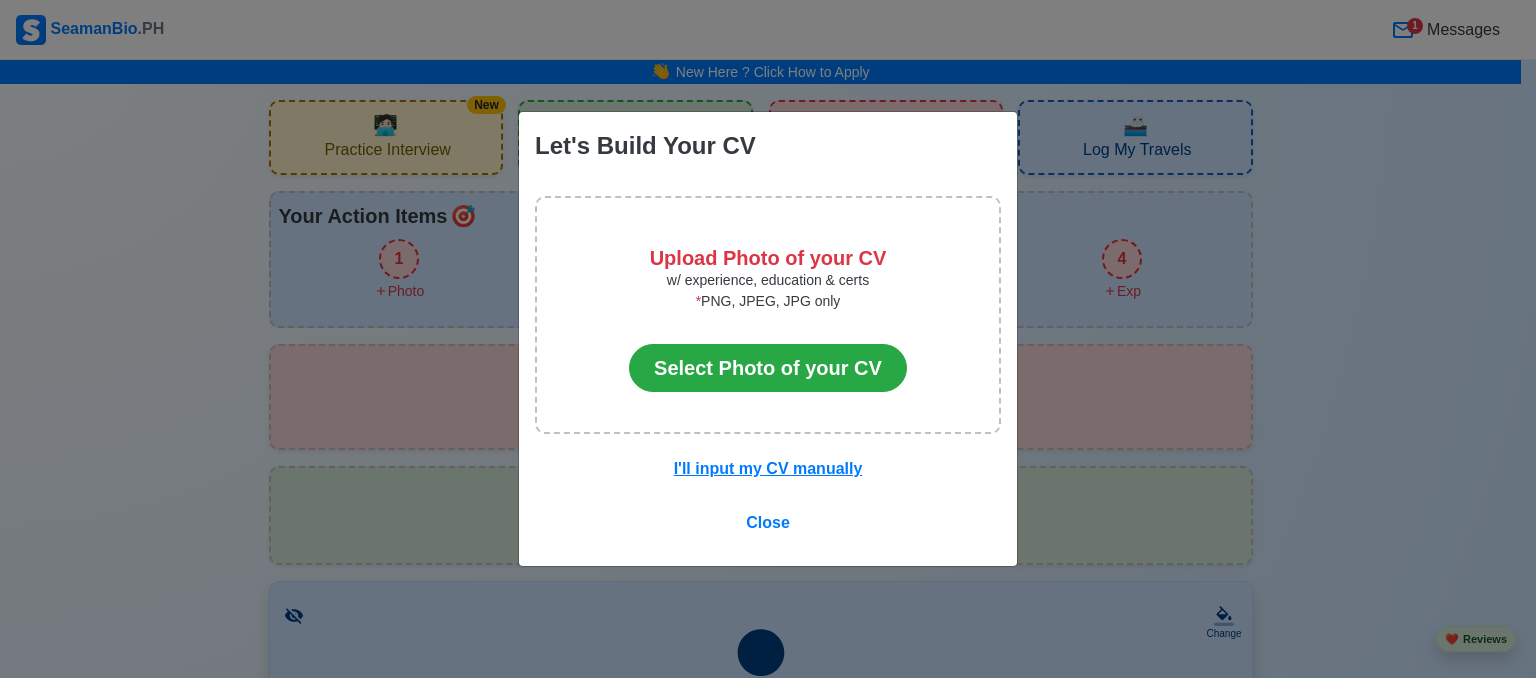 click on "Click to Enable" at bounding box center (760, 527) 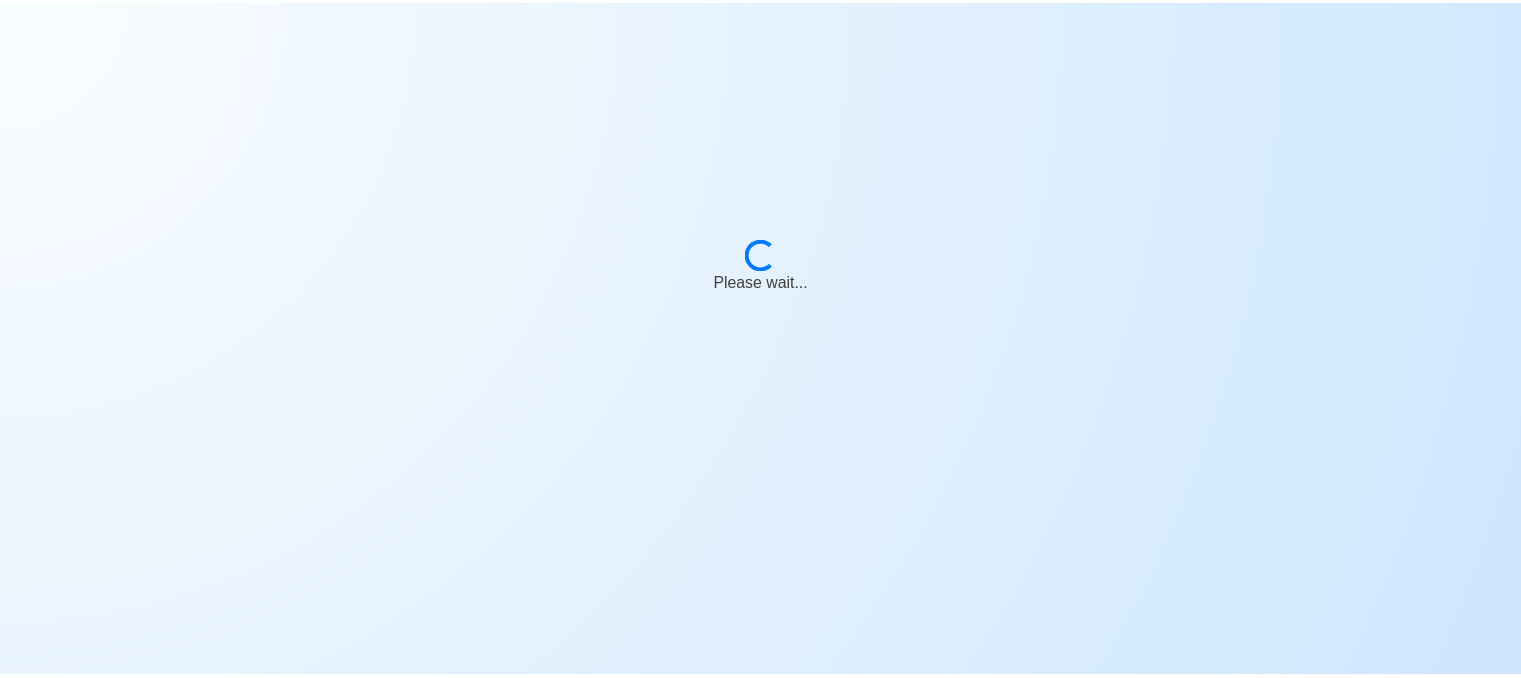 scroll, scrollTop: 0, scrollLeft: 0, axis: both 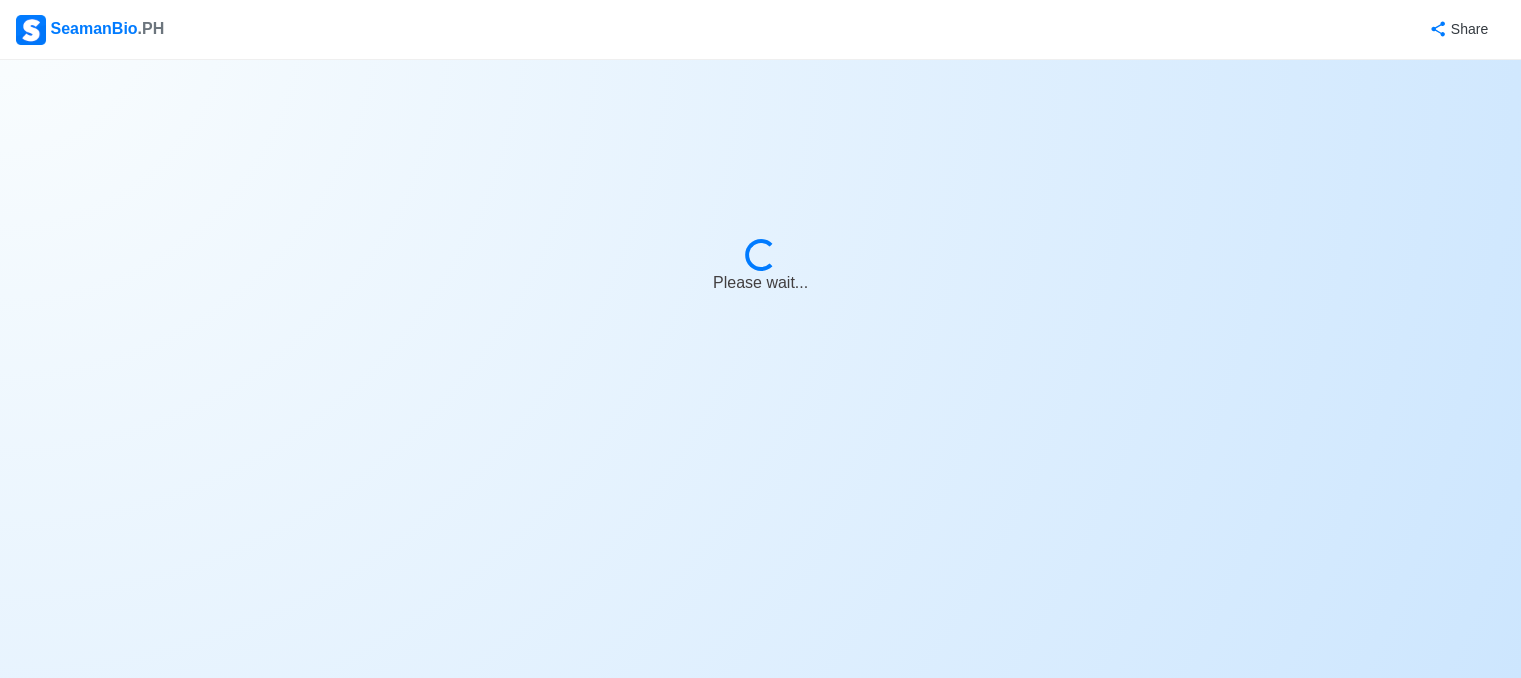 select on "Visible for Hiring" 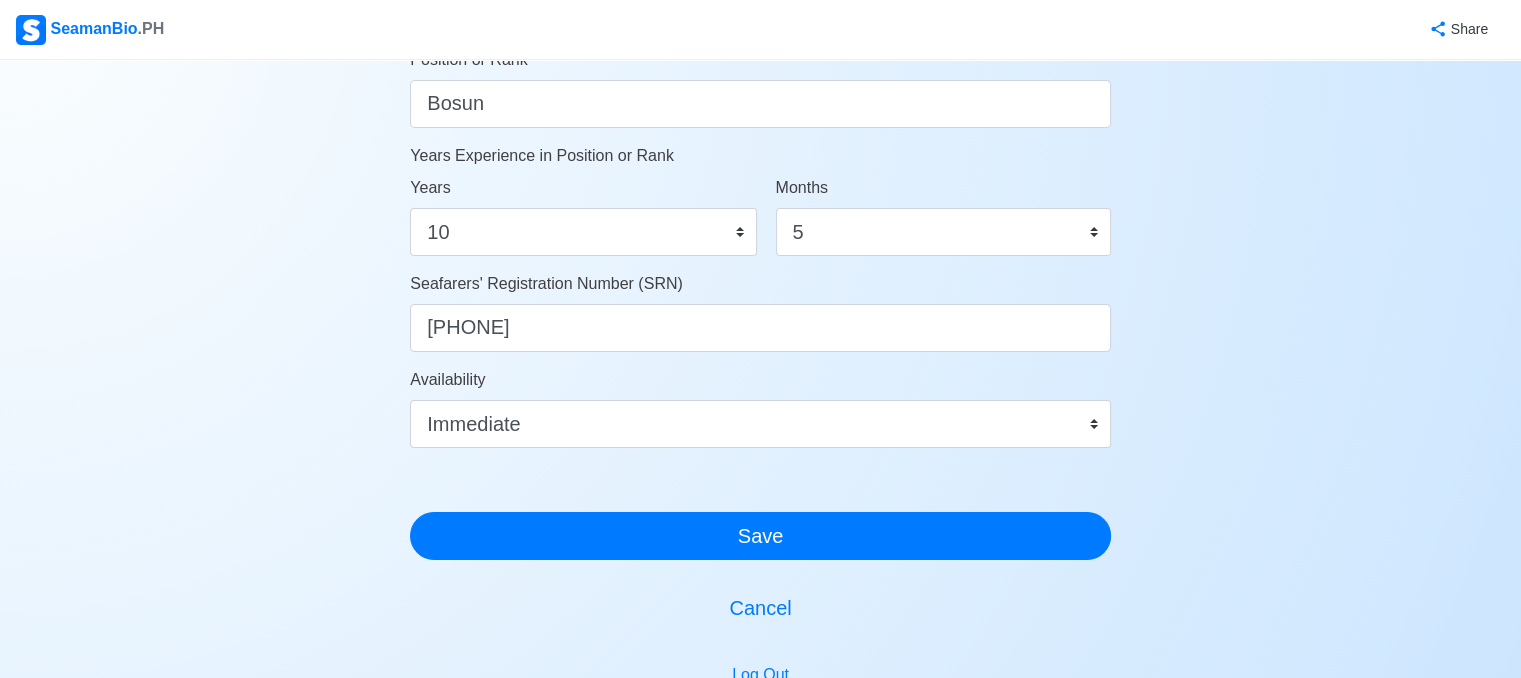 scroll, scrollTop: 1051, scrollLeft: 0, axis: vertical 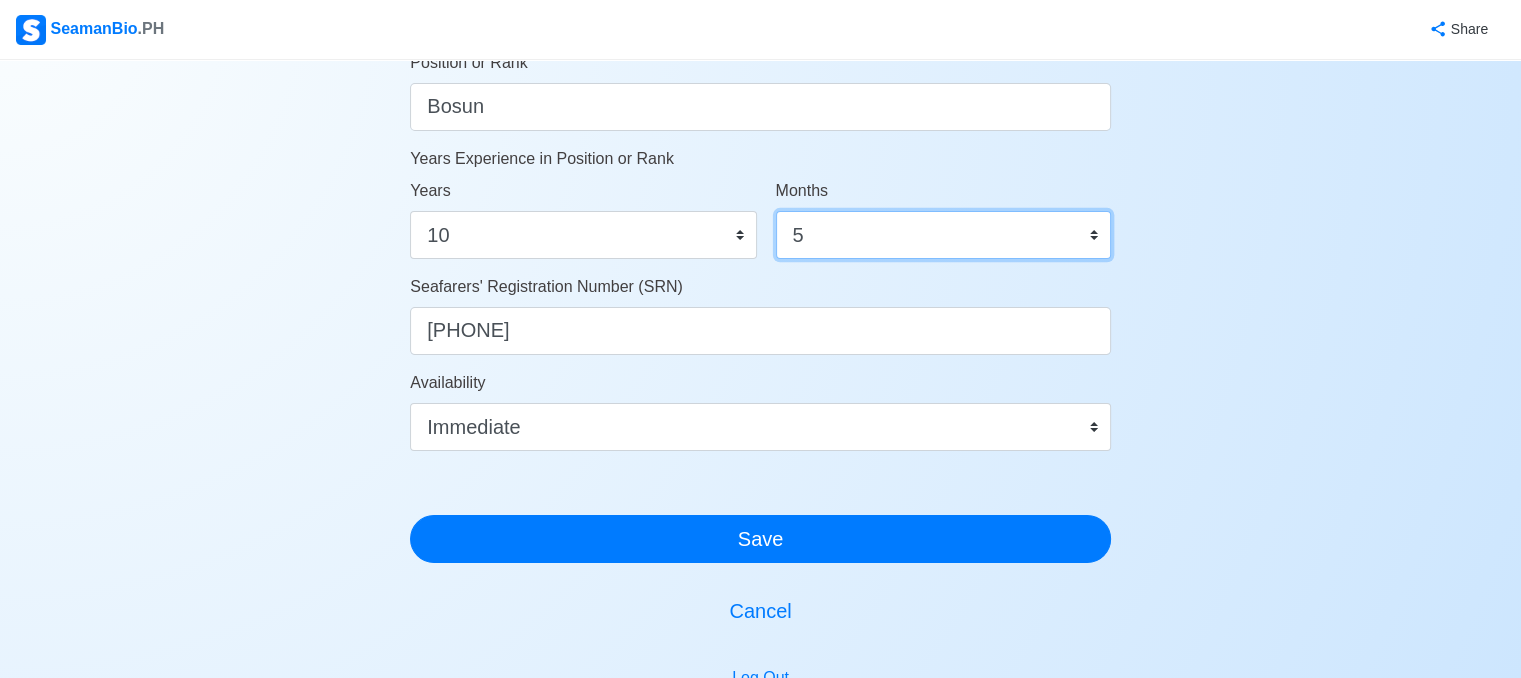 click on "0 1 2 3 4 5 6 7 8 9 10 11" at bounding box center [943, 235] 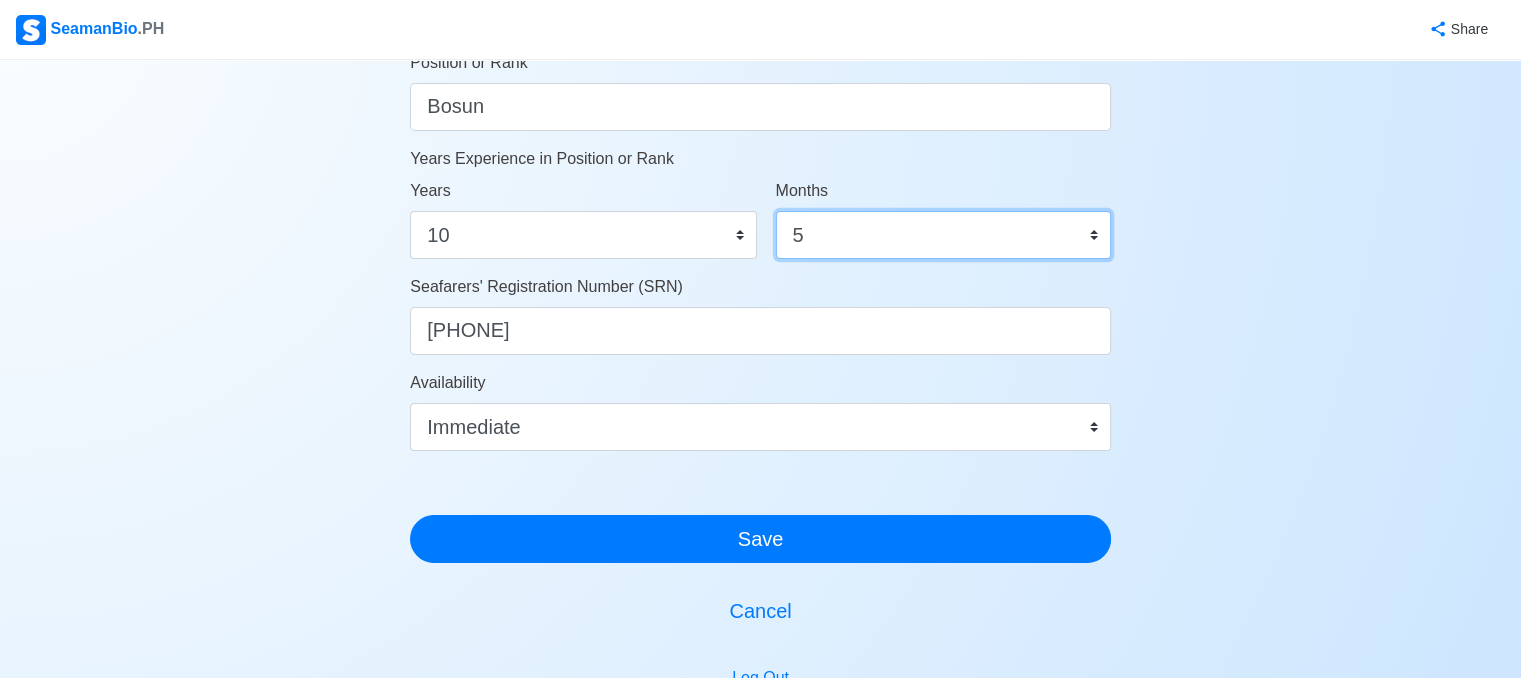 select on "0" 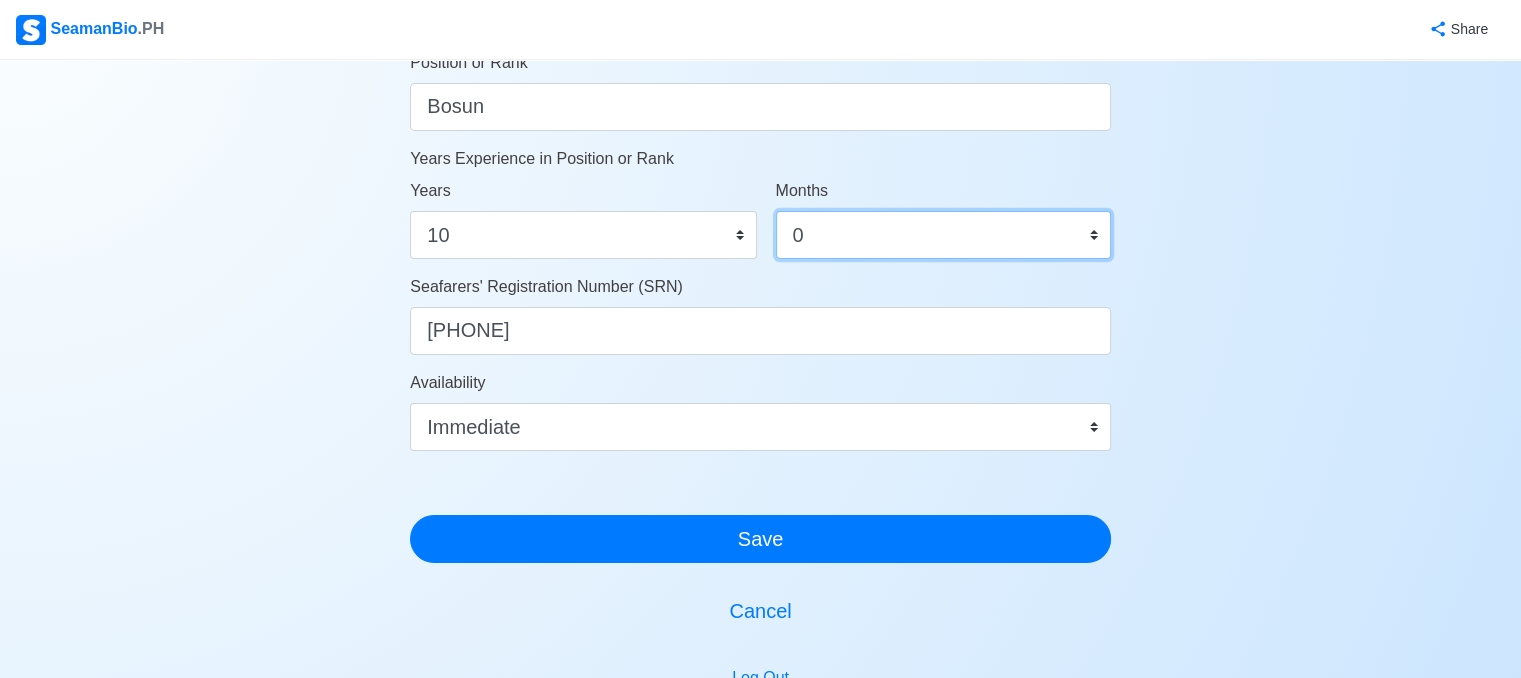 click on "0 1 2 3 4 5 6 7 8 9 10 11" at bounding box center (943, 235) 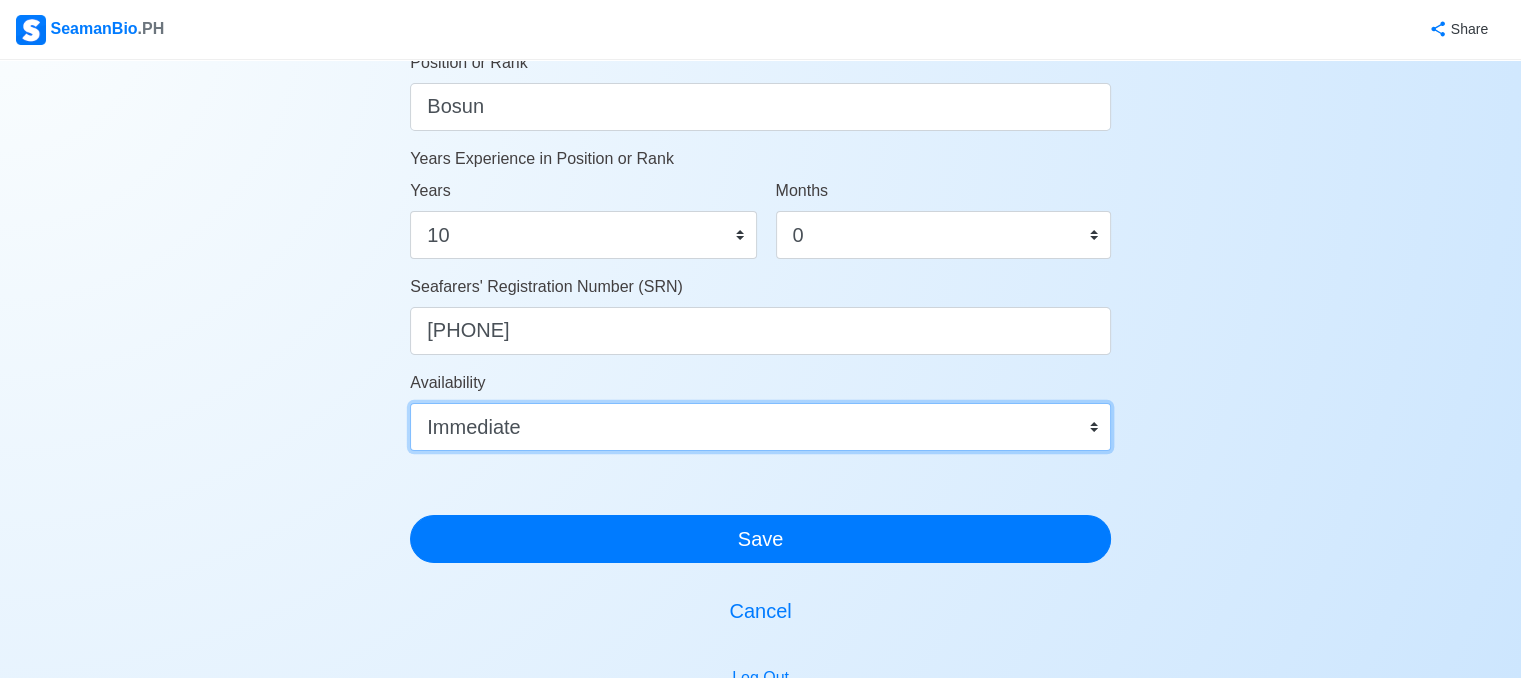 click on "Immediate Sep 2025  Oct 2025  Nov 2025  Dec 2025  Jan 2026  Feb 2026  Mar 2026  Apr 2026  May 2026" at bounding box center [760, 427] 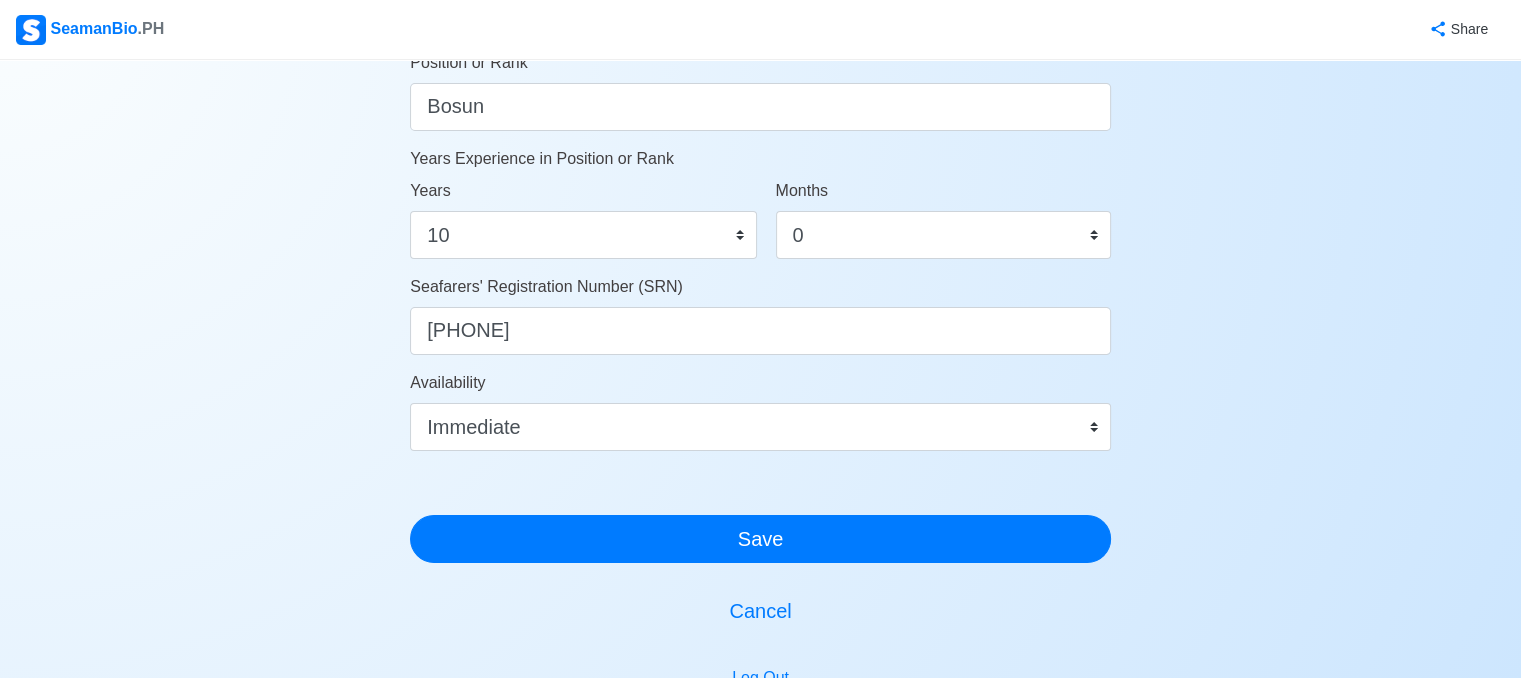 click on "Account Setup   🗂️ Your Job Status Onboard Actively Looking for Job Not Looking for Job Hiring Visibility Visible for Hiring Not Visible for Hiring Your Name Mc Abigail D Sevilla Date of Birth     09/19/1981 Civil Status Single Married Widowed Separated Gender Male Female Height (cm) 166 Weight (kg) 83 Phone Number +639542283558 🔔 Make sure your phone number is contactable. When you apply & got shortlisted, agencies will contact you. Address Brgy 18 San Pedro San Nicolas Ilocos Norte 2901 Country Afghanistan Åland Islands Albania Algeria American Samoa Andorra Angola Anguilla Antarctica Antigua and Barbuda Argentina Armenia Aruba Australia Austria Azerbaijan Bahamas Bahrain Bangladesh Barbados Belarus Belgium Belize Benin Bermuda Bhutan Bolivia, Plurinational State of Bonaire, Sint Eustatius and Saba Bosnia and Herzegovina Botswana Bouvet Island Brazil British Indian Ocean Territory Brunei Darussalam Bulgaria Burkina Faso Burundi Cabo Verde Cambodia Cameroon Canada Cayman Islands Chad Chile China" at bounding box center (760, -79) 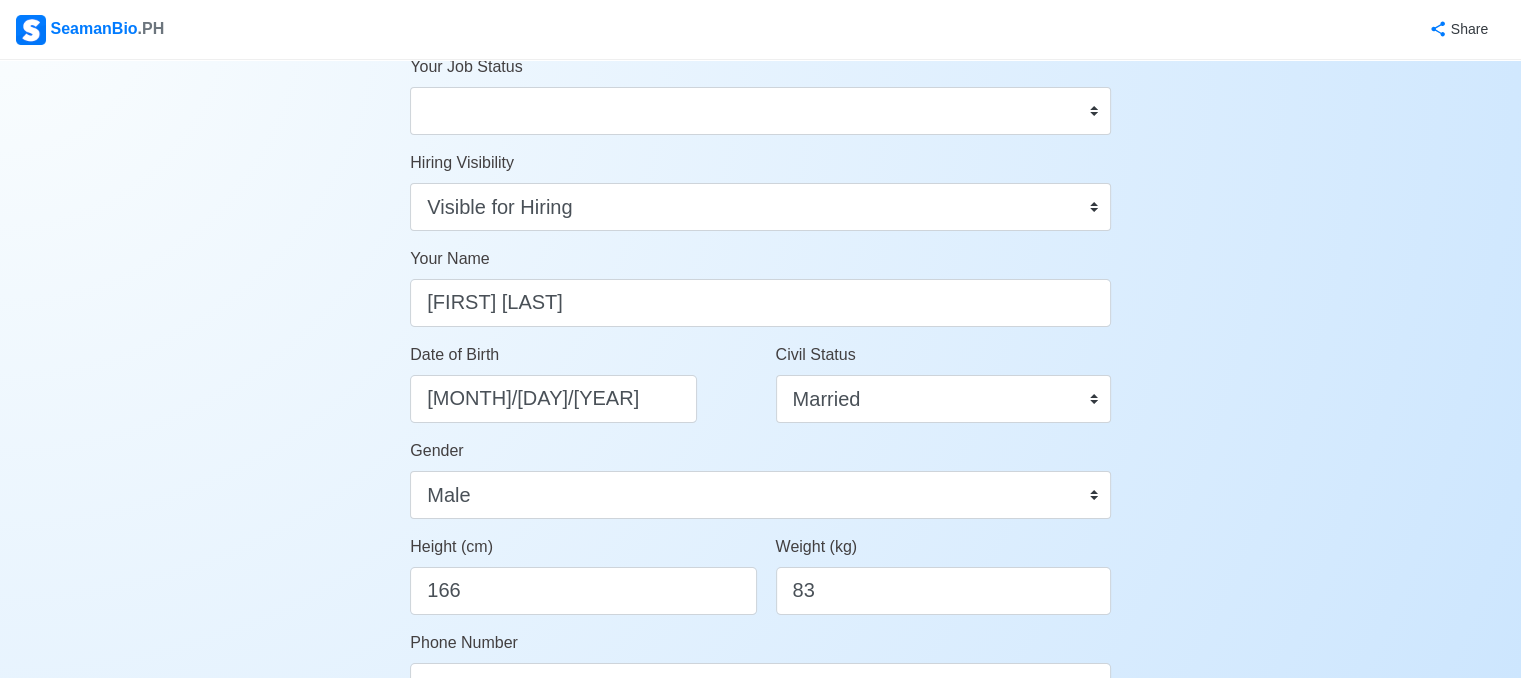 scroll, scrollTop: 94, scrollLeft: 0, axis: vertical 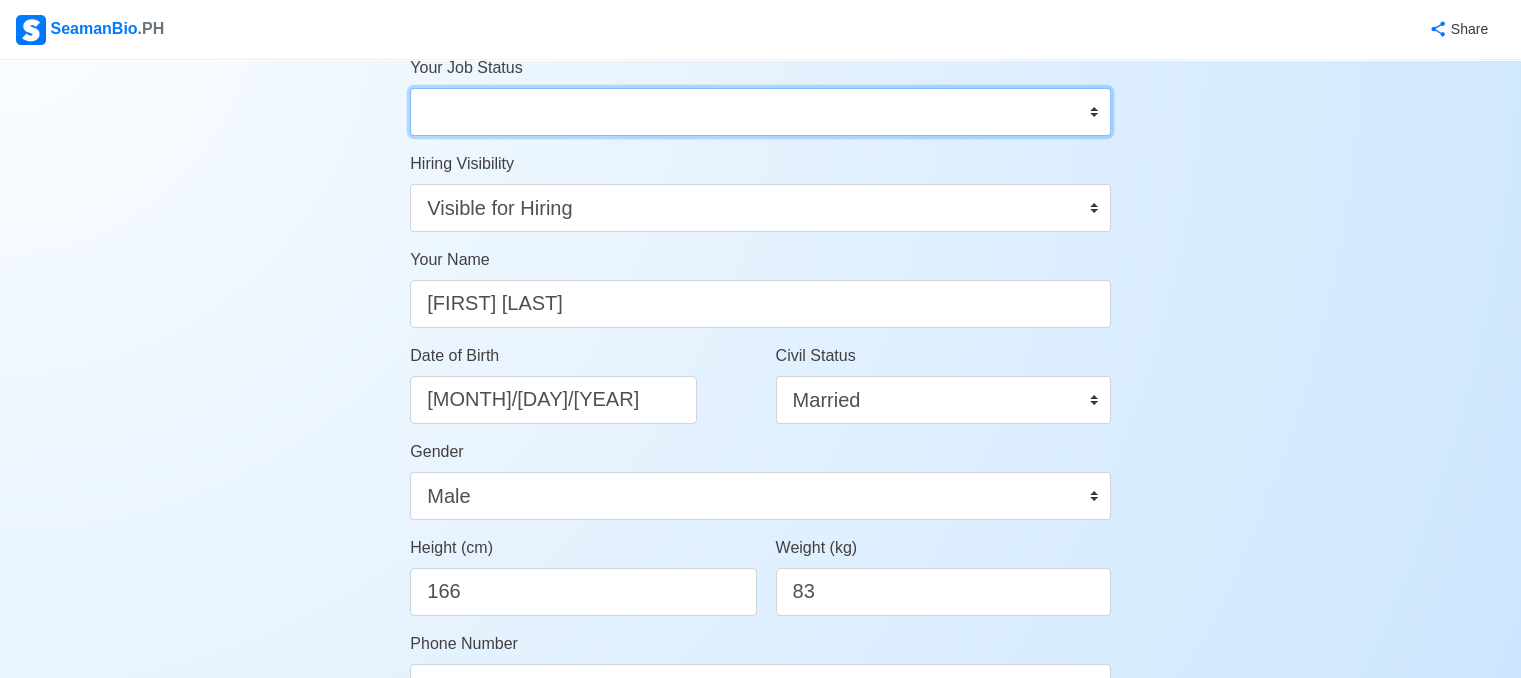 click on "Onboard Actively Looking for Job Not Looking for Job" at bounding box center (760, 112) 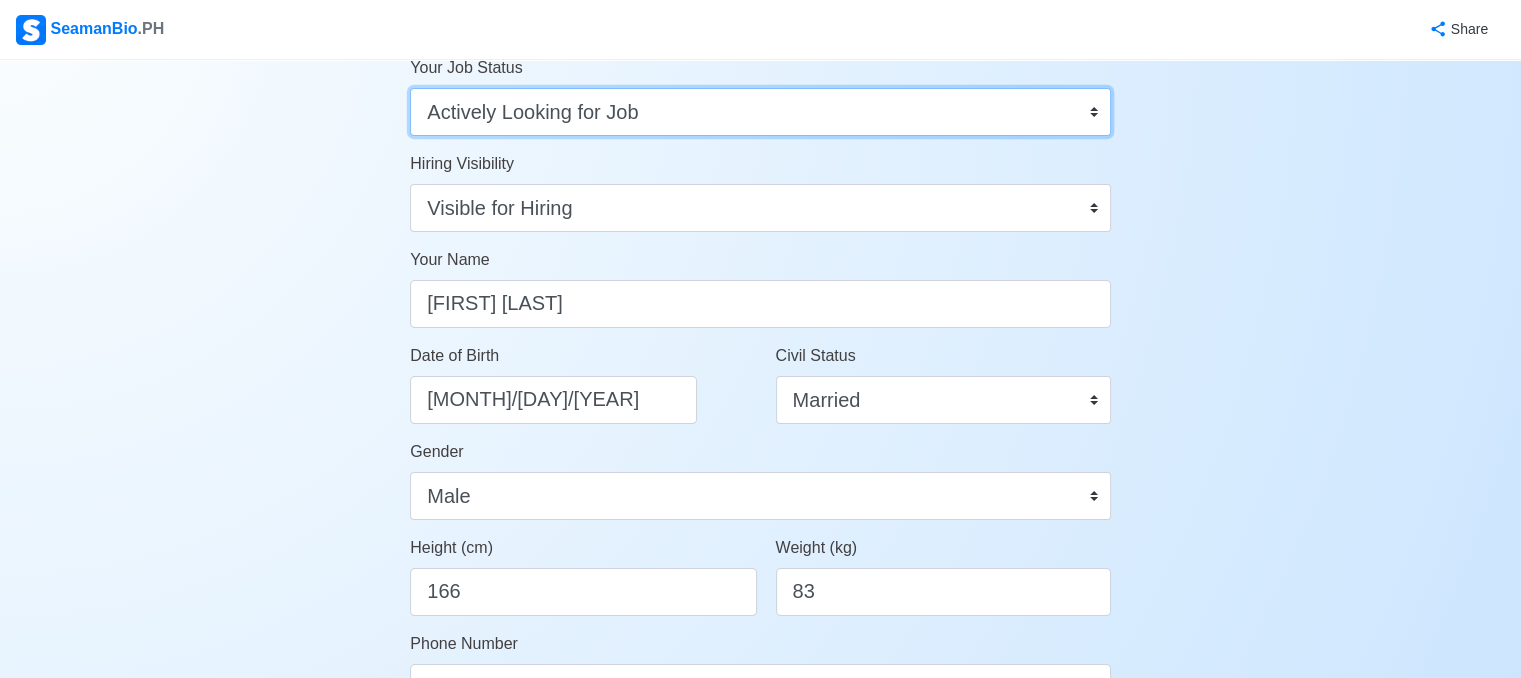 click on "Onboard Actively Looking for Job Not Looking for Job" at bounding box center (760, 112) 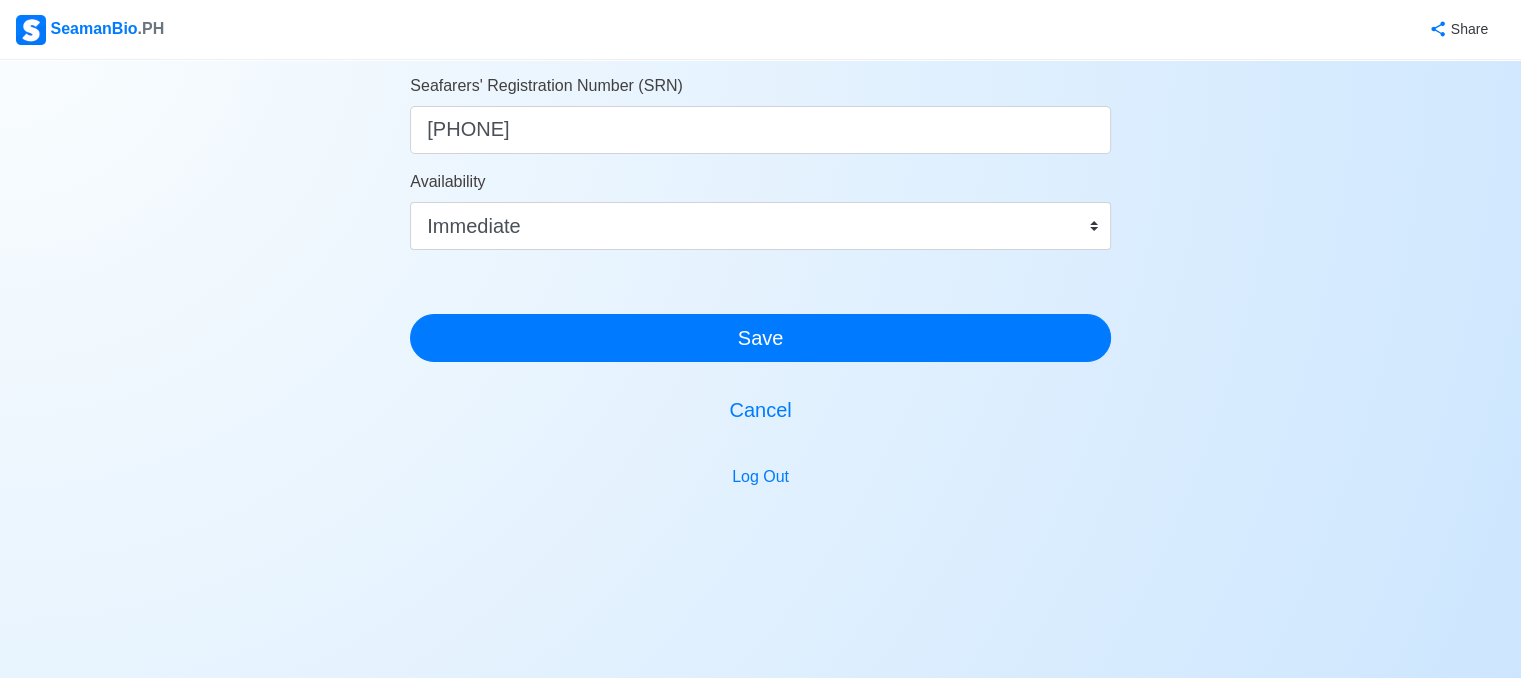 scroll, scrollTop: 1252, scrollLeft: 0, axis: vertical 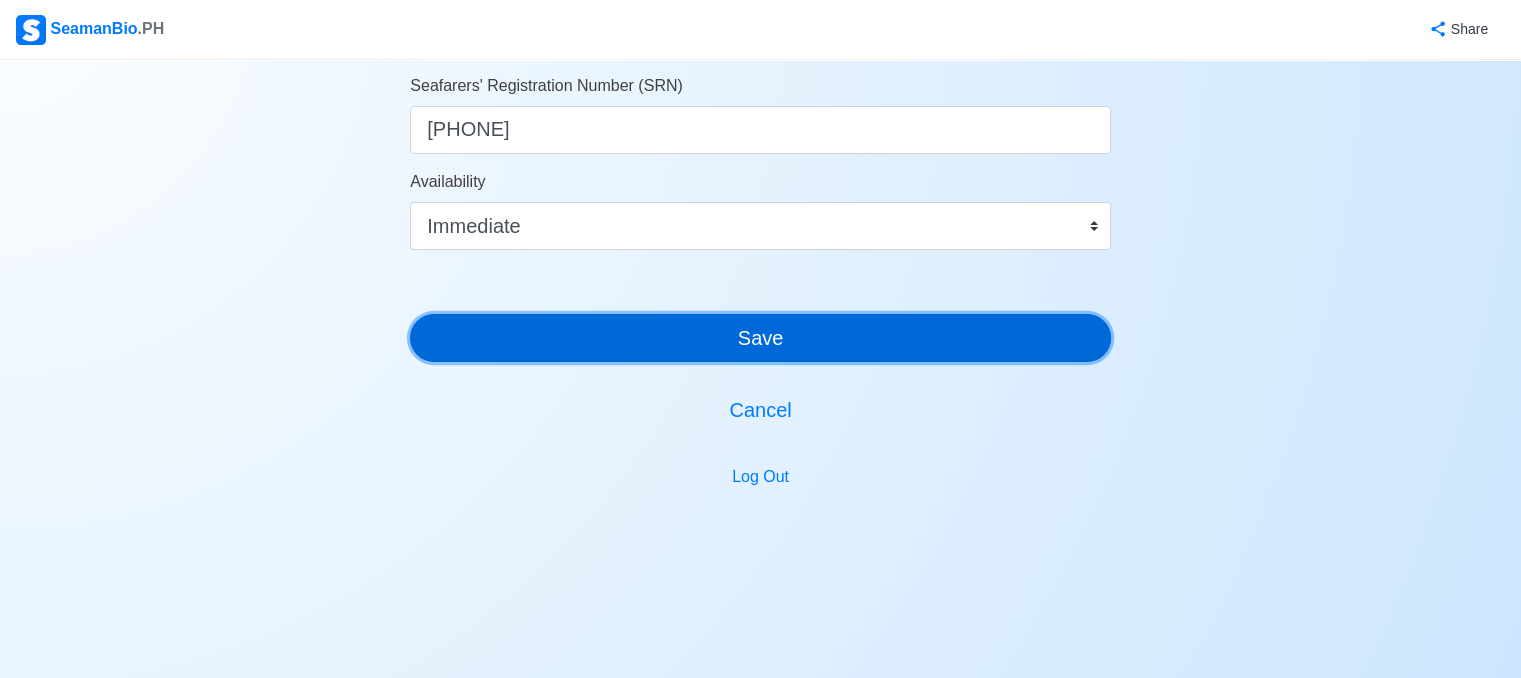 click on "Save" at bounding box center [760, 338] 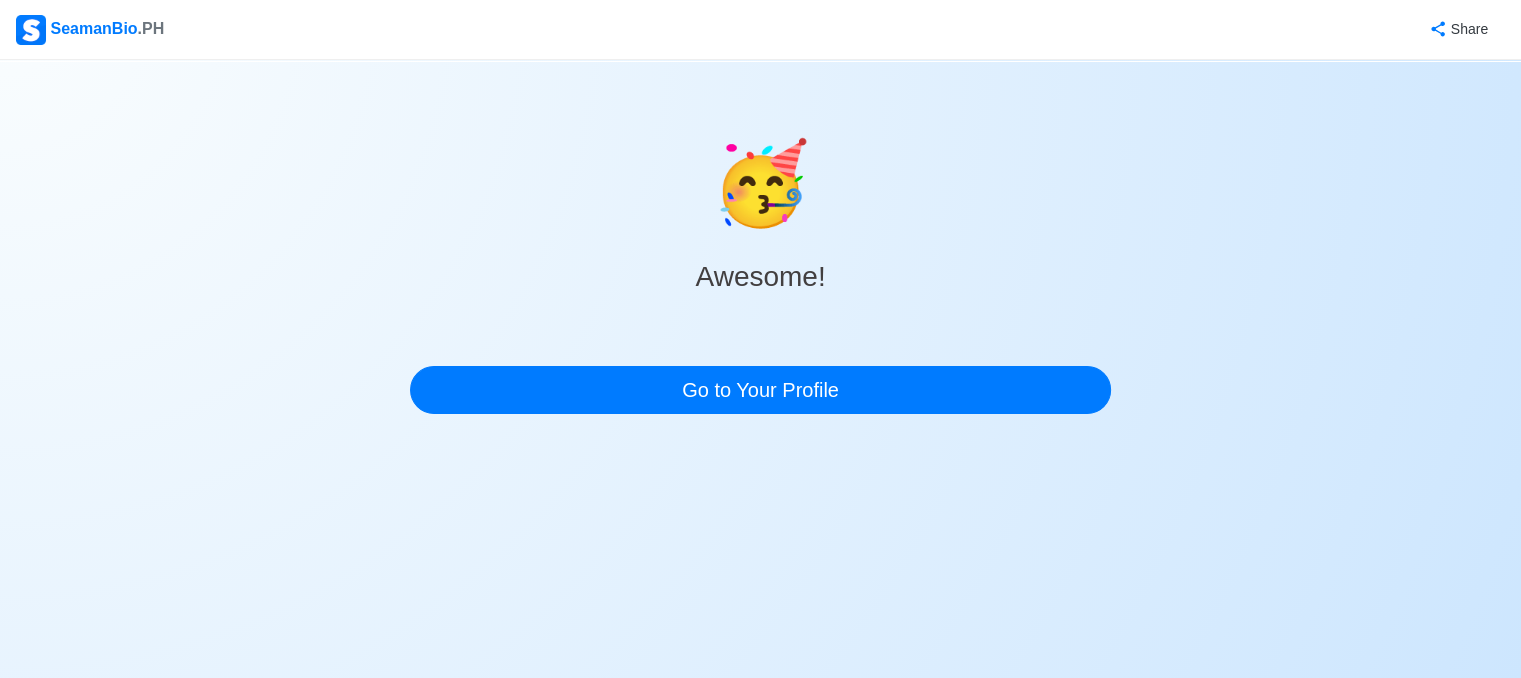 scroll, scrollTop: 0, scrollLeft: 0, axis: both 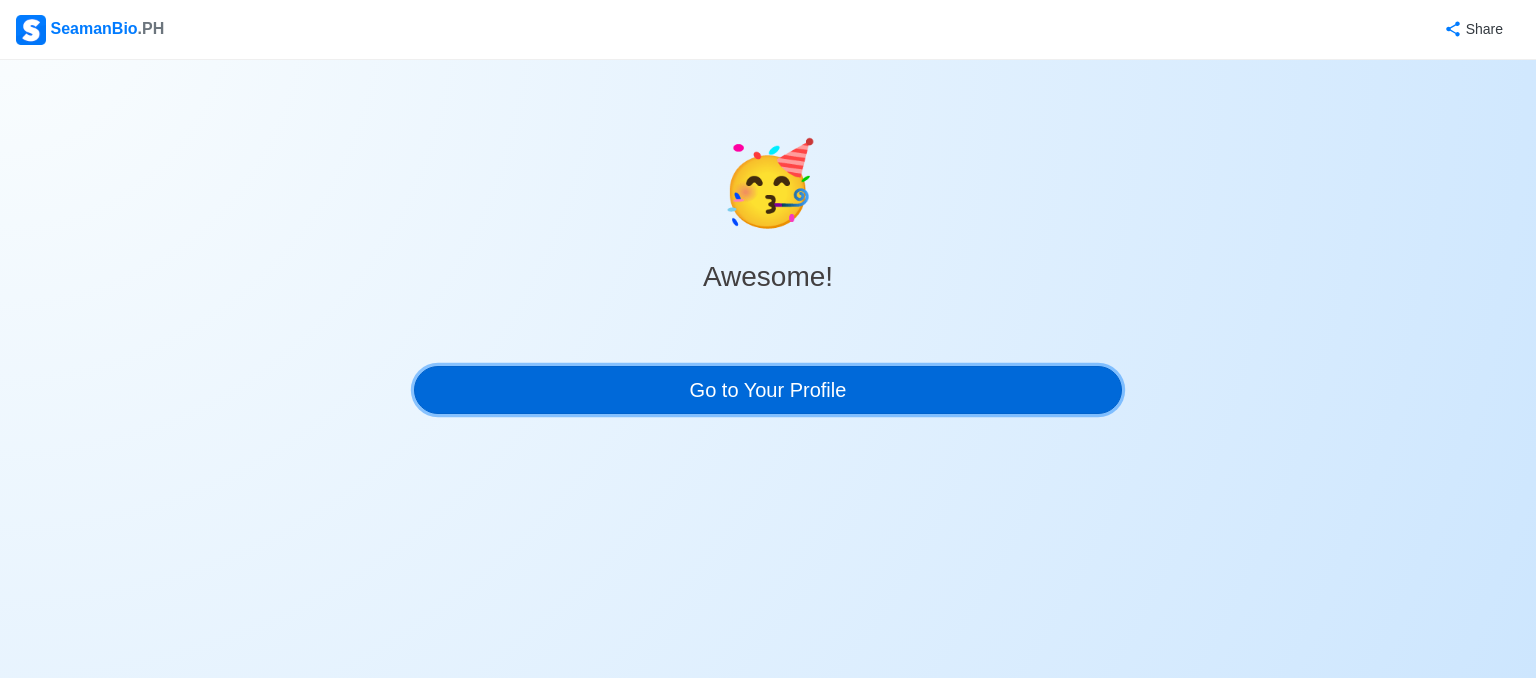 click on "Go to Your Profile" at bounding box center [768, 390] 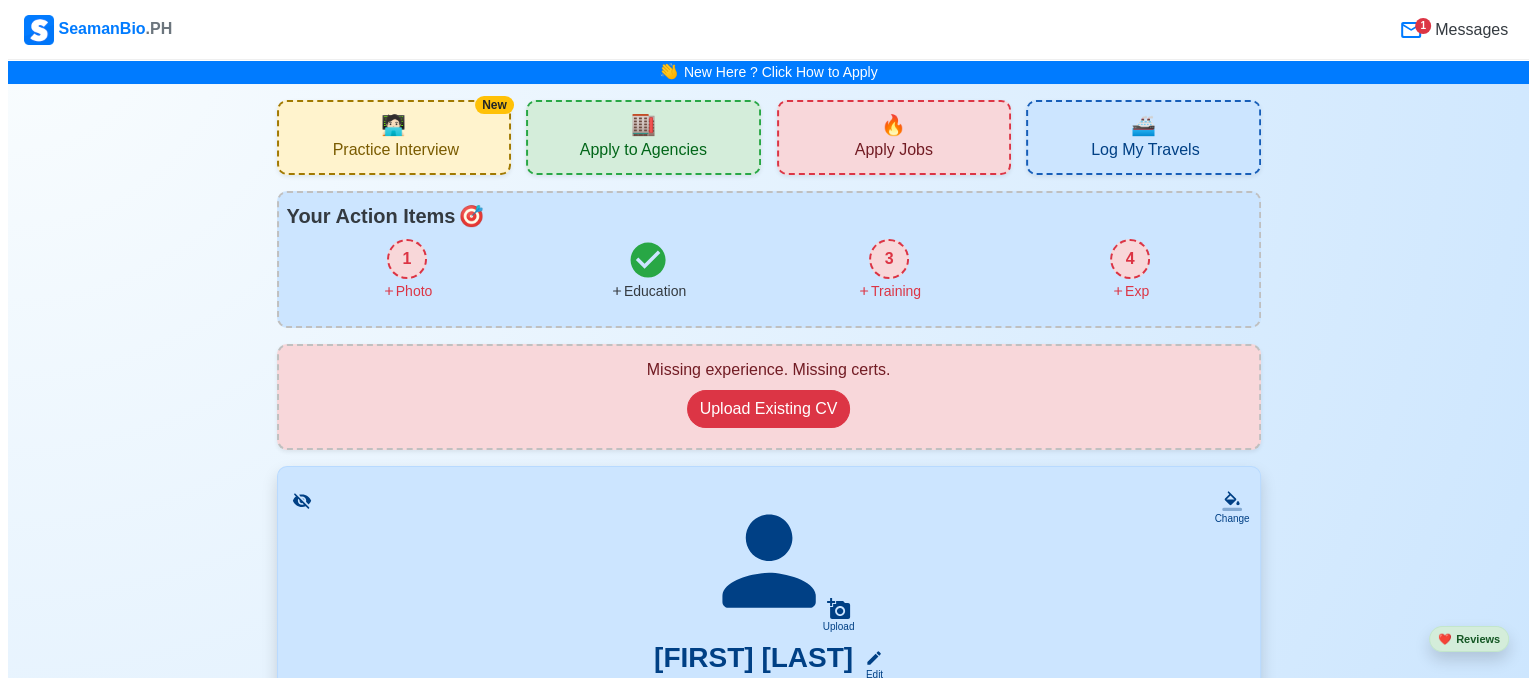 scroll, scrollTop: 12, scrollLeft: 0, axis: vertical 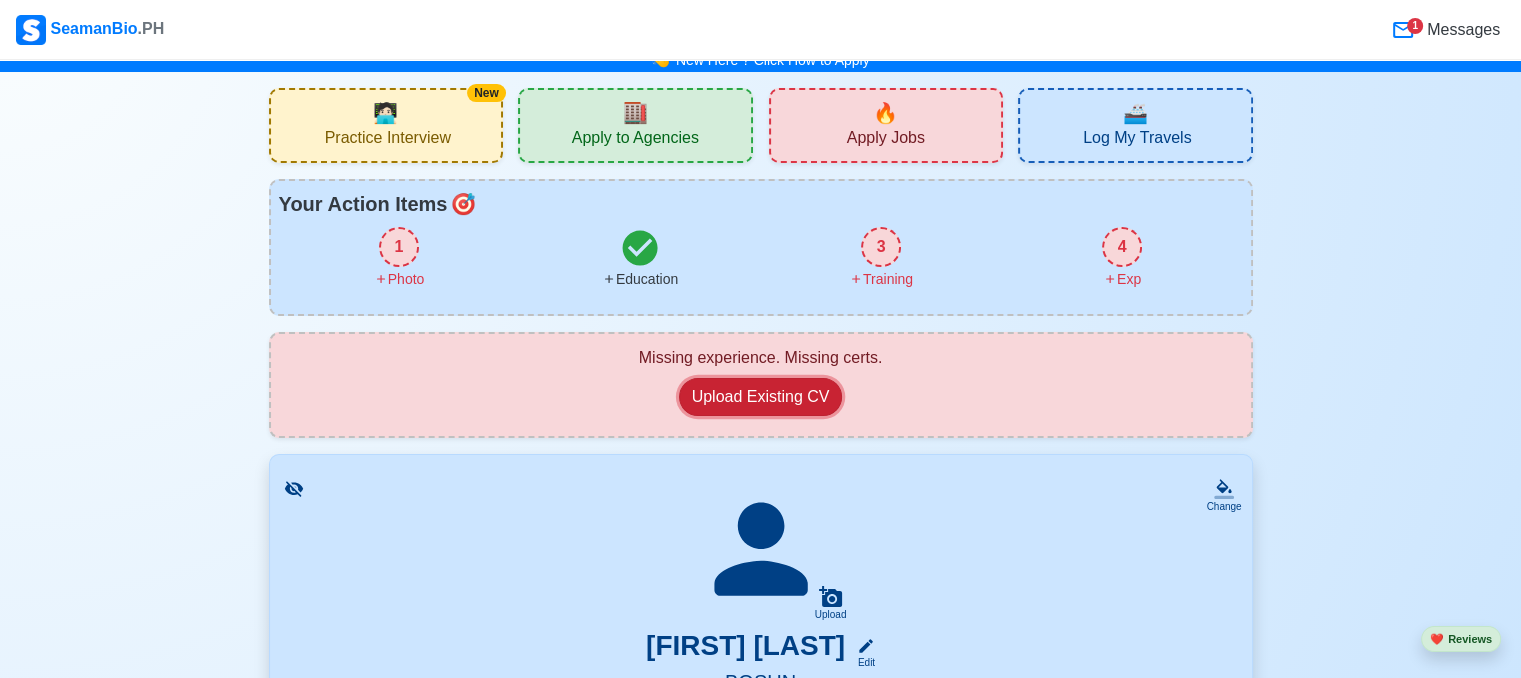 click on "Upload Existing CV" at bounding box center (761, 397) 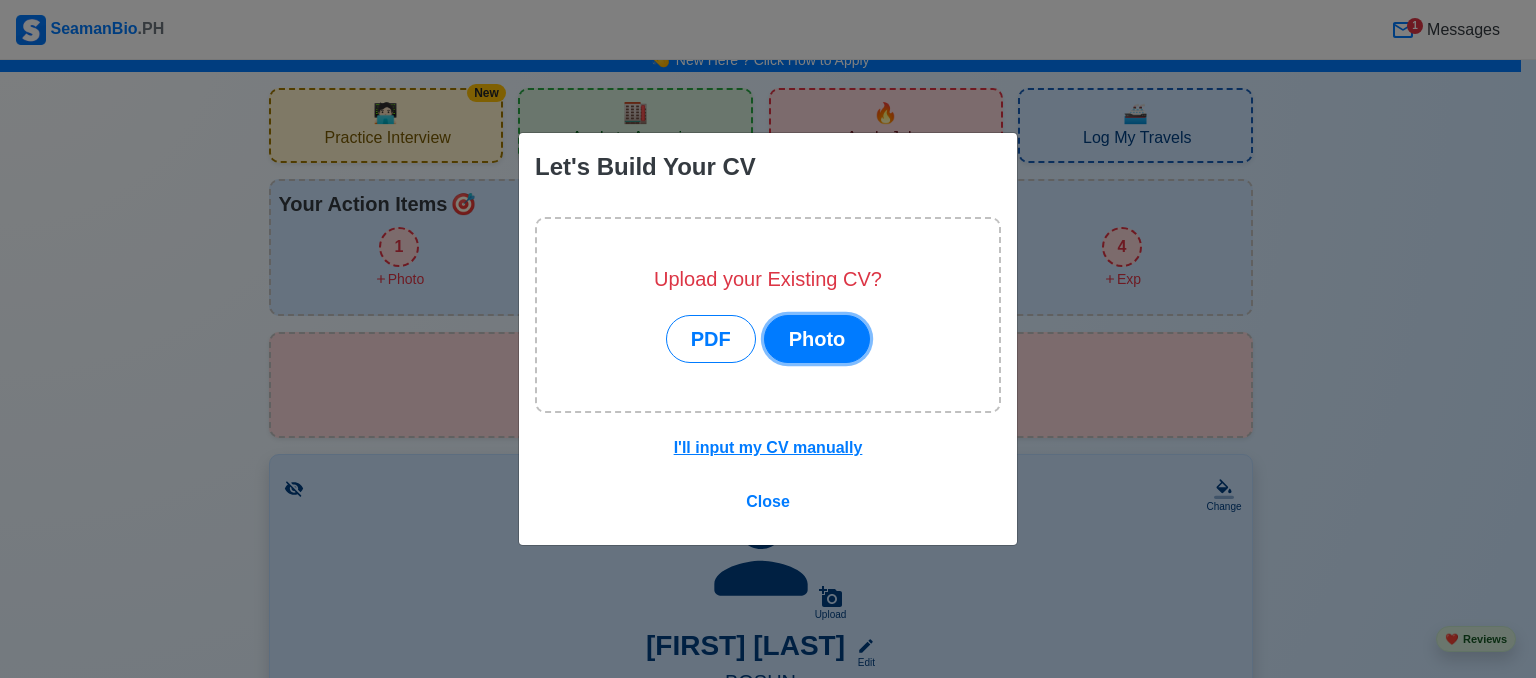 click on "Photo" at bounding box center (817, 339) 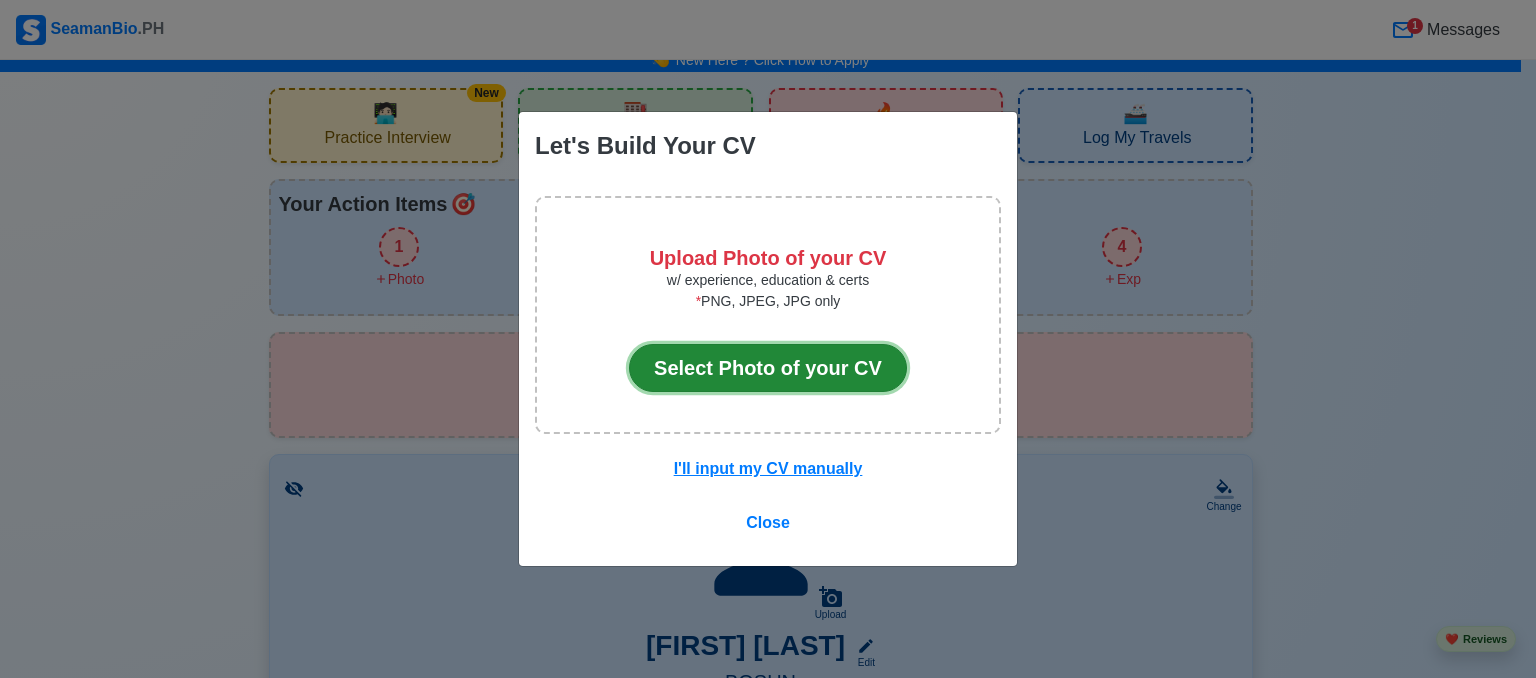 click on "Select Photo of your CV" at bounding box center [768, 368] 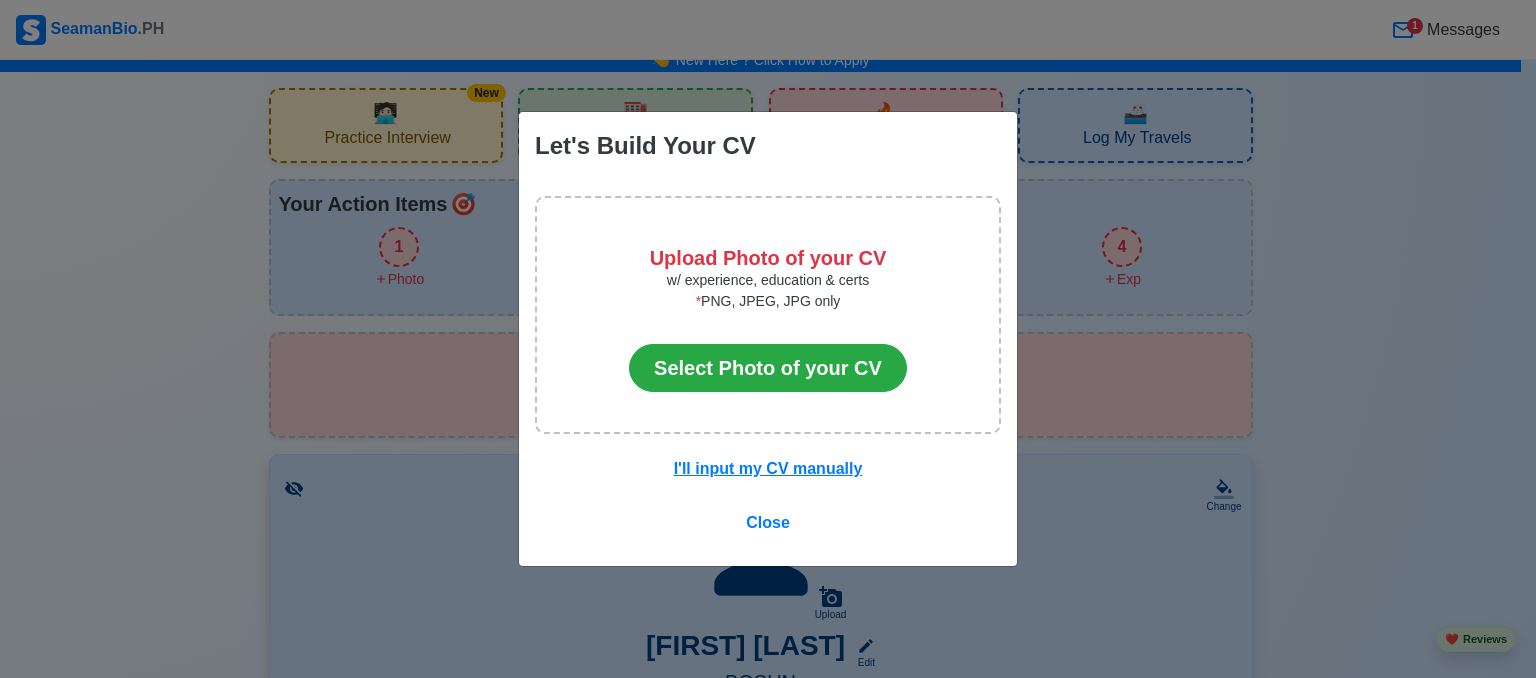 click on "Let's Build Your CV Upload Photo of your CV w/ experience, education & certs * PNG, JPEG, JPG only Select Photo of your CV I'll input my CV manually Close" at bounding box center [768, 339] 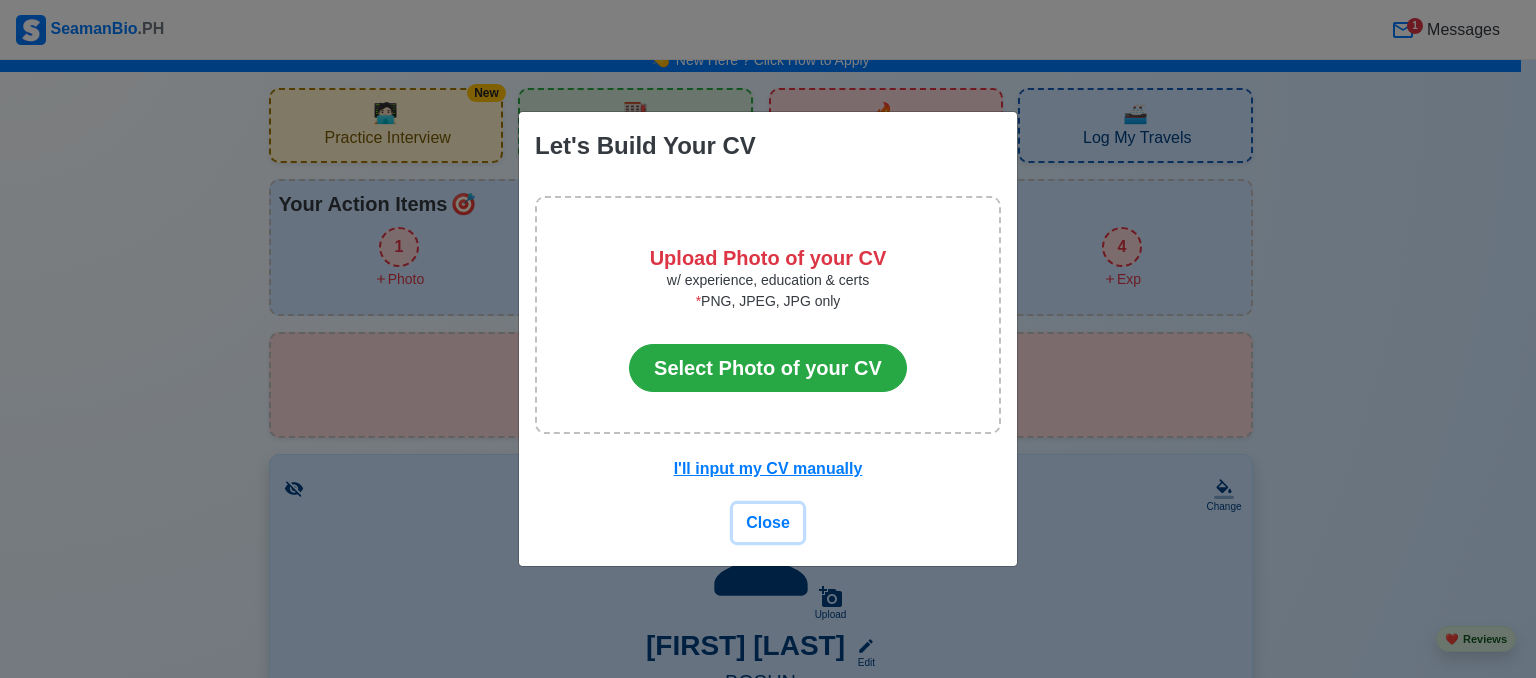 click on "Close" at bounding box center (768, 522) 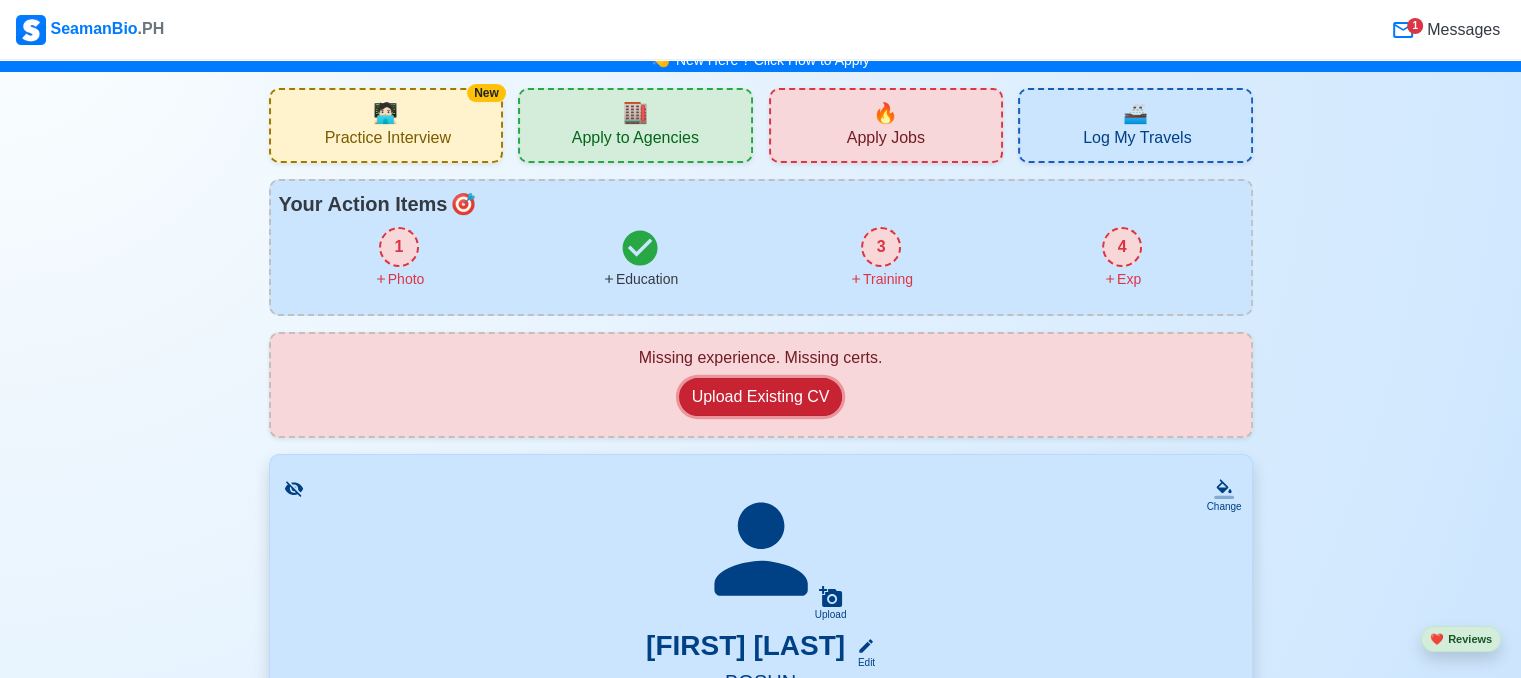 click on "Upload Existing CV" at bounding box center [761, 397] 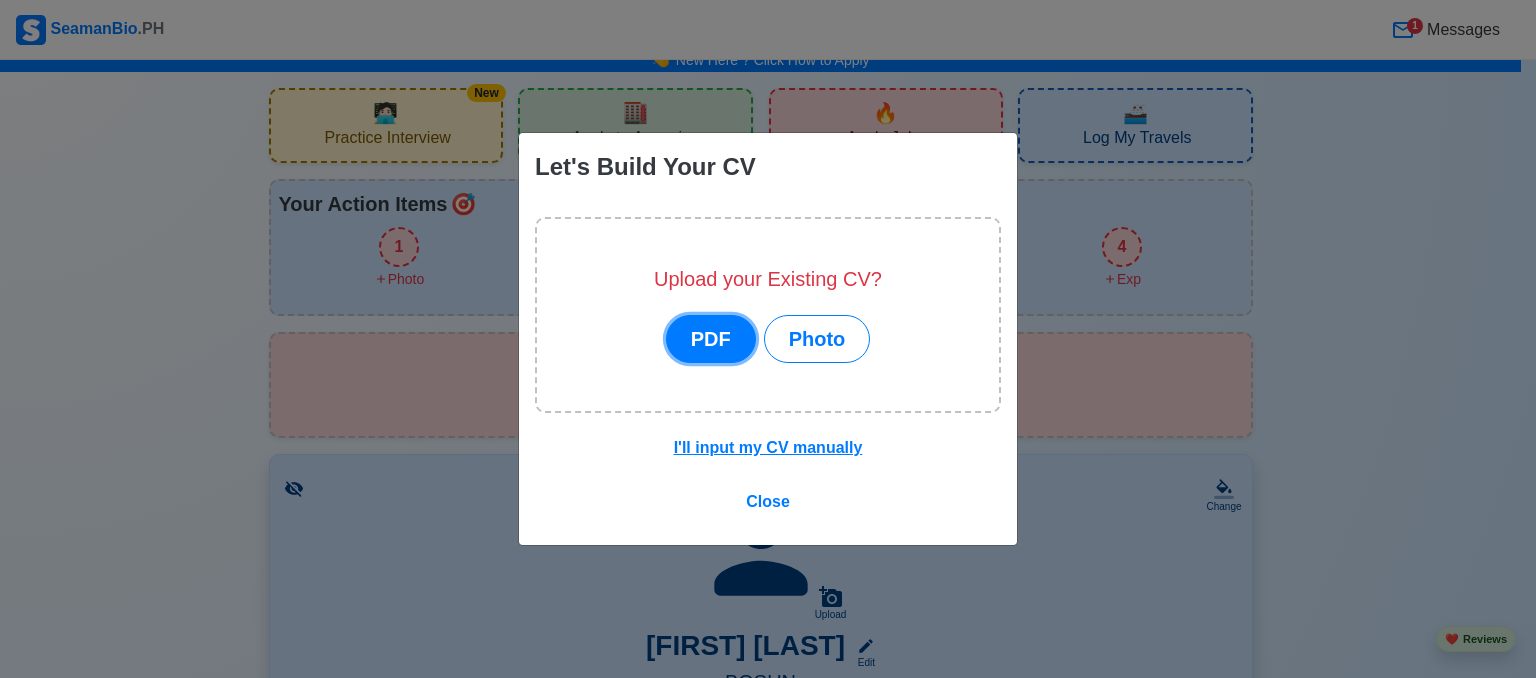 click on "PDF" at bounding box center (711, 339) 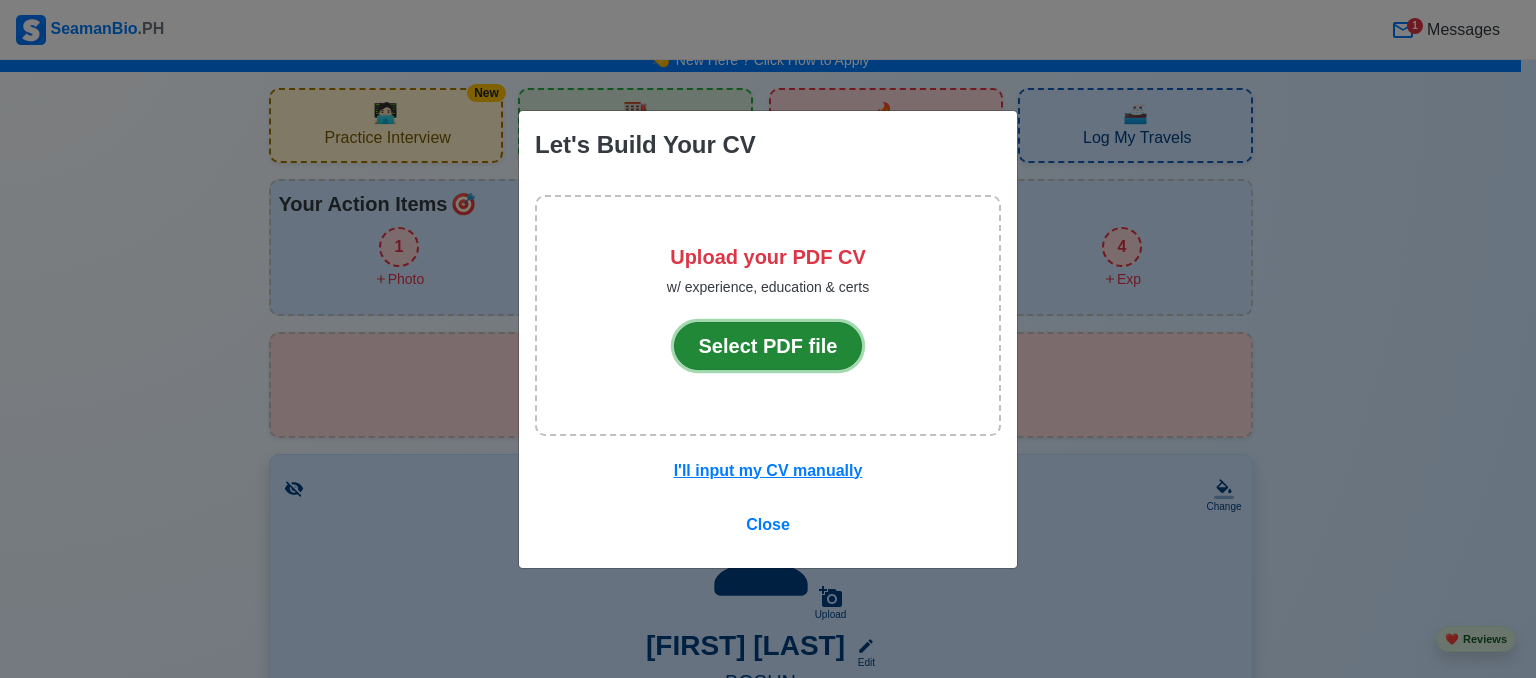 click on "Select PDF file" at bounding box center (768, 346) 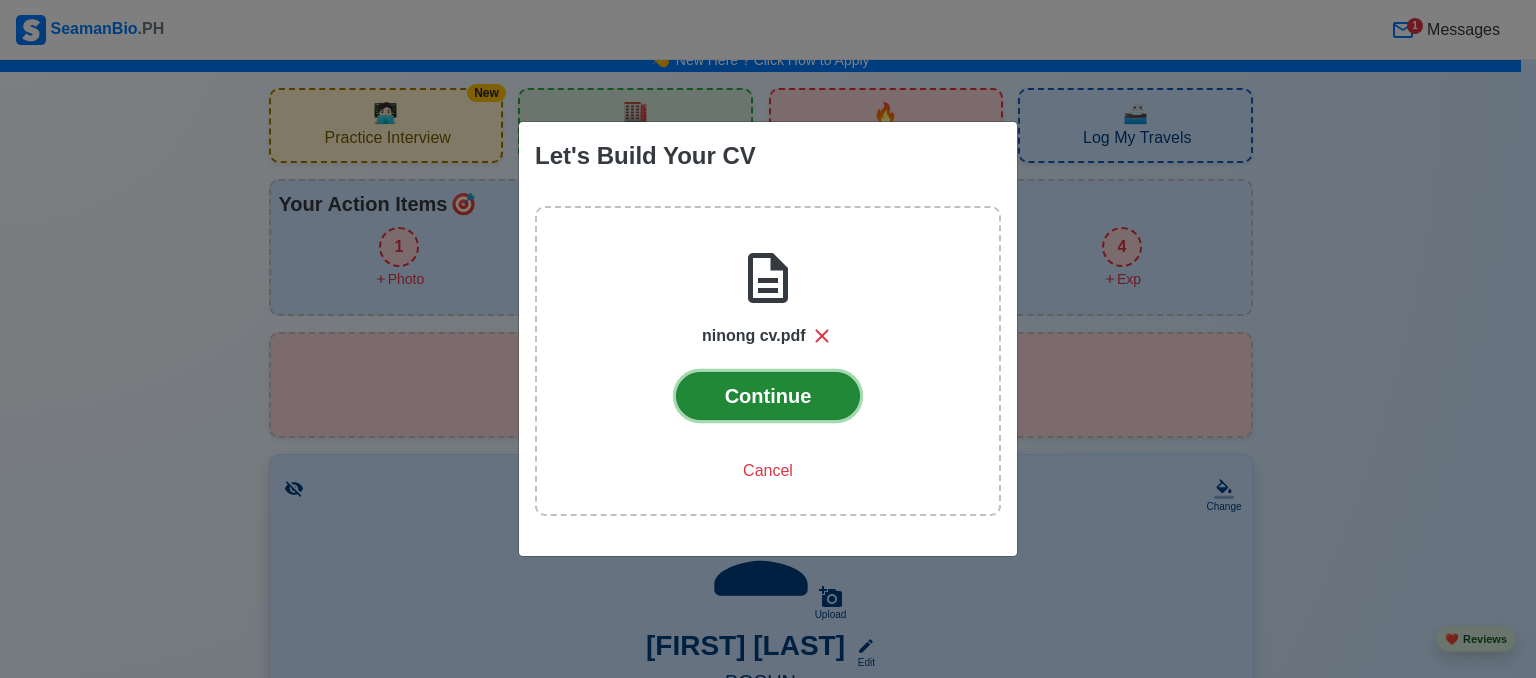 click on "Continue" at bounding box center (768, 396) 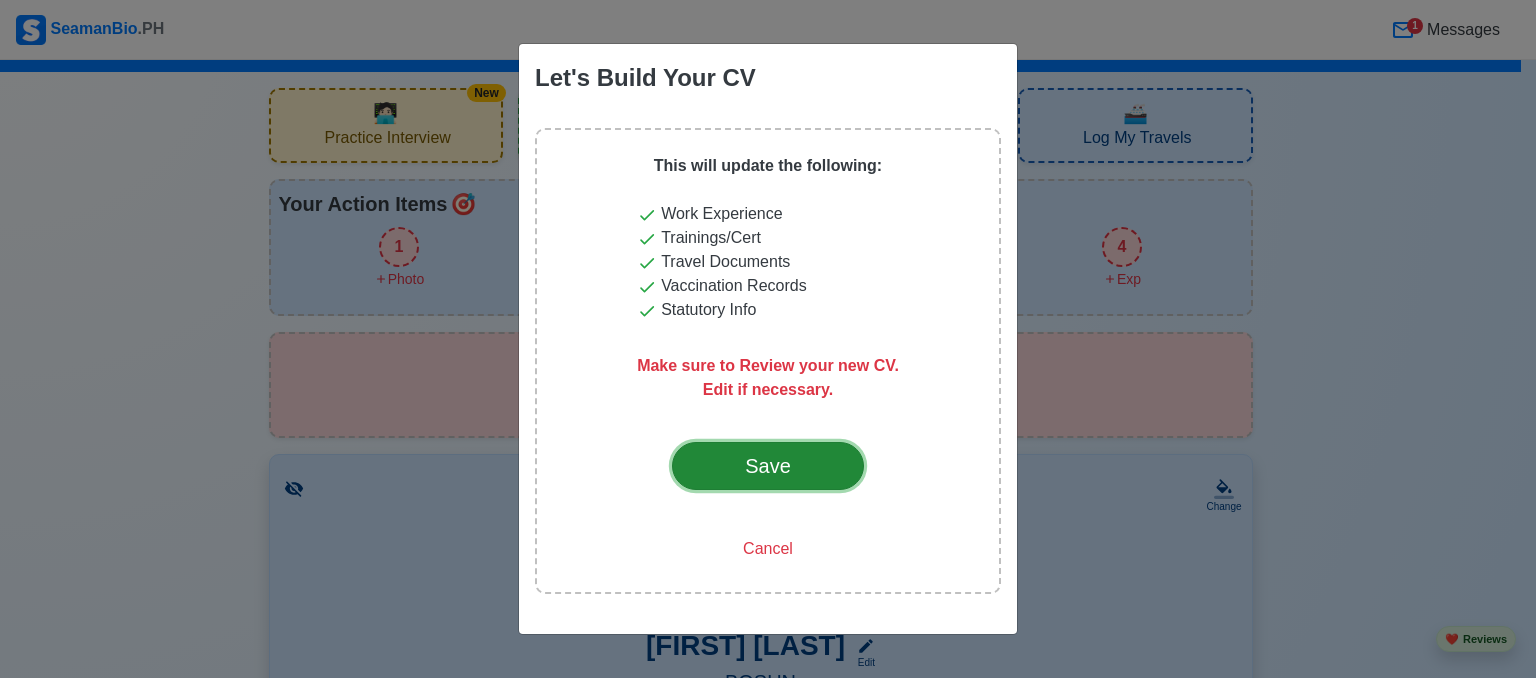 click on "Save" at bounding box center [768, 466] 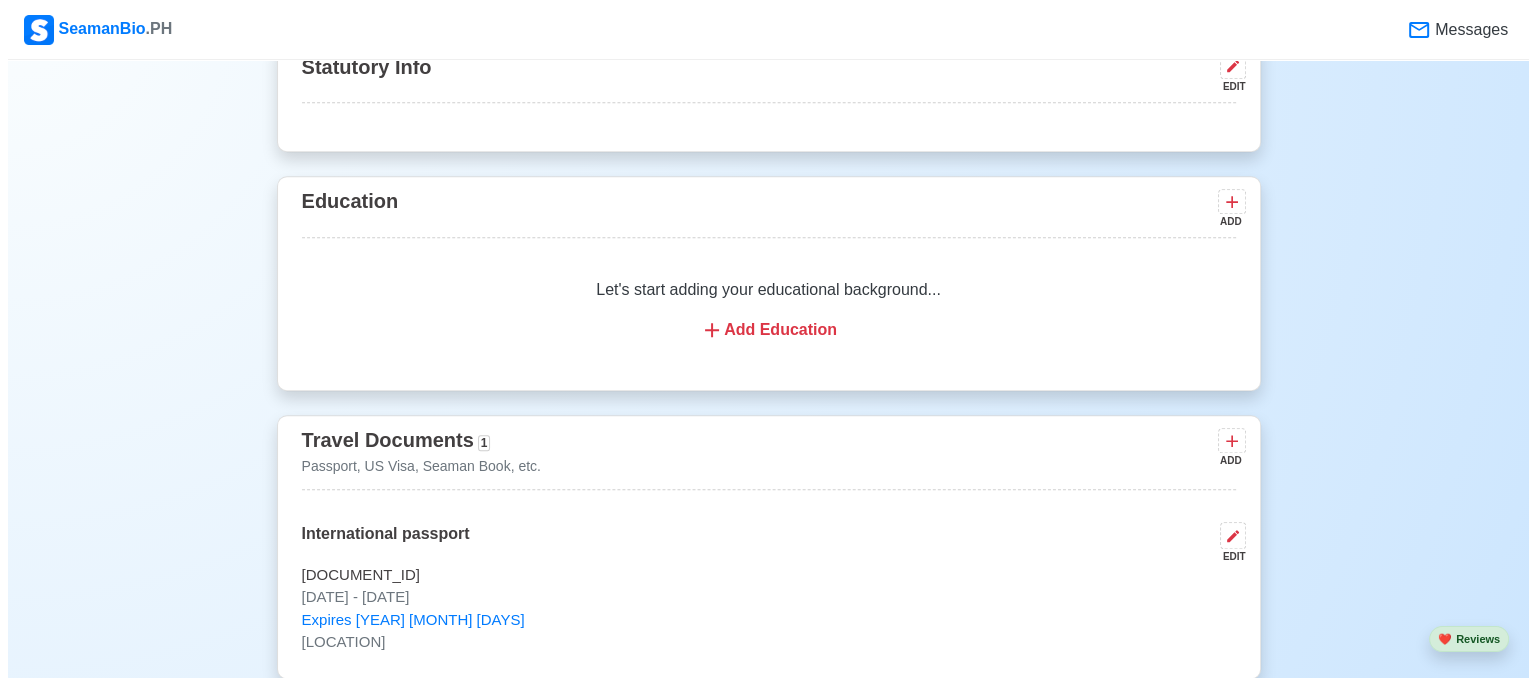 scroll, scrollTop: 1295, scrollLeft: 0, axis: vertical 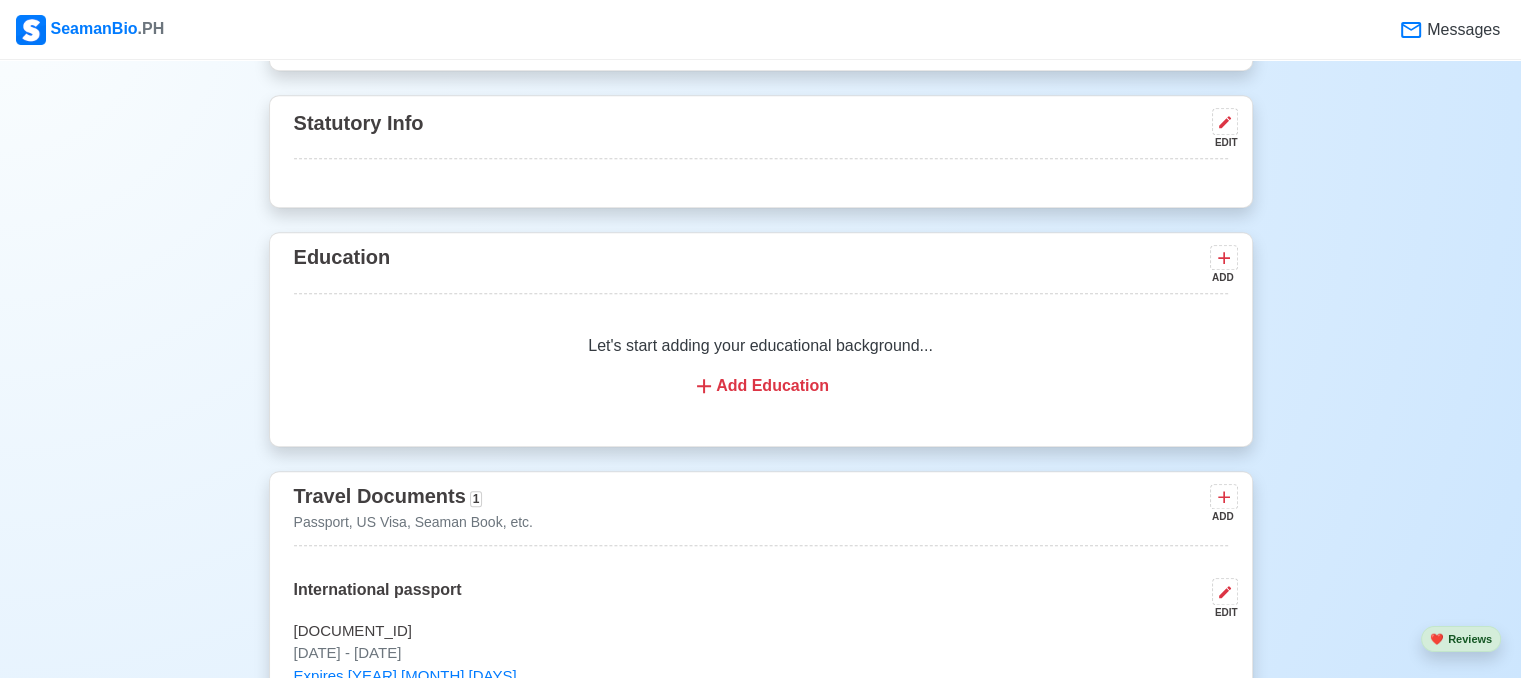 click on "Add Education" at bounding box center [761, 386] 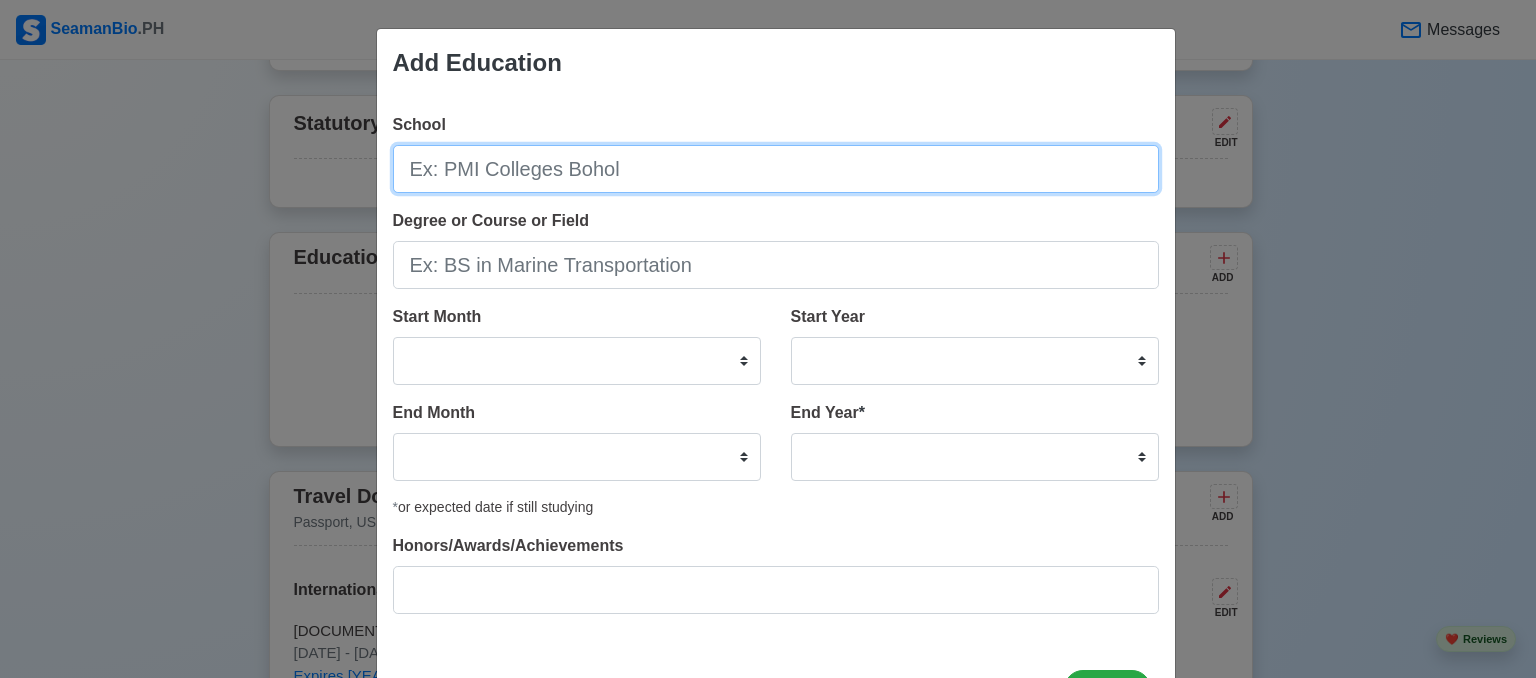 click on "School" at bounding box center [776, 169] 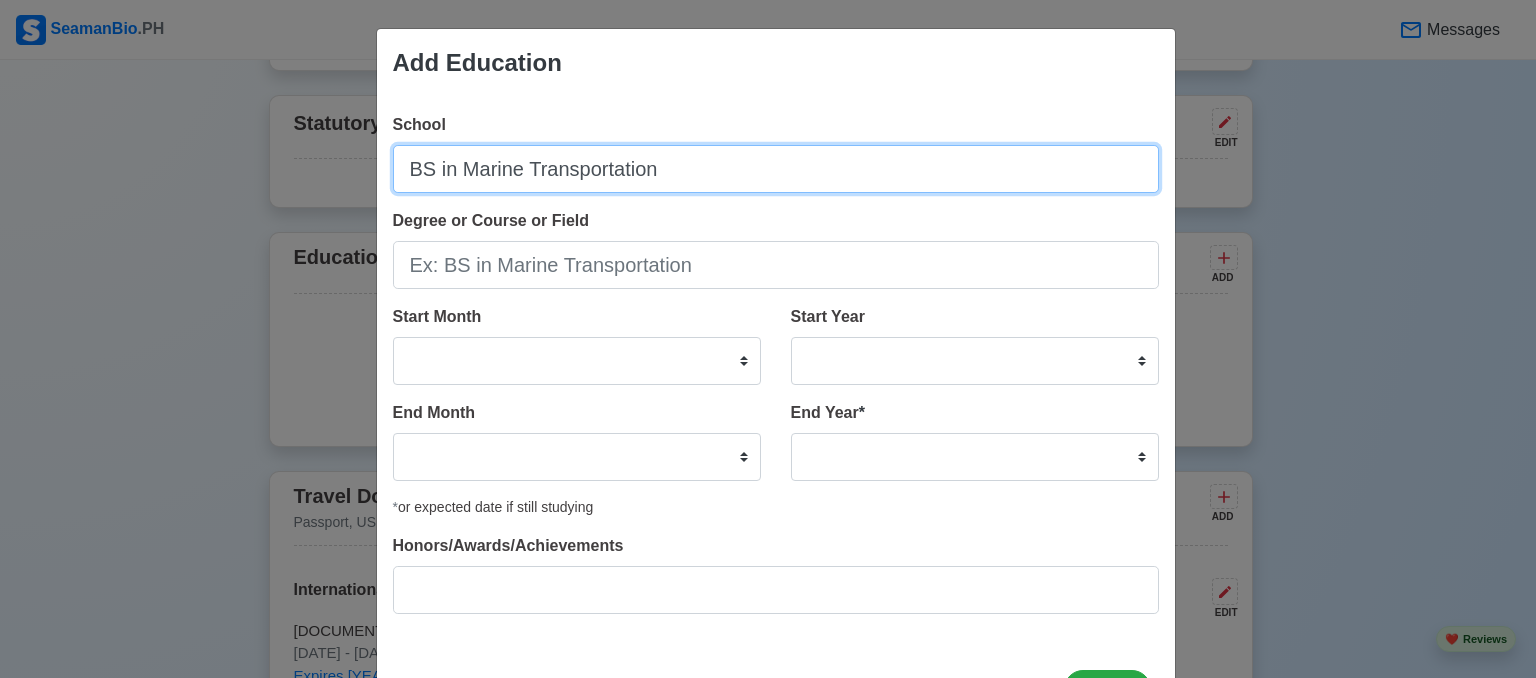 click on "BS in Marine Transportation" at bounding box center (776, 169) 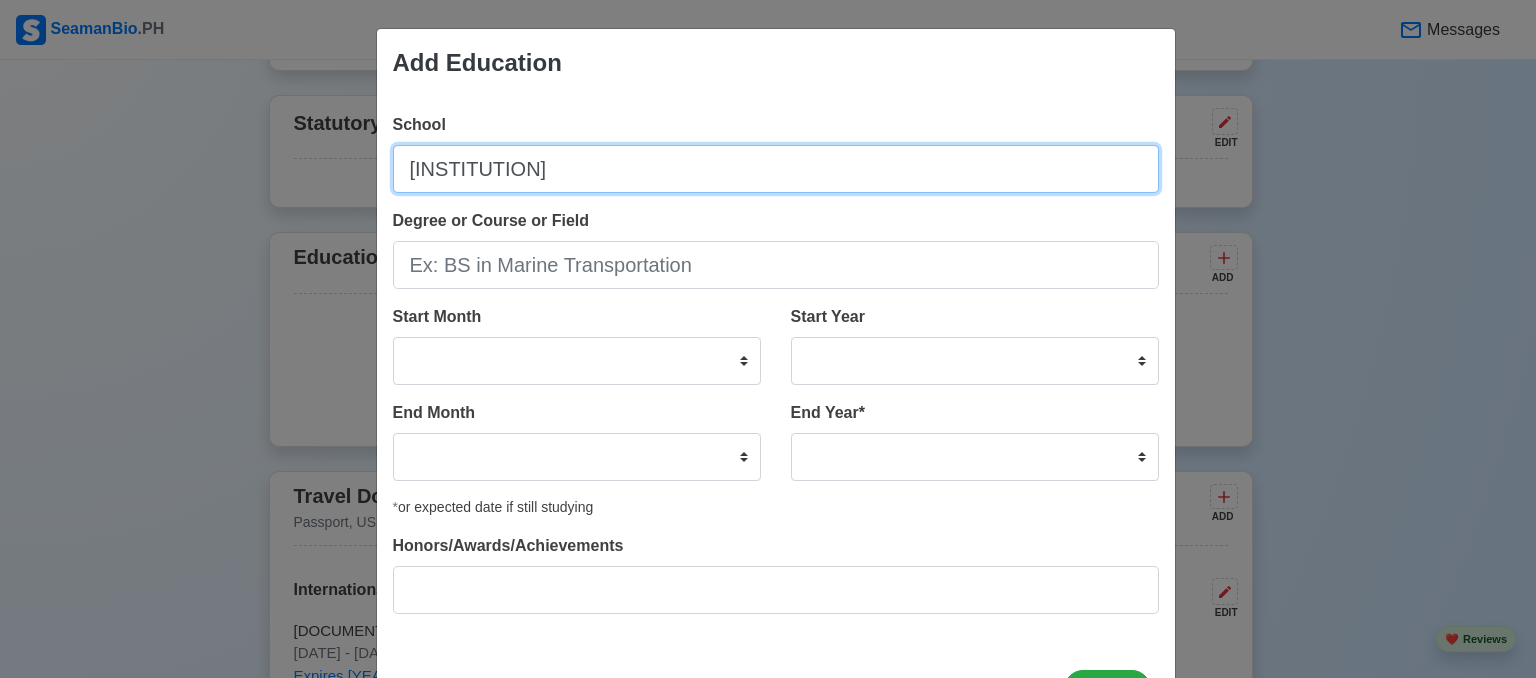 type on "Northwestern University" 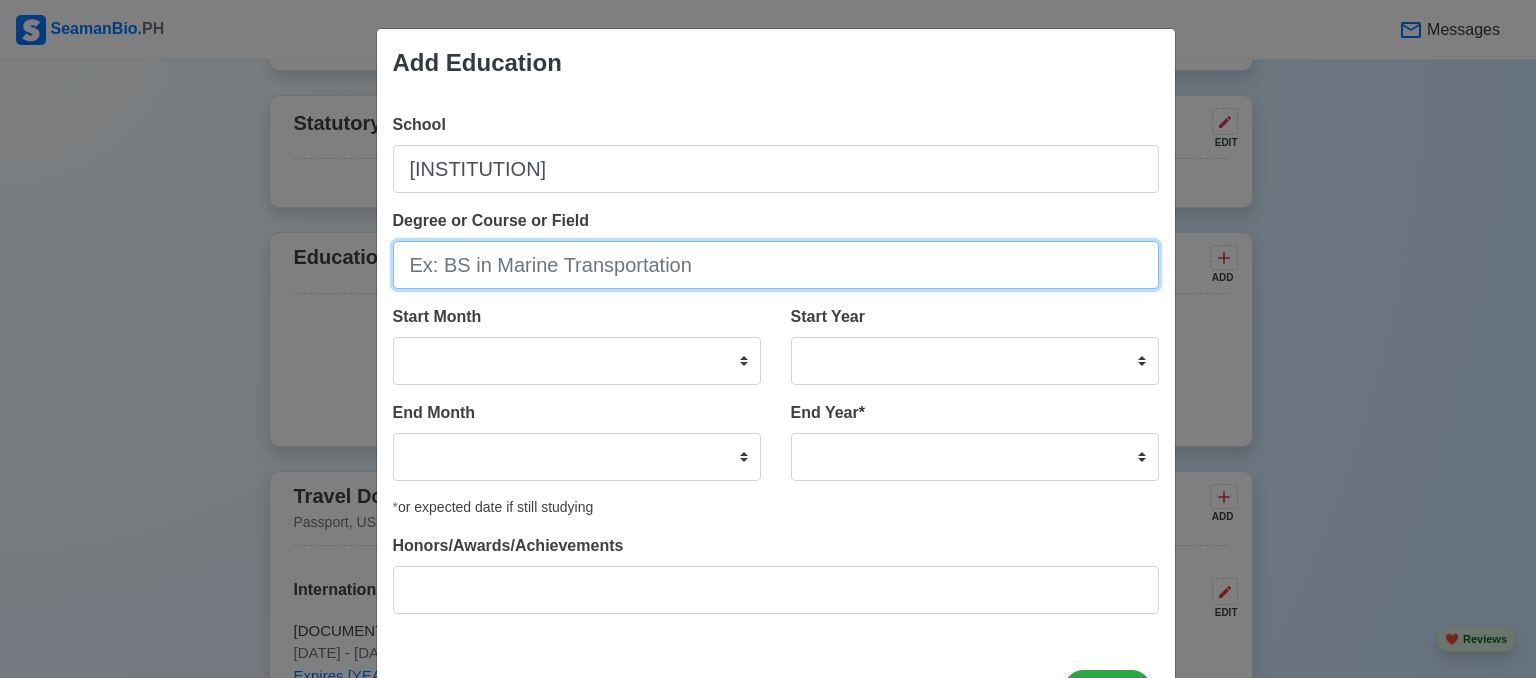 click on "Degree or Course or Field" at bounding box center [776, 265] 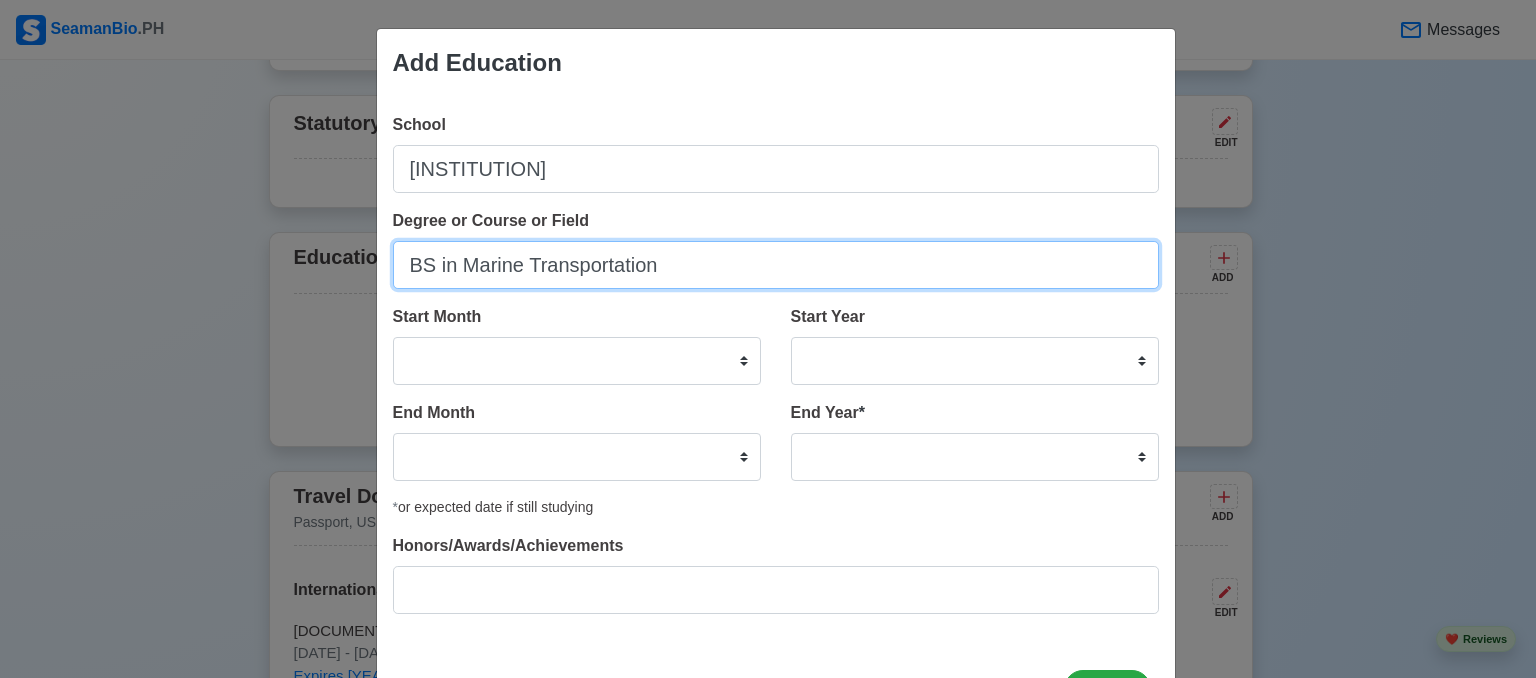 type on "BS in Marine Transportation" 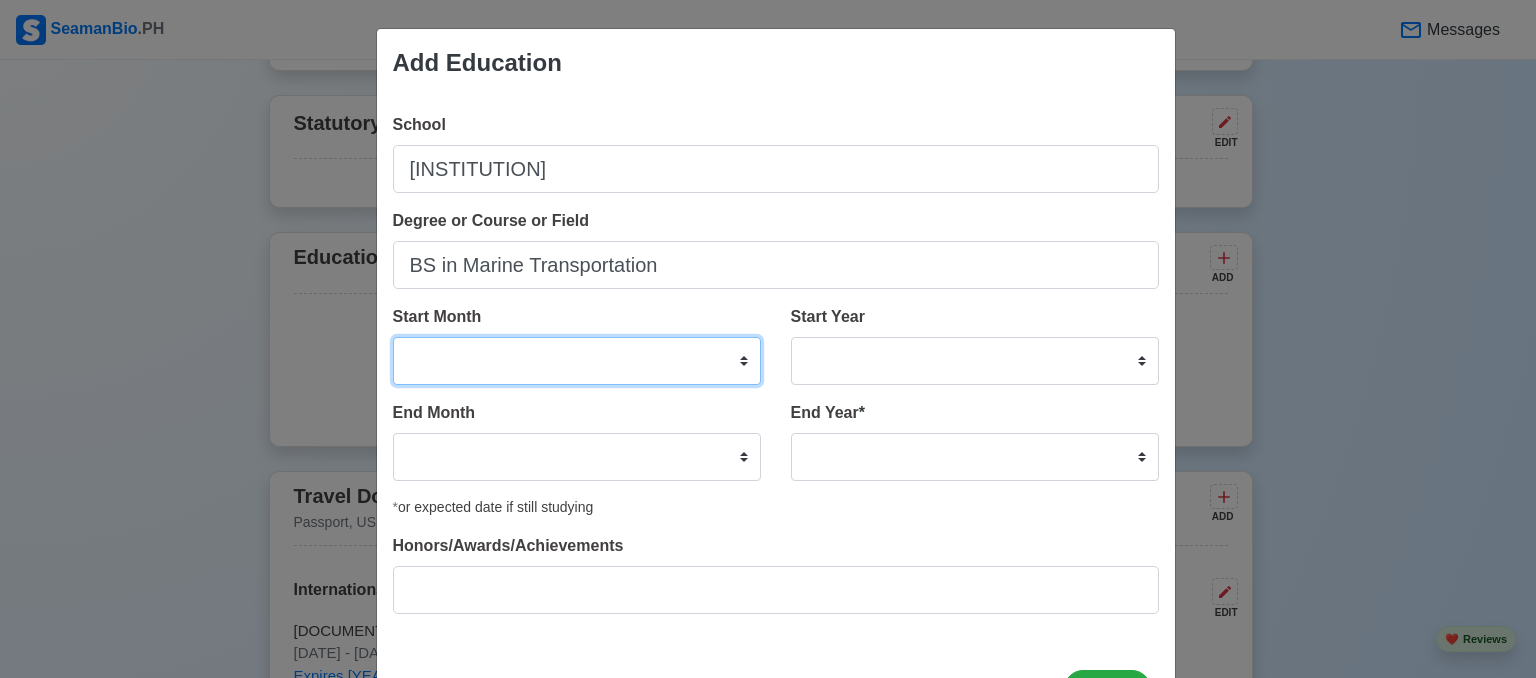 click on "January February March April May June July August September October November December" at bounding box center [577, 361] 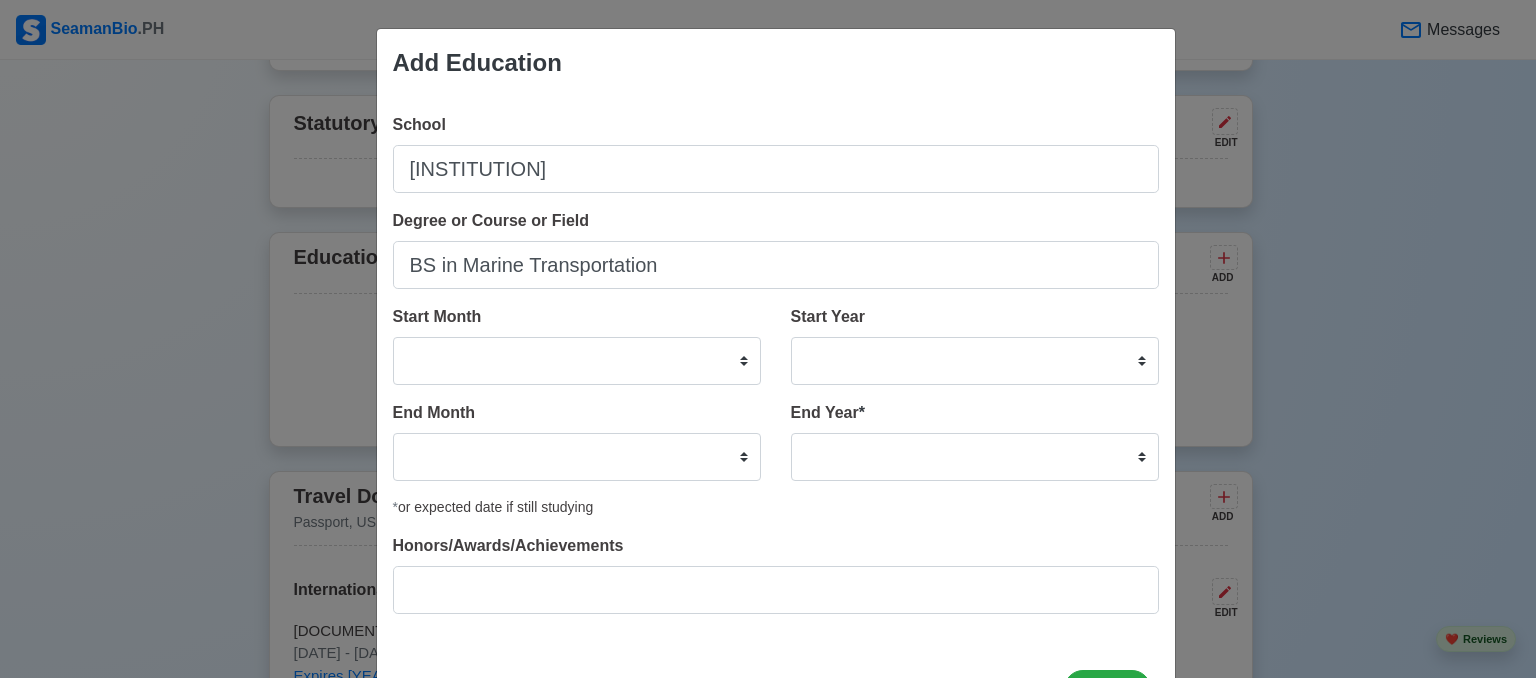 click on "Add Education School Northwestern University Degree or Course or Field BS in Marine Transportation Start Month January February March April May June July August September October November December Start Year 2025 2024 2023 2022 2021 2020 2019 2018 2017 2016 2015 2014 2013 2012 2011 2010 2009 2008 2007 2006 2005 2004 2003 2002 2001 2000 1999 1998 1997 1996 1995 1994 1993 1992 1991 1990 1989 1988 1987 1986 1985 1984 1983 1982 1981 1980 1979 1978 1977 1976 1975 1974 1973 1972 1971 1970 1969 1968 1967 1966 1965 1964 1963 1962 1961 1960 1959 1958 1957 1956 1955 1954 1953 1952 1951 1950 1949 1948 1947 1946 1945 1944 1943 1942 1941 1940 1939 1938 1937 1936 1935 1934 1933 1932 1931 1930 1929 1928 1927 1926 1925 End Month January February March April May June July August September October November December End Year  * 2035 2034 2033 2032 2031 2030 2029 2028 2027 2026 2025 2024 2023 2022 2021 2020 2019 2018 2017 2016 2015 2014 2013 2012 2011 2010 2009 2008 2007 2006 2005 2004 2003 2002 2001 2000 1999 1998 1997 1996 *" at bounding box center (768, 339) 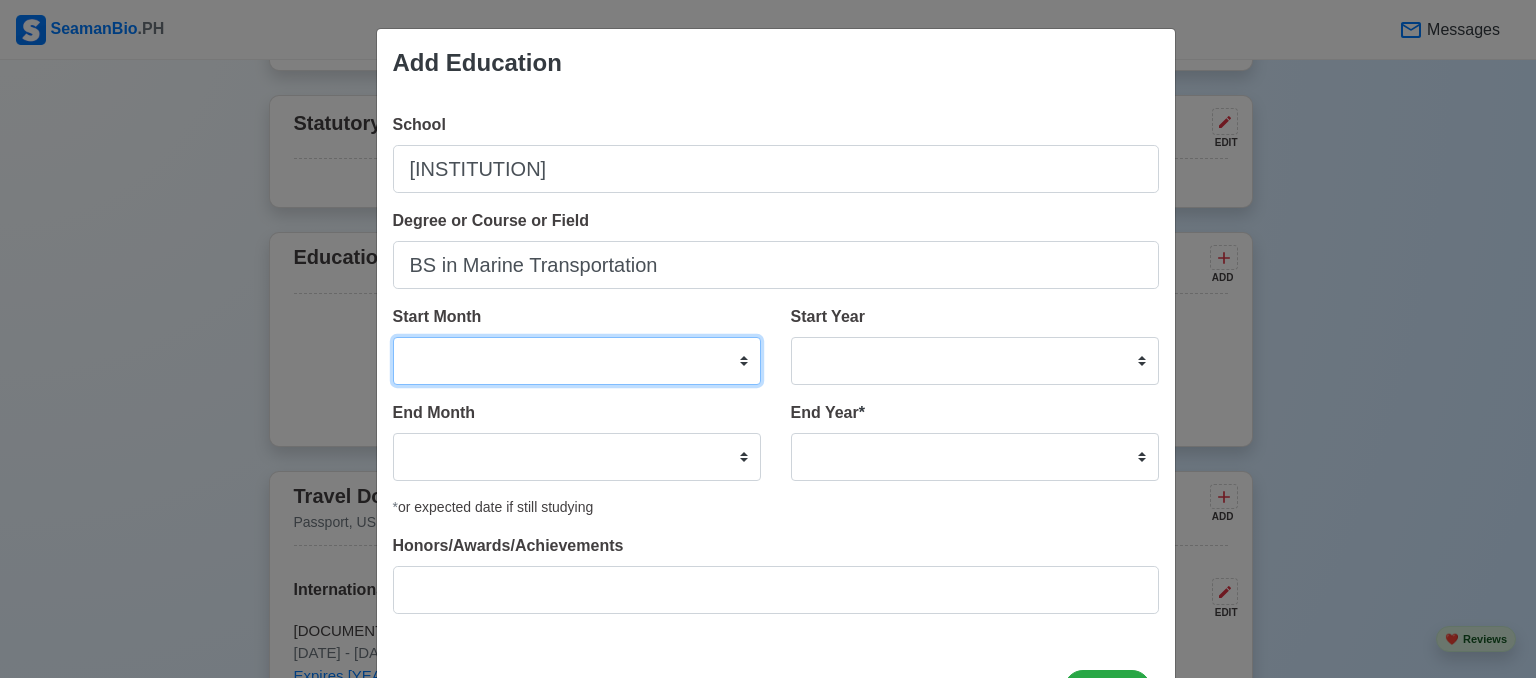 click on "January February March April May June July August September October November December" at bounding box center [577, 361] 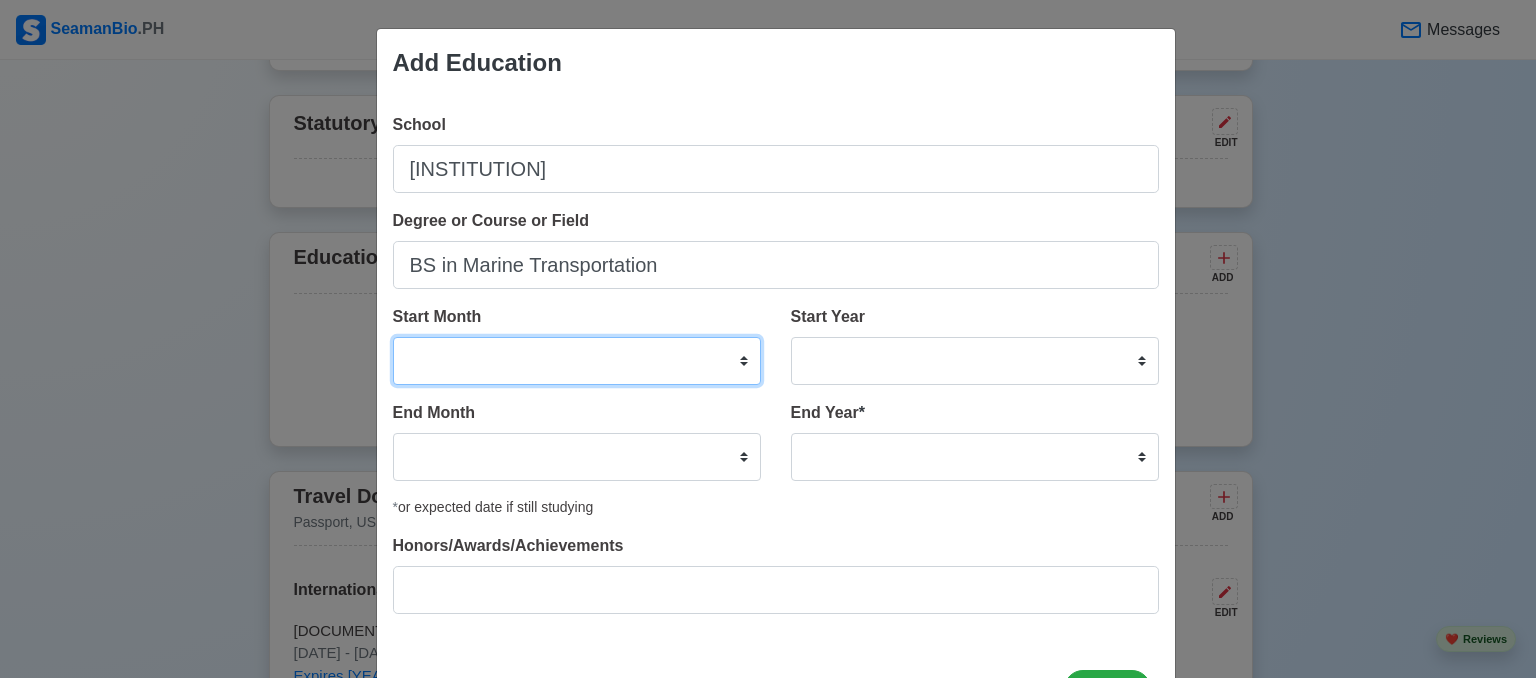 click on "January February March April May June July August September October November December" at bounding box center (577, 361) 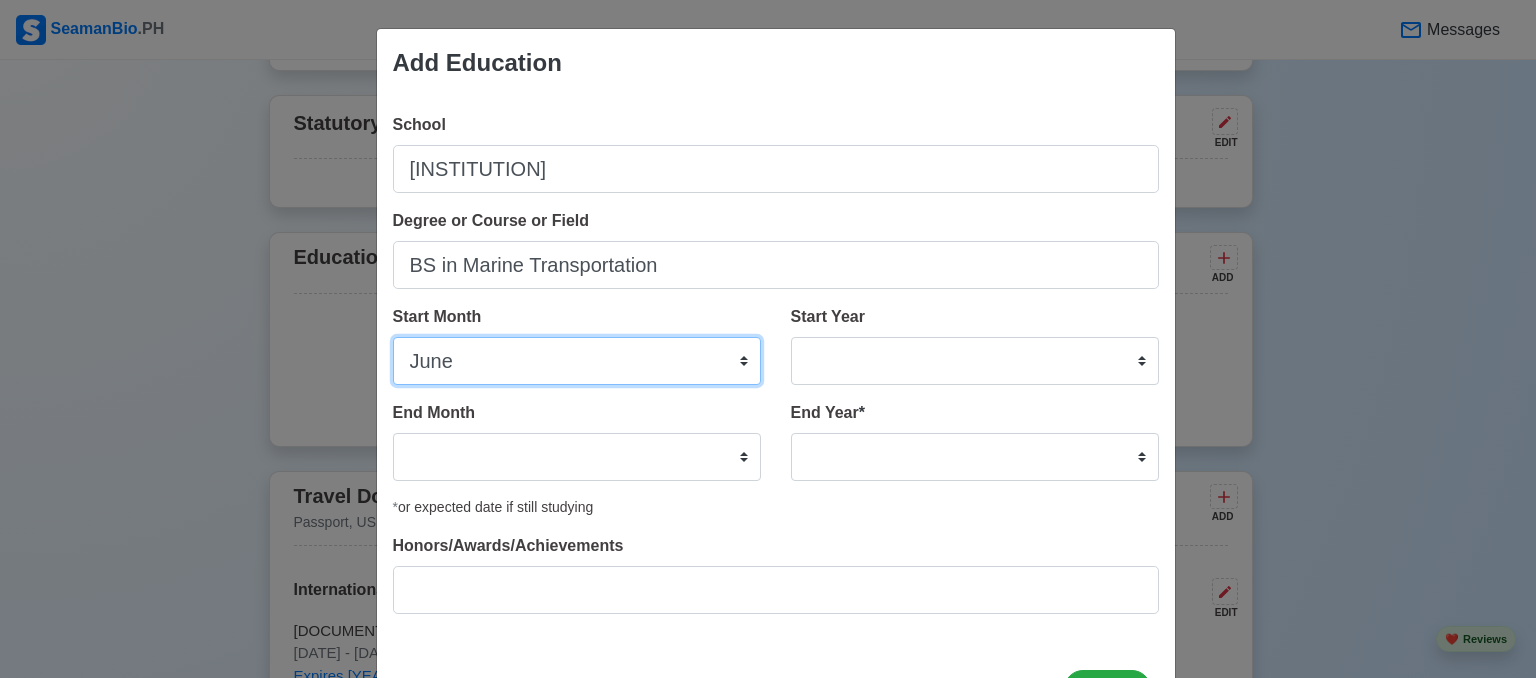 click on "January February March April May June July August September October November December" at bounding box center (577, 361) 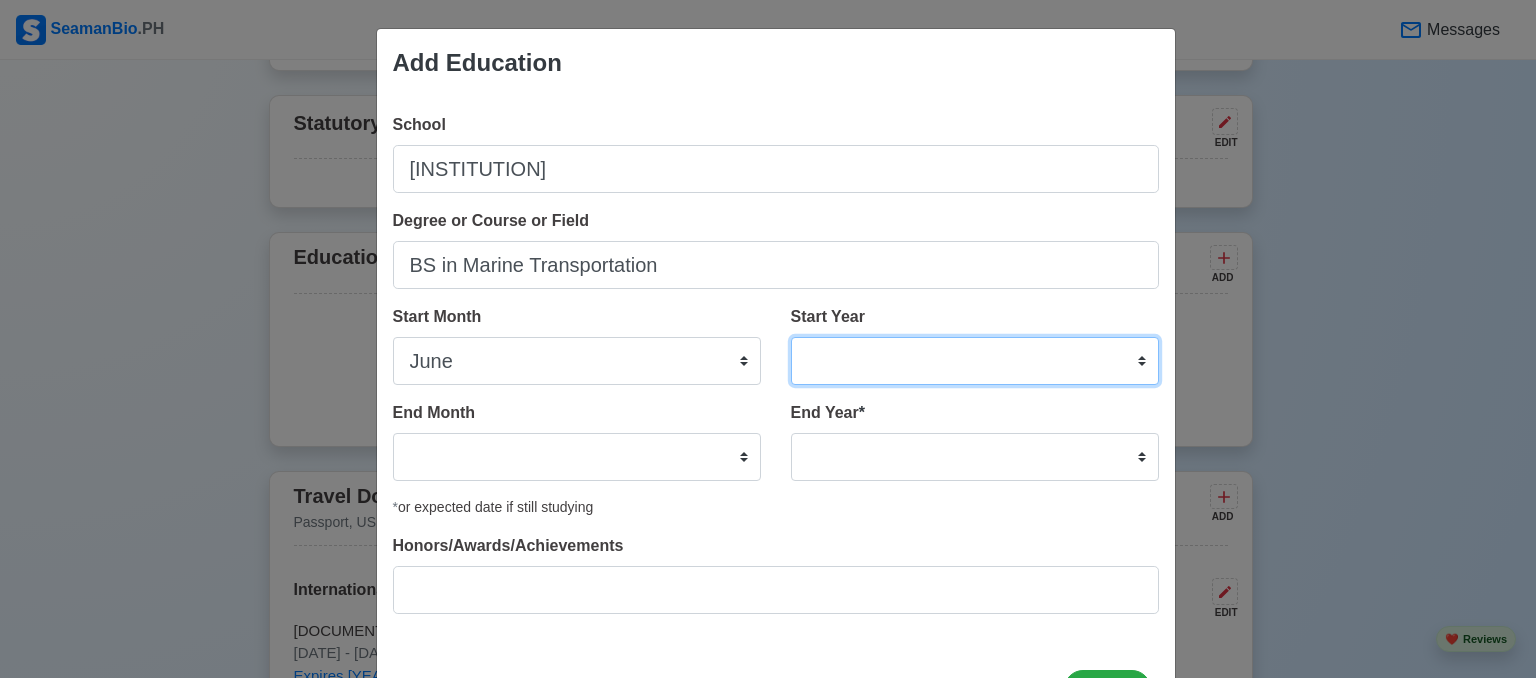 click on "2025 2024 2023 2022 2021 2020 2019 2018 2017 2016 2015 2014 2013 2012 2011 2010 2009 2008 2007 2006 2005 2004 2003 2002 2001 2000 1999 1998 1997 1996 1995 1994 1993 1992 1991 1990 1989 1988 1987 1986 1985 1984 1983 1982 1981 1980 1979 1978 1977 1976 1975 1974 1973 1972 1971 1970 1969 1968 1967 1966 1965 1964 1963 1962 1961 1960 1959 1958 1957 1956 1955 1954 1953 1952 1951 1950 1949 1948 1947 1946 1945 1944 1943 1942 1941 1940 1939 1938 1937 1936 1935 1934 1933 1932 1931 1930 1929 1928 1927 1926 1925" at bounding box center [975, 361] 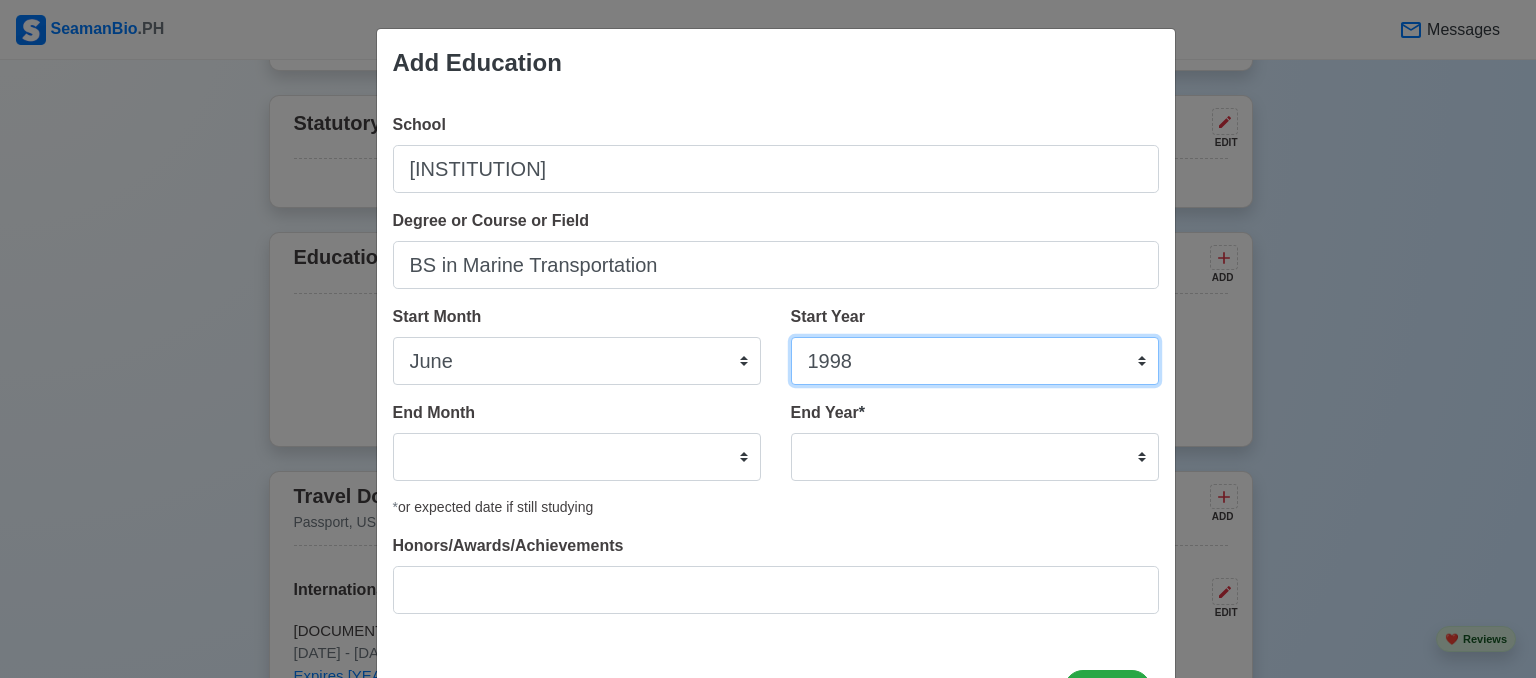 click on "2025 2024 2023 2022 2021 2020 2019 2018 2017 2016 2015 2014 2013 2012 2011 2010 2009 2008 2007 2006 2005 2004 2003 2002 2001 2000 1999 1998 1997 1996 1995 1994 1993 1992 1991 1990 1989 1988 1987 1986 1985 1984 1983 1982 1981 1980 1979 1978 1977 1976 1975 1974 1973 1972 1971 1970 1969 1968 1967 1966 1965 1964 1963 1962 1961 1960 1959 1958 1957 1956 1955 1954 1953 1952 1951 1950 1949 1948 1947 1946 1945 1944 1943 1942 1941 1940 1939 1938 1937 1936 1935 1934 1933 1932 1931 1930 1929 1928 1927 1926 1925" at bounding box center (975, 361) 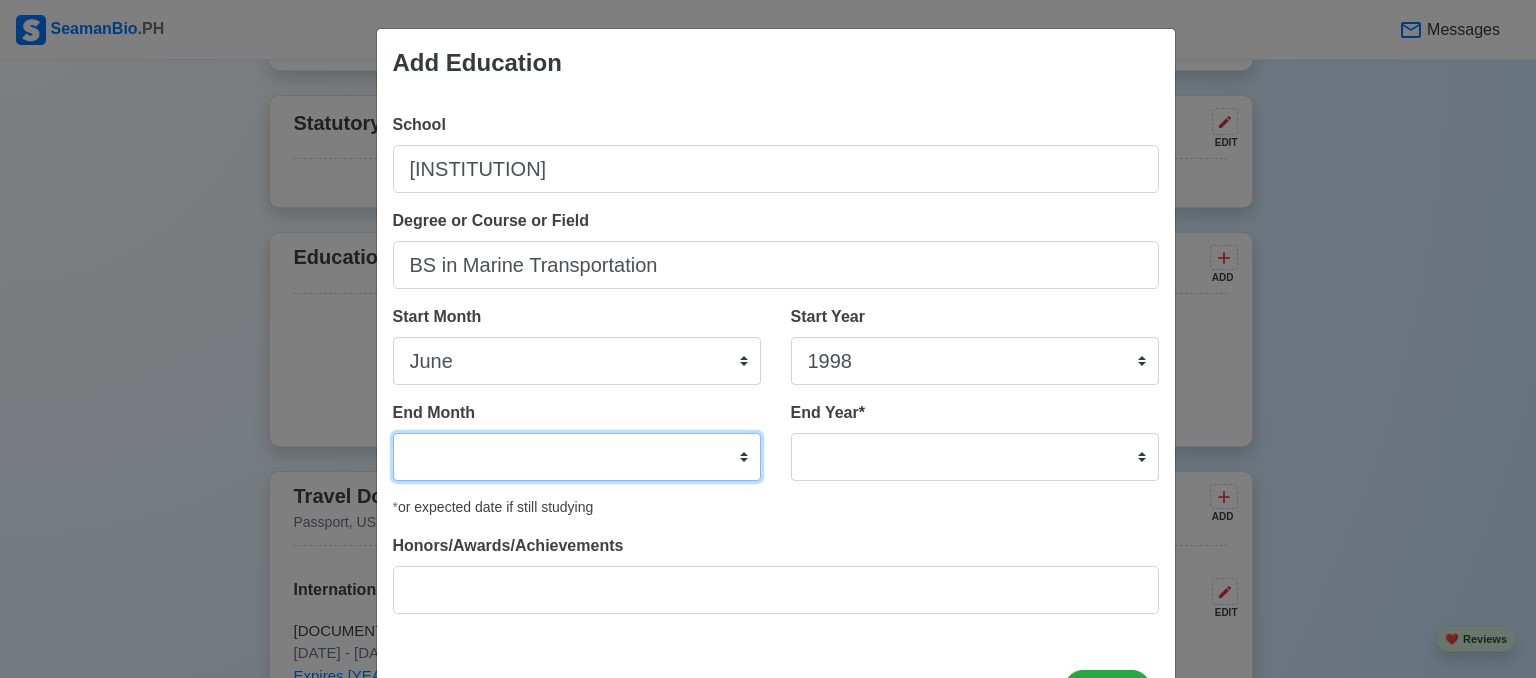 click on "January February March April May June July August September October November December" at bounding box center (577, 457) 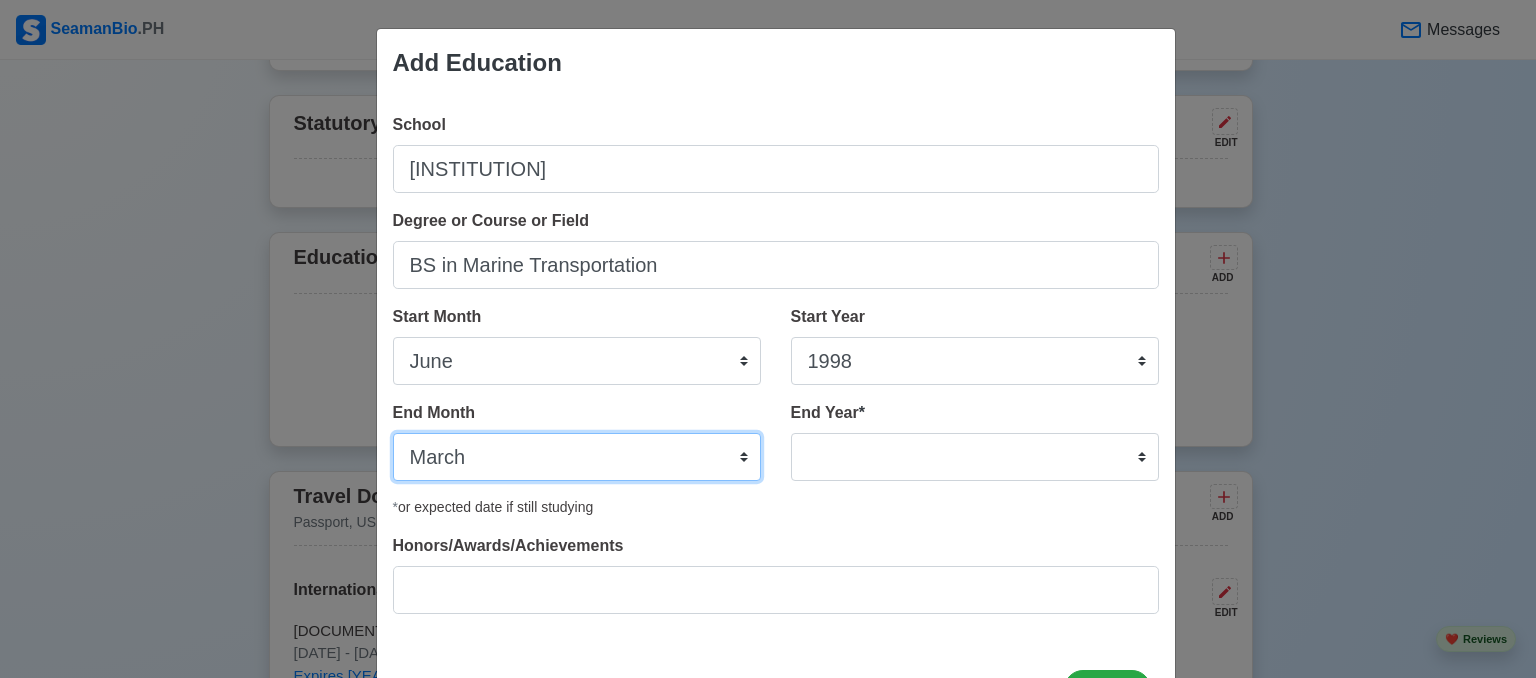 click on "January February March April May June July August September October November December" at bounding box center [577, 457] 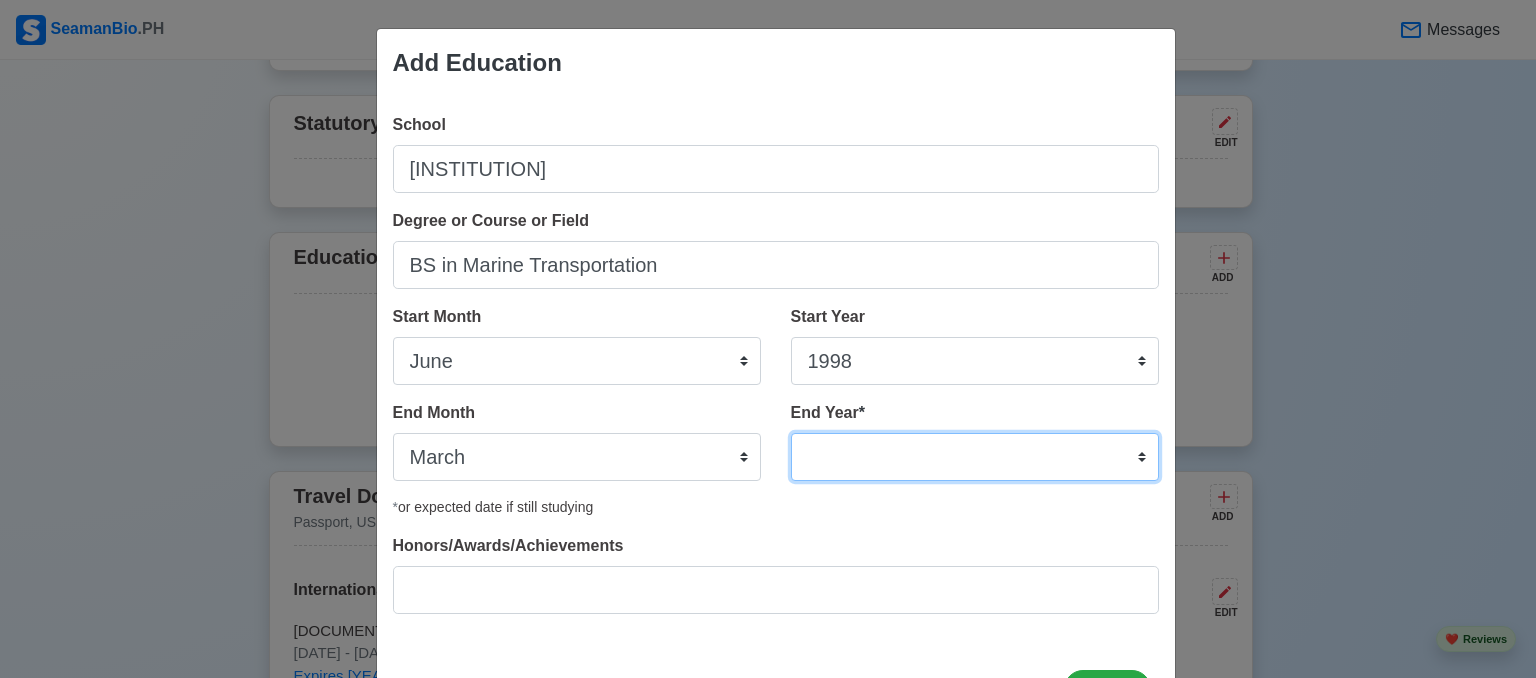 click on "2035 2034 2033 2032 2031 2030 2029 2028 2027 2026 2025 2024 2023 2022 2021 2020 2019 2018 2017 2016 2015 2014 2013 2012 2011 2010 2009 2008 2007 2006 2005 2004 2003 2002 2001 2000 1999 1998 1997 1996 1995 1994 1993 1992 1991 1990 1989 1988 1987 1986 1985 1984 1983 1982 1981 1980 1979 1978 1977 1976 1975 1974 1973 1972 1971 1970 1969 1968 1967 1966 1965 1964 1963 1962 1961 1960 1959 1958 1957 1956 1955 1954 1953 1952 1951 1950 1949 1948 1947 1946 1945 1944 1943 1942 1941 1940 1939 1938 1937 1936 1935" at bounding box center [975, 457] 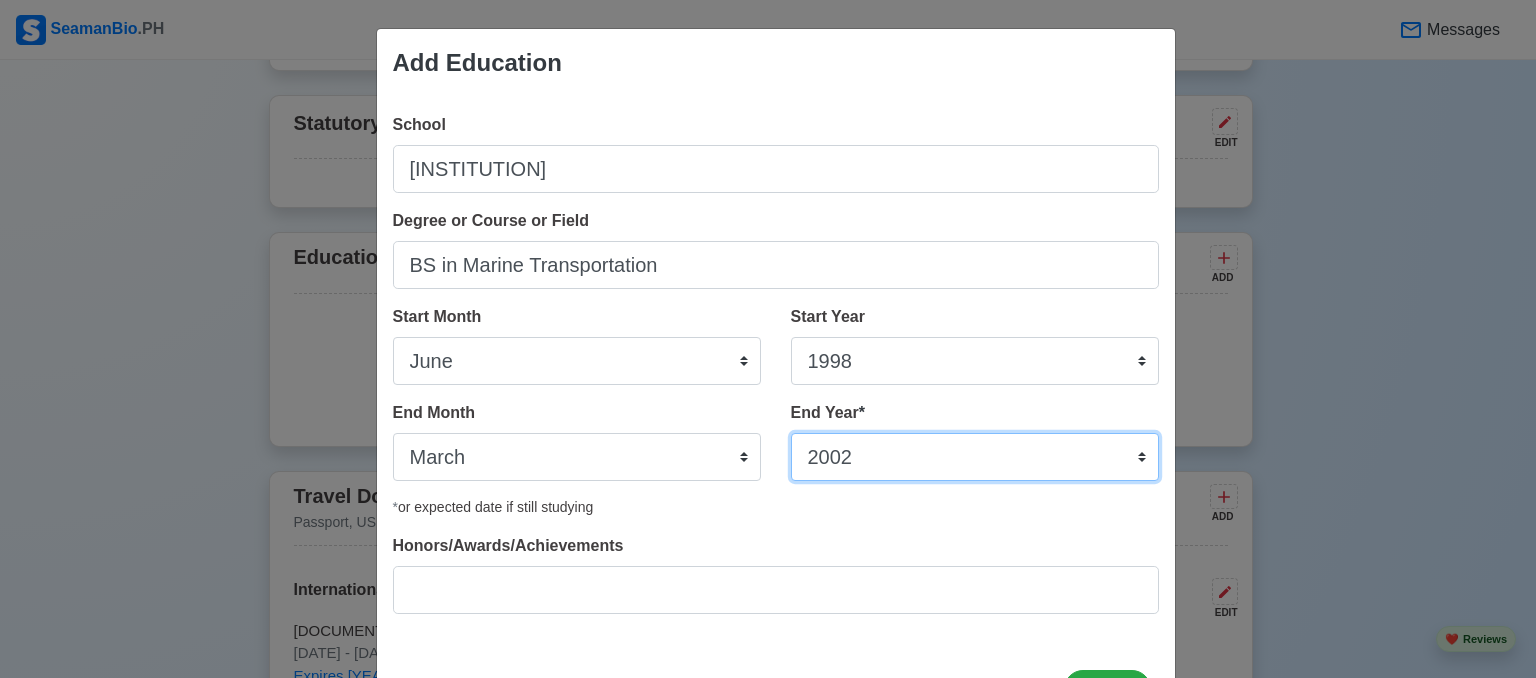click on "2035 2034 2033 2032 2031 2030 2029 2028 2027 2026 2025 2024 2023 2022 2021 2020 2019 2018 2017 2016 2015 2014 2013 2012 2011 2010 2009 2008 2007 2006 2005 2004 2003 2002 2001 2000 1999 1998 1997 1996 1995 1994 1993 1992 1991 1990 1989 1988 1987 1986 1985 1984 1983 1982 1981 1980 1979 1978 1977 1976 1975 1974 1973 1972 1971 1970 1969 1968 1967 1966 1965 1964 1963 1962 1961 1960 1959 1958 1957 1956 1955 1954 1953 1952 1951 1950 1949 1948 1947 1946 1945 1944 1943 1942 1941 1940 1939 1938 1937 1936 1935" at bounding box center [975, 457] 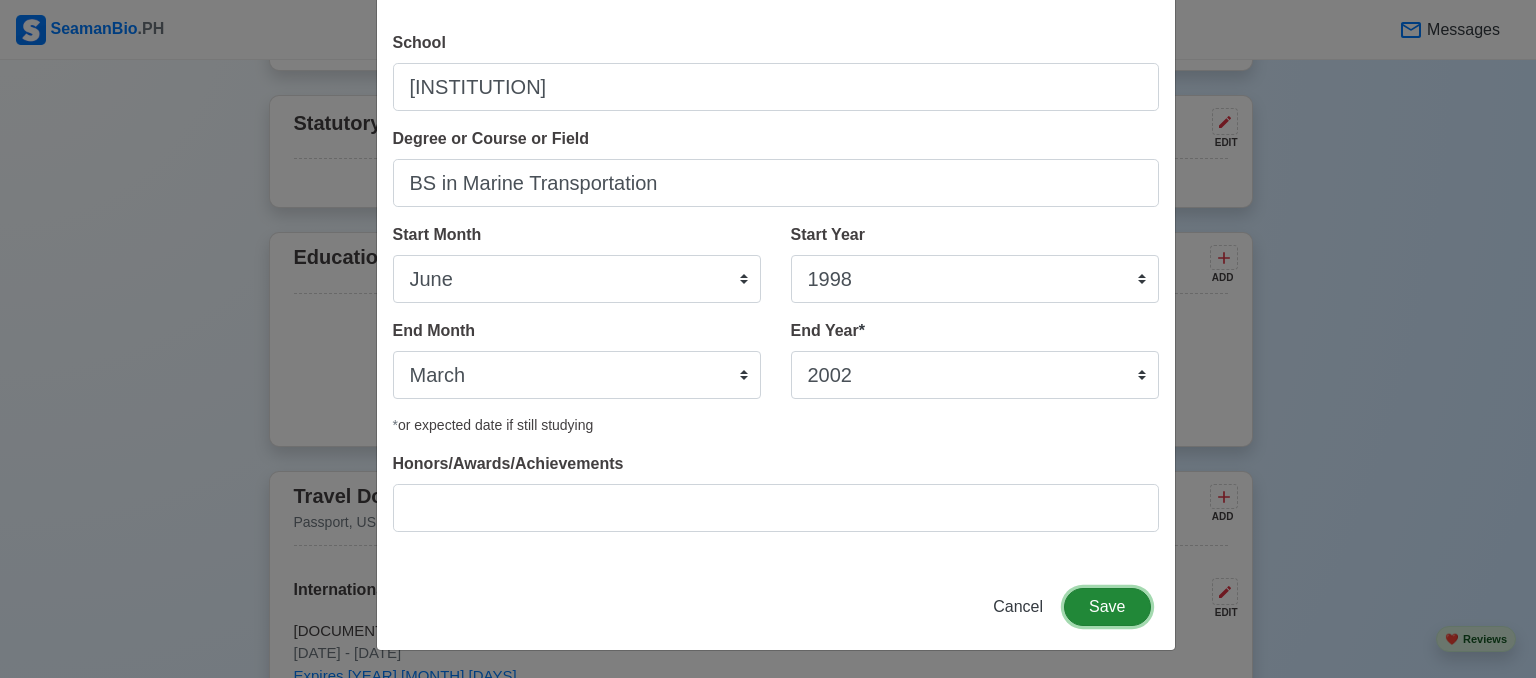 click on "Save" at bounding box center [1107, 607] 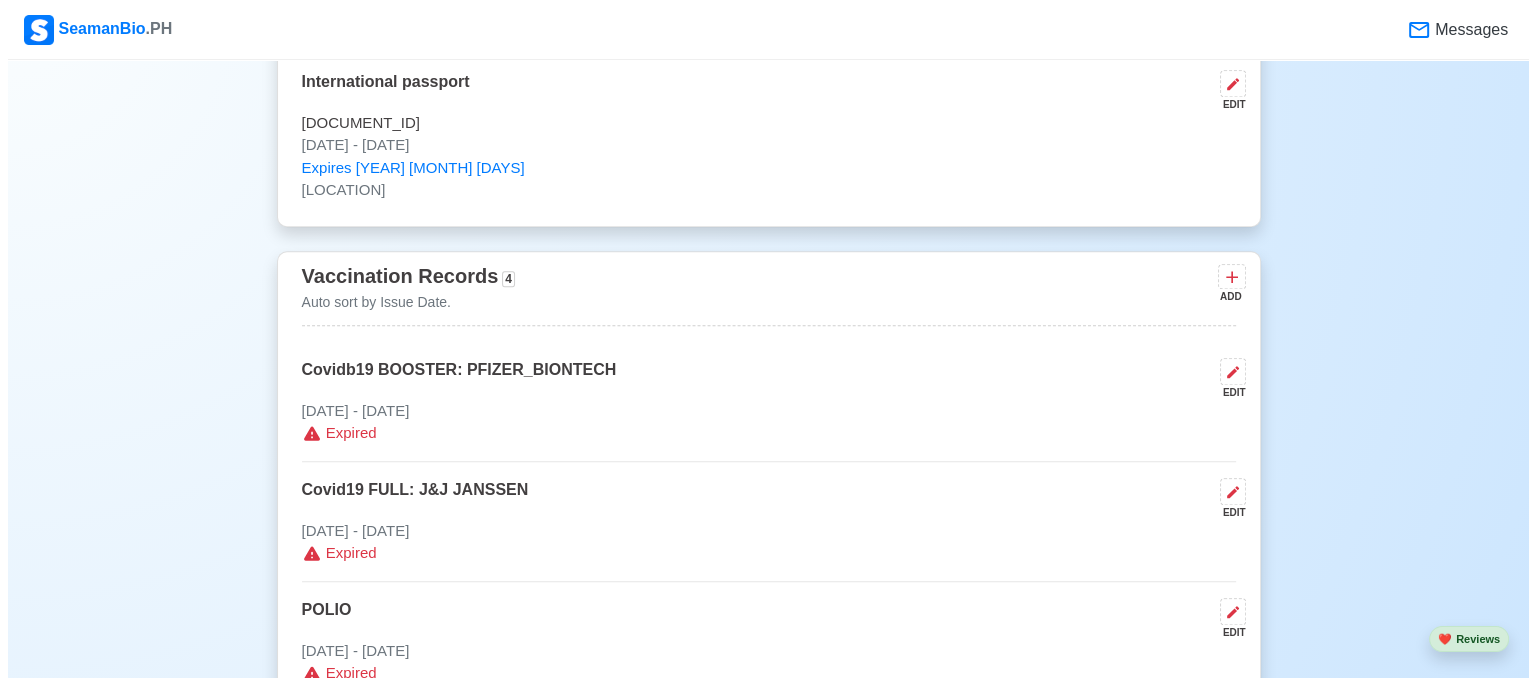 scroll, scrollTop: 1682, scrollLeft: 0, axis: vertical 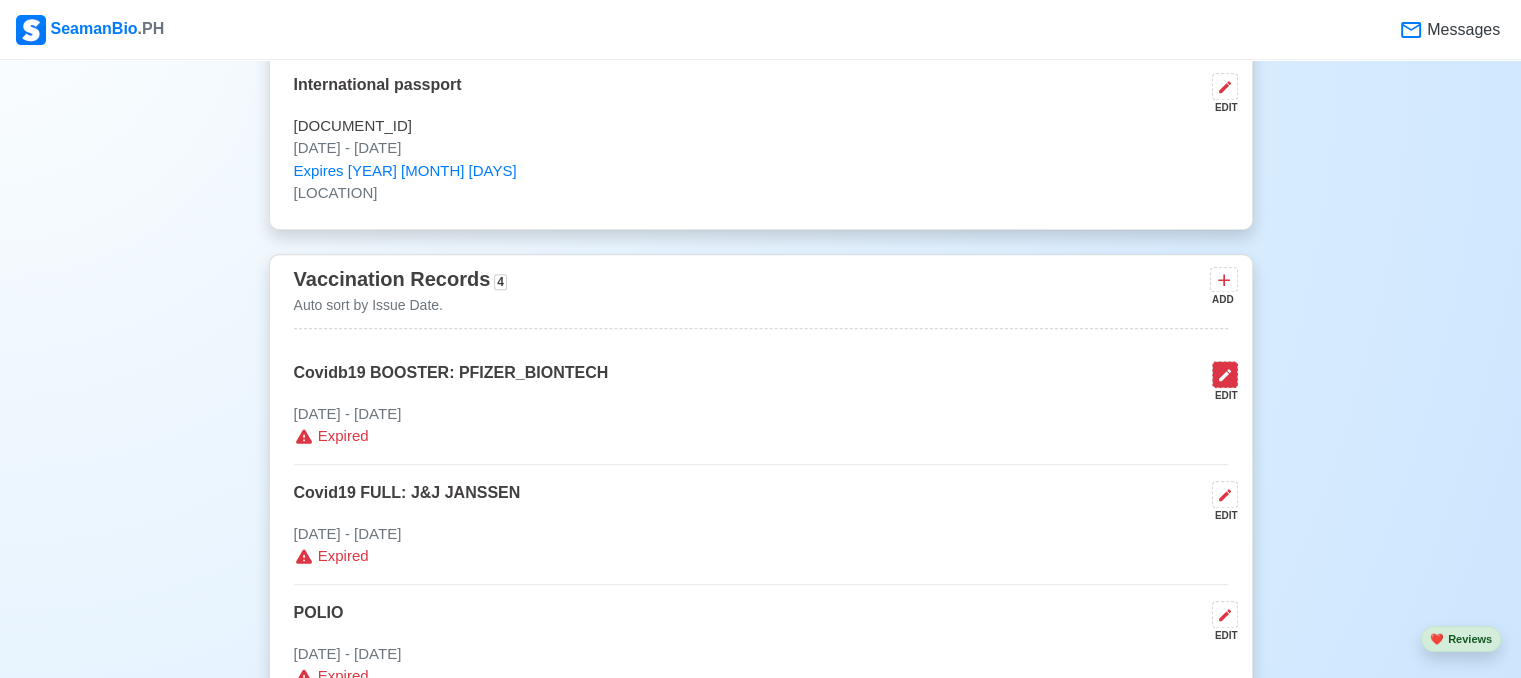 click 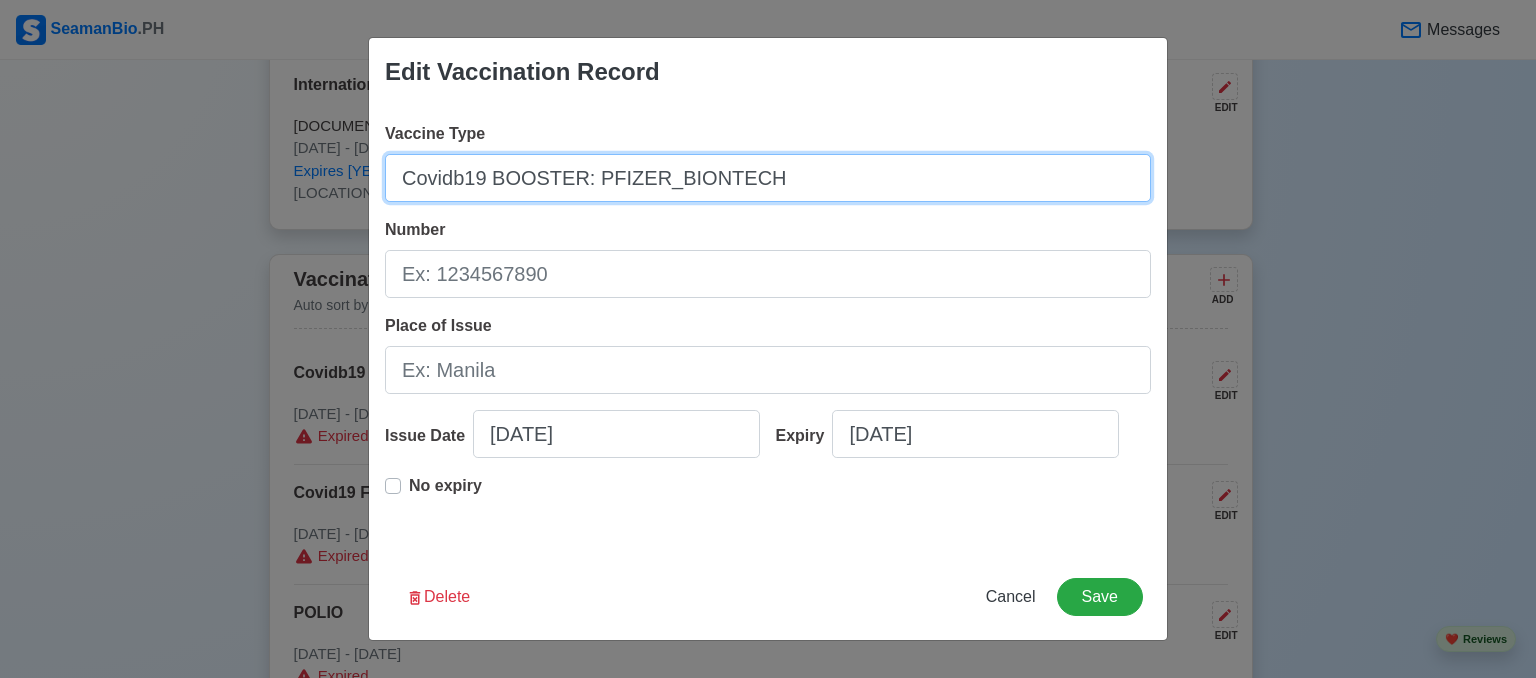click on "Covidb19 BOOSTER: PFIZER_BIONTECH" at bounding box center [768, 178] 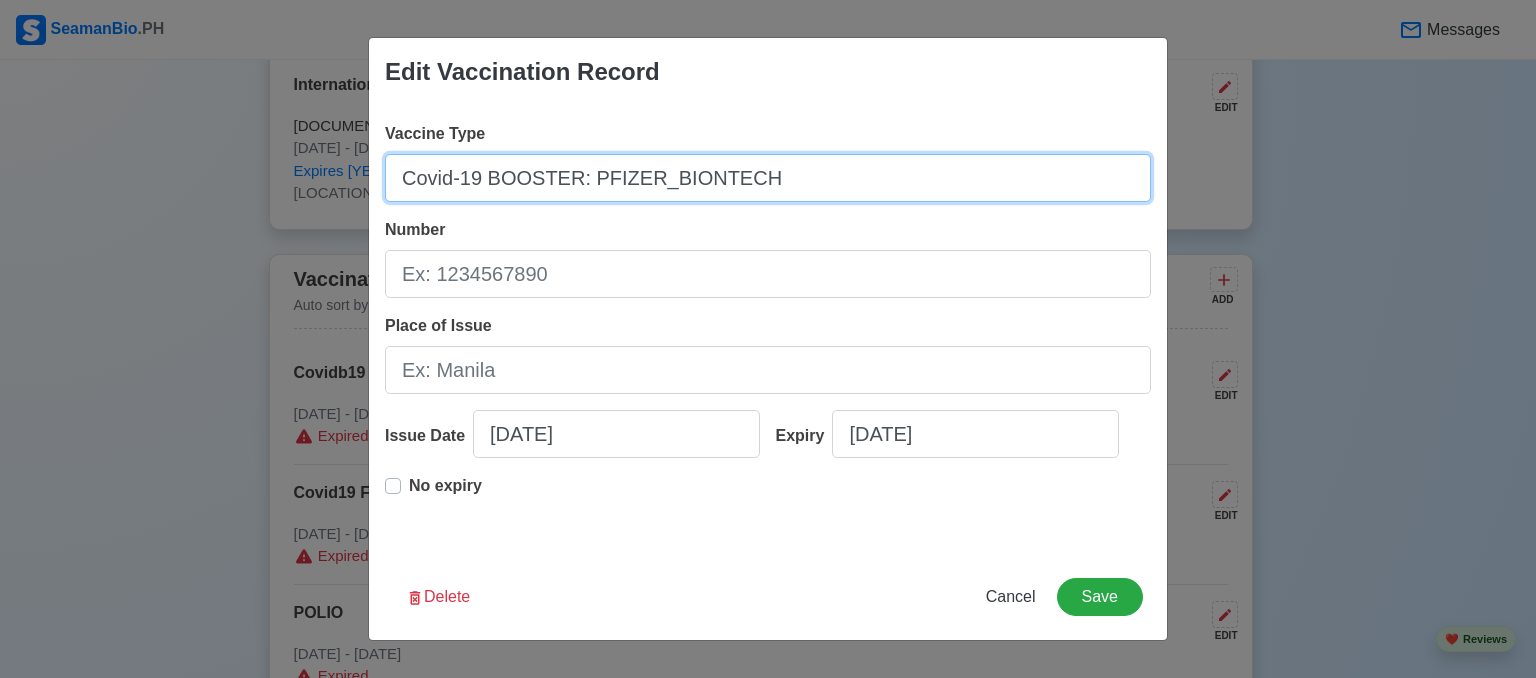 type on "Covid-19 BOOSTER: PFIZER_BIONTECH" 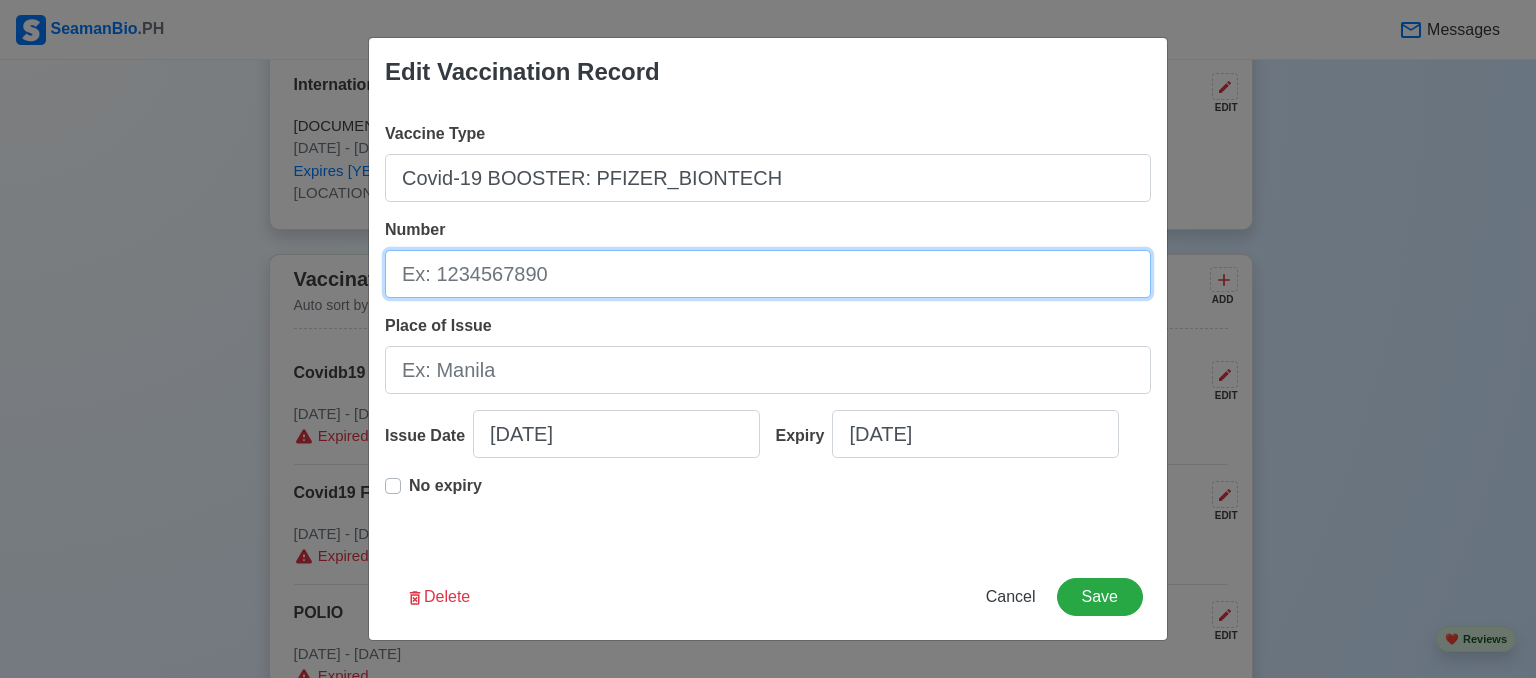 click on "Number" at bounding box center [768, 274] 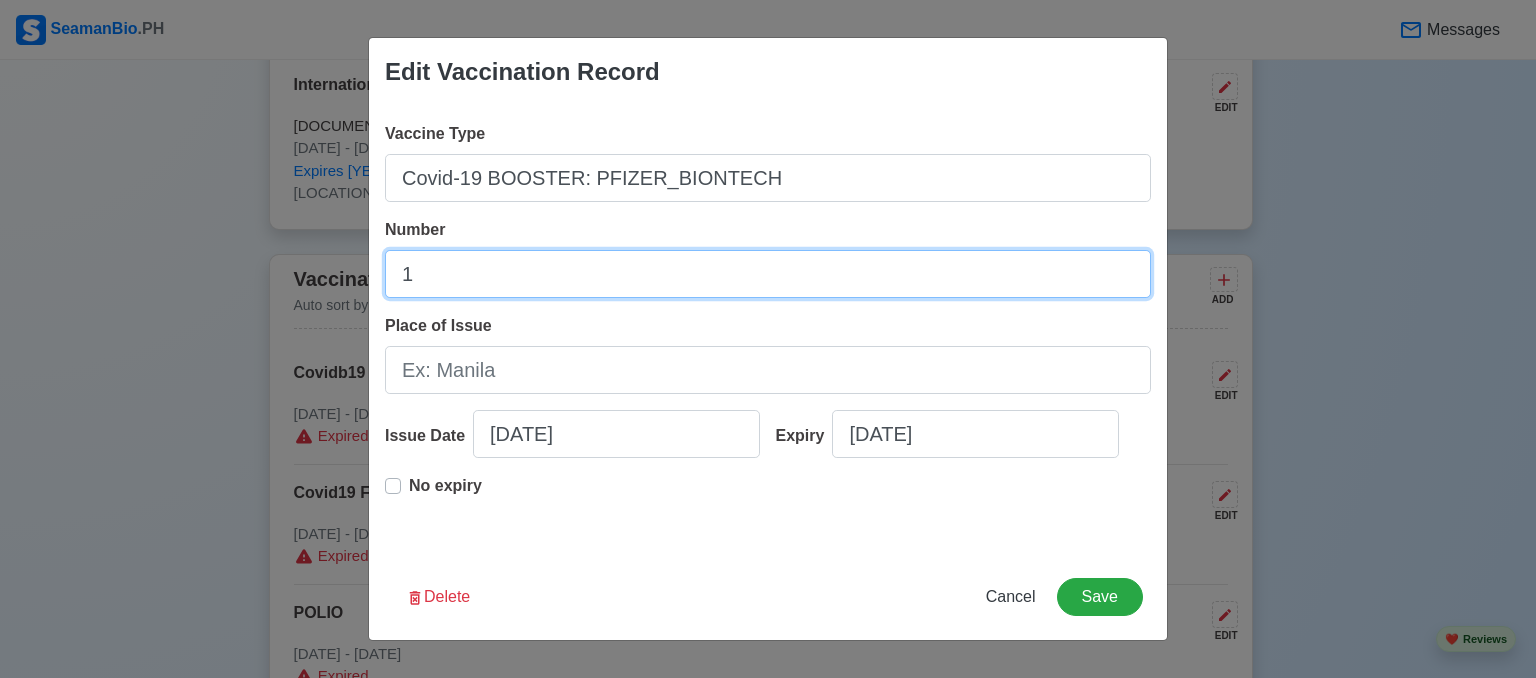 type on "1" 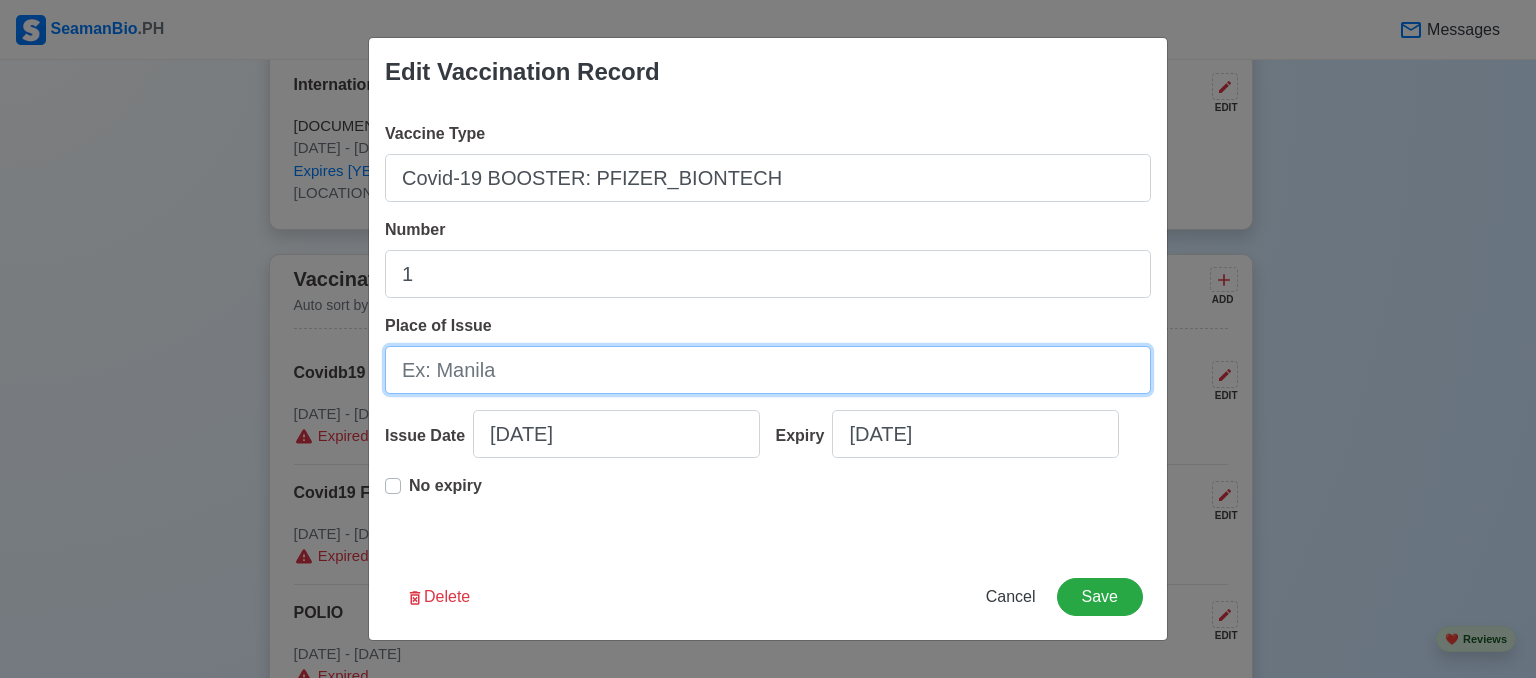 click on "Place of Issue" at bounding box center (768, 370) 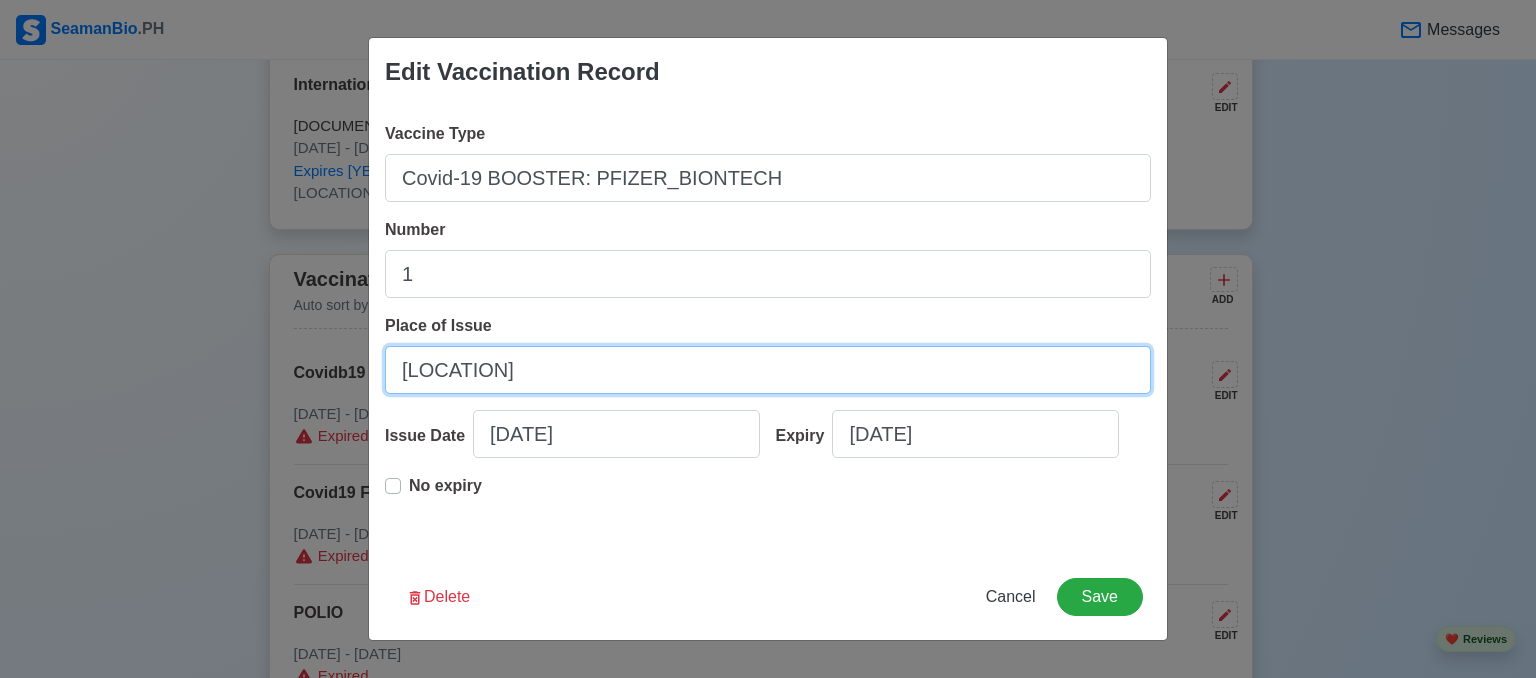 type on "[PROVINCE]" 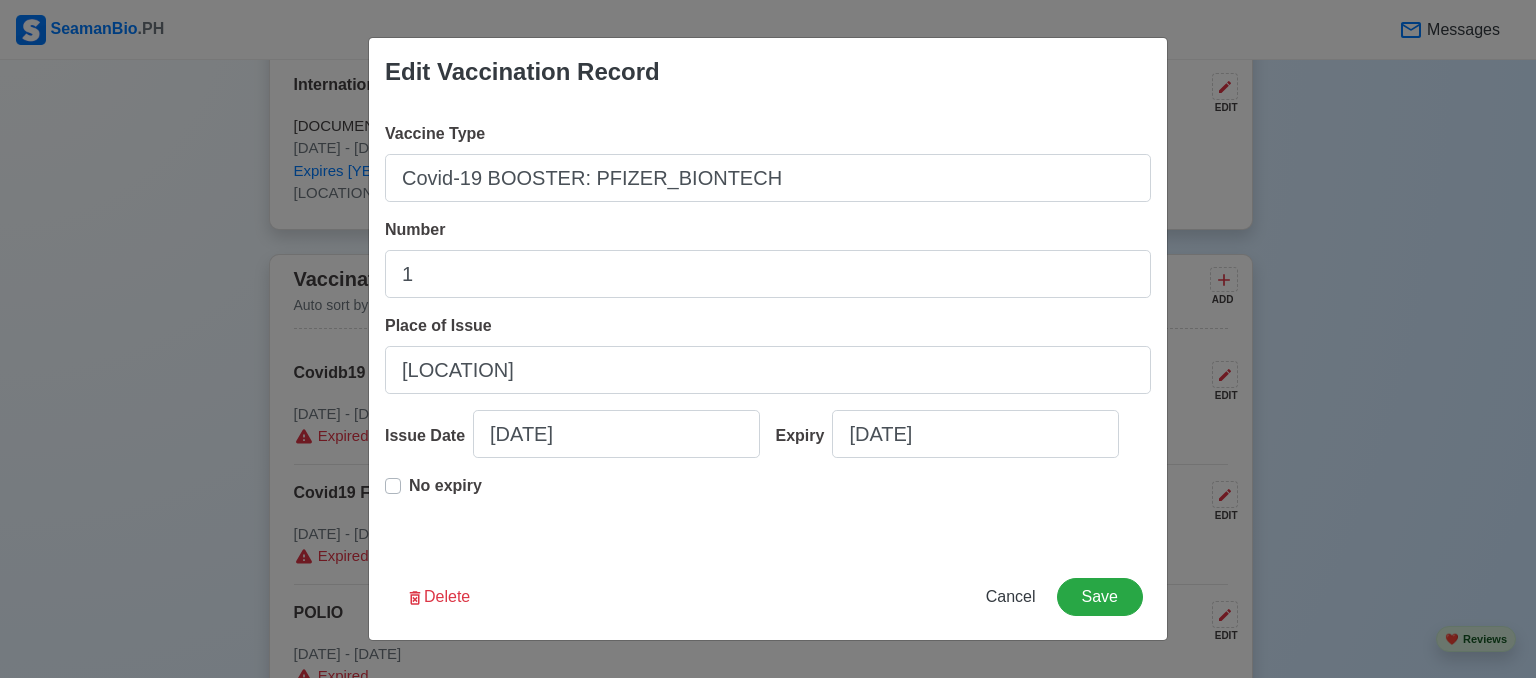 click on "No expiry" at bounding box center [445, 494] 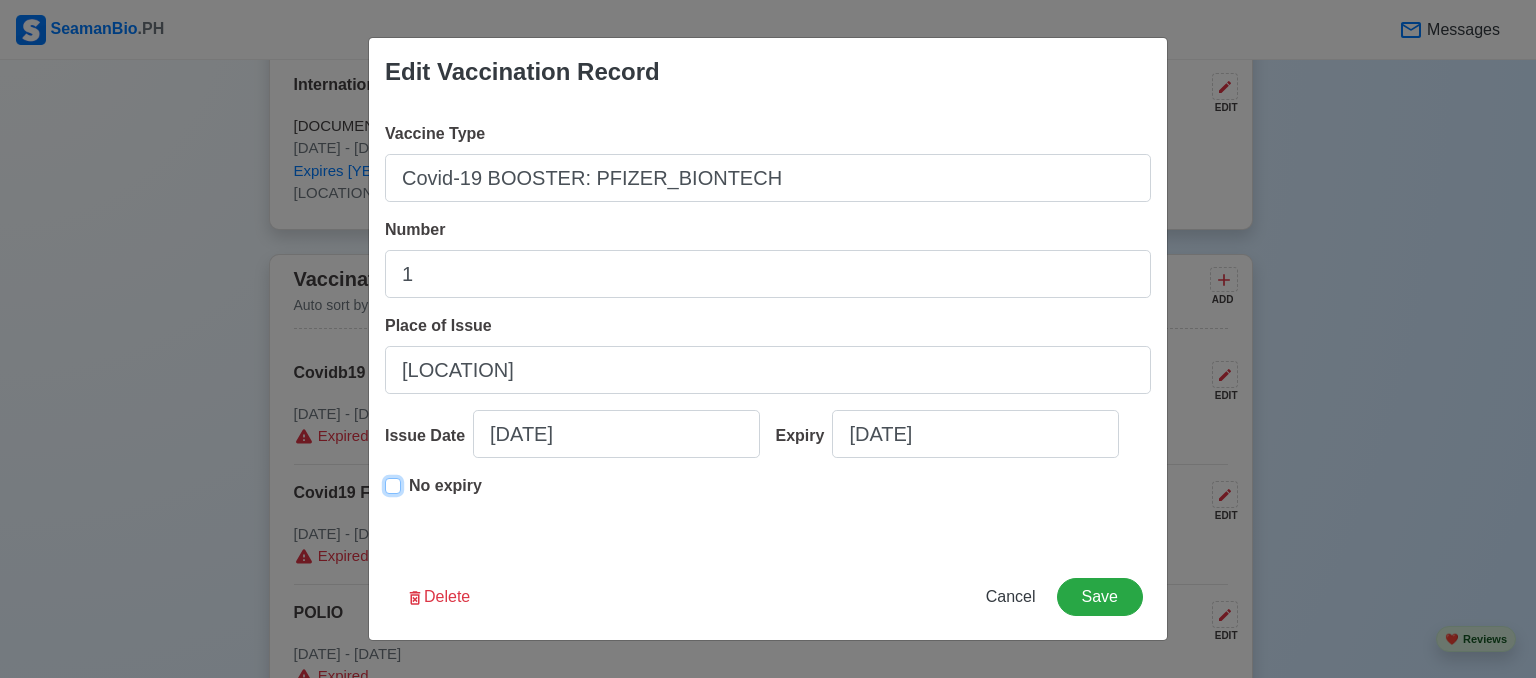 type on "02/17/2023" 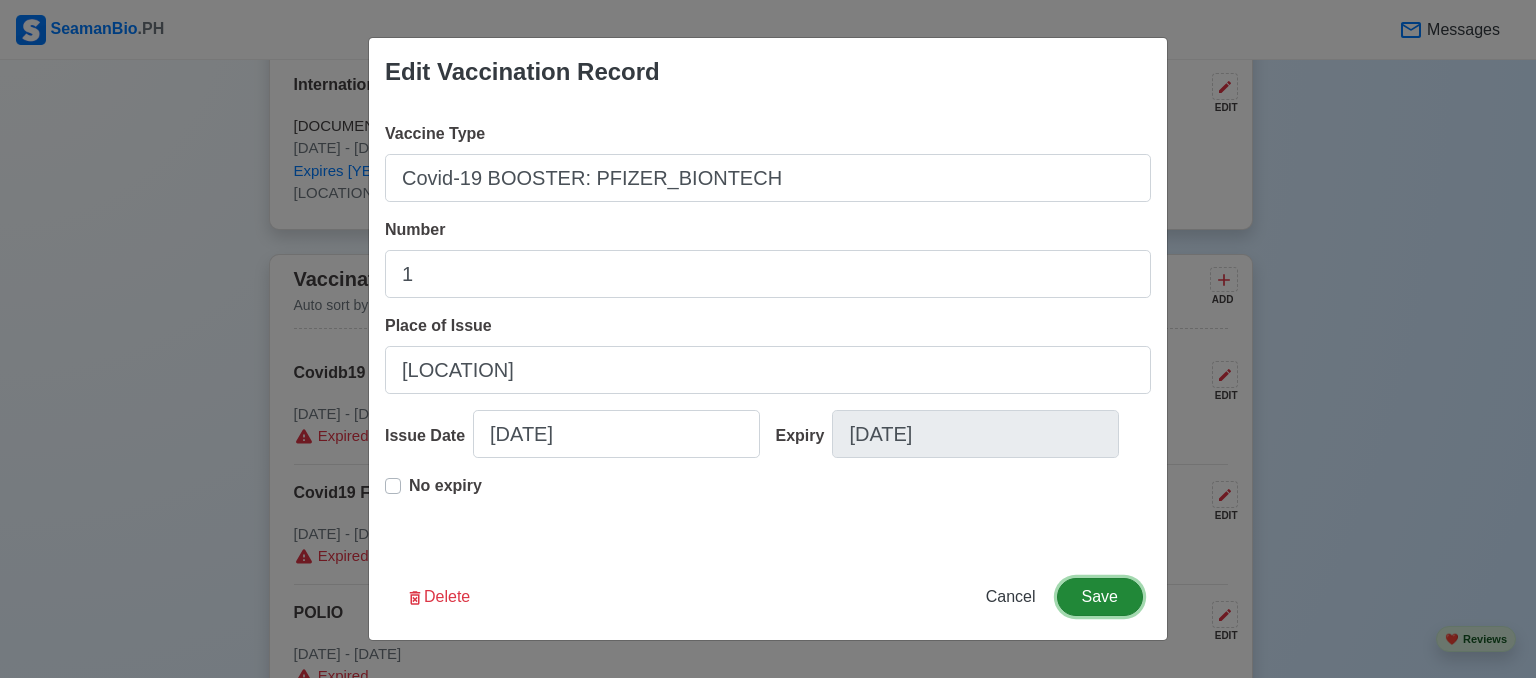 click on "Save" at bounding box center (1100, 597) 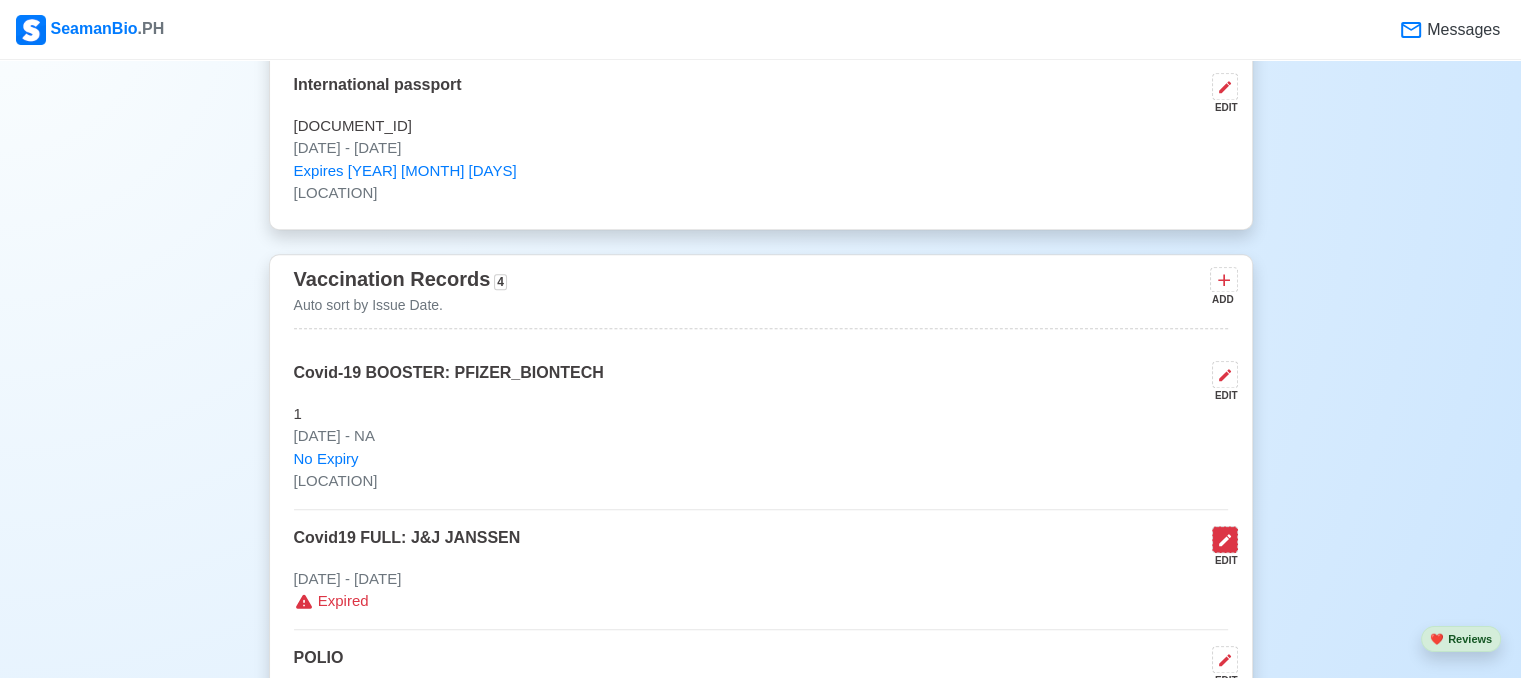 click at bounding box center (1225, 539) 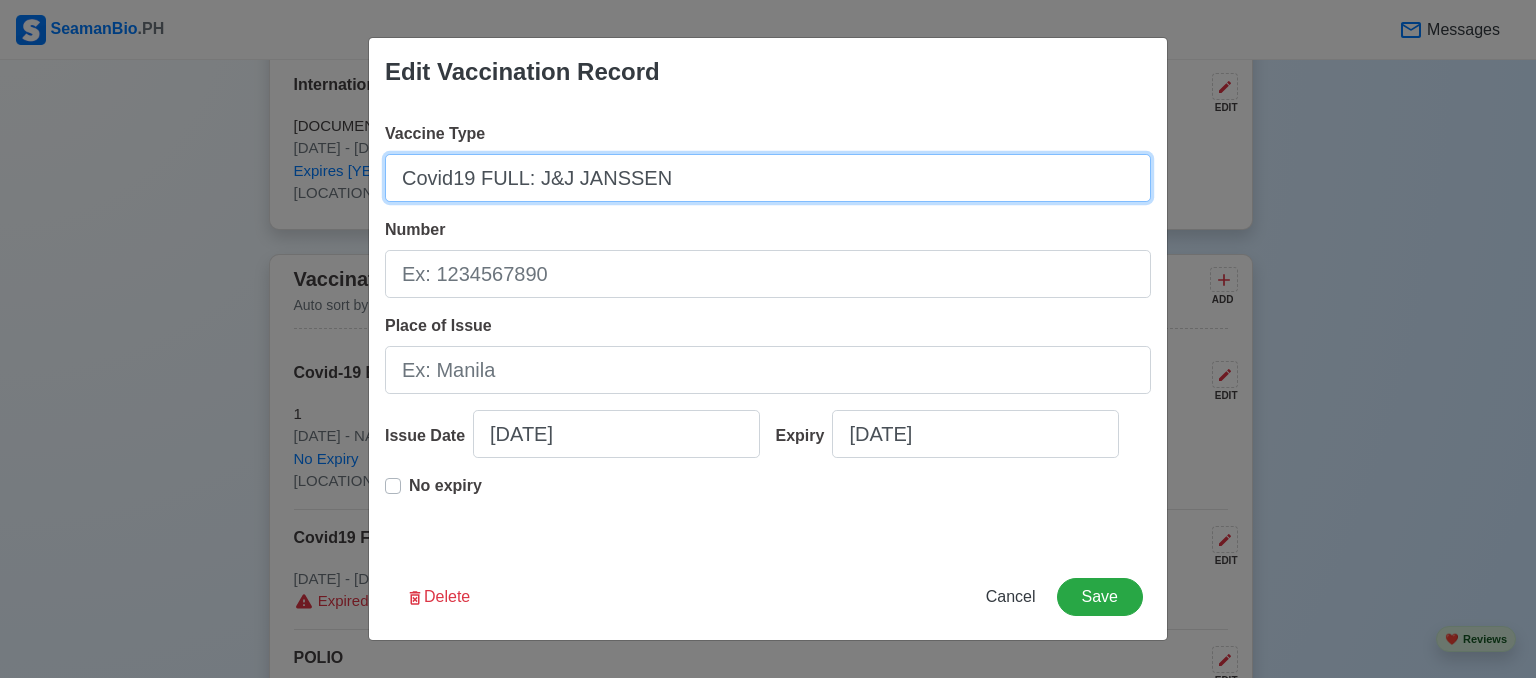 click on "Covid19 FULL: J&J JANSSEN" at bounding box center [768, 178] 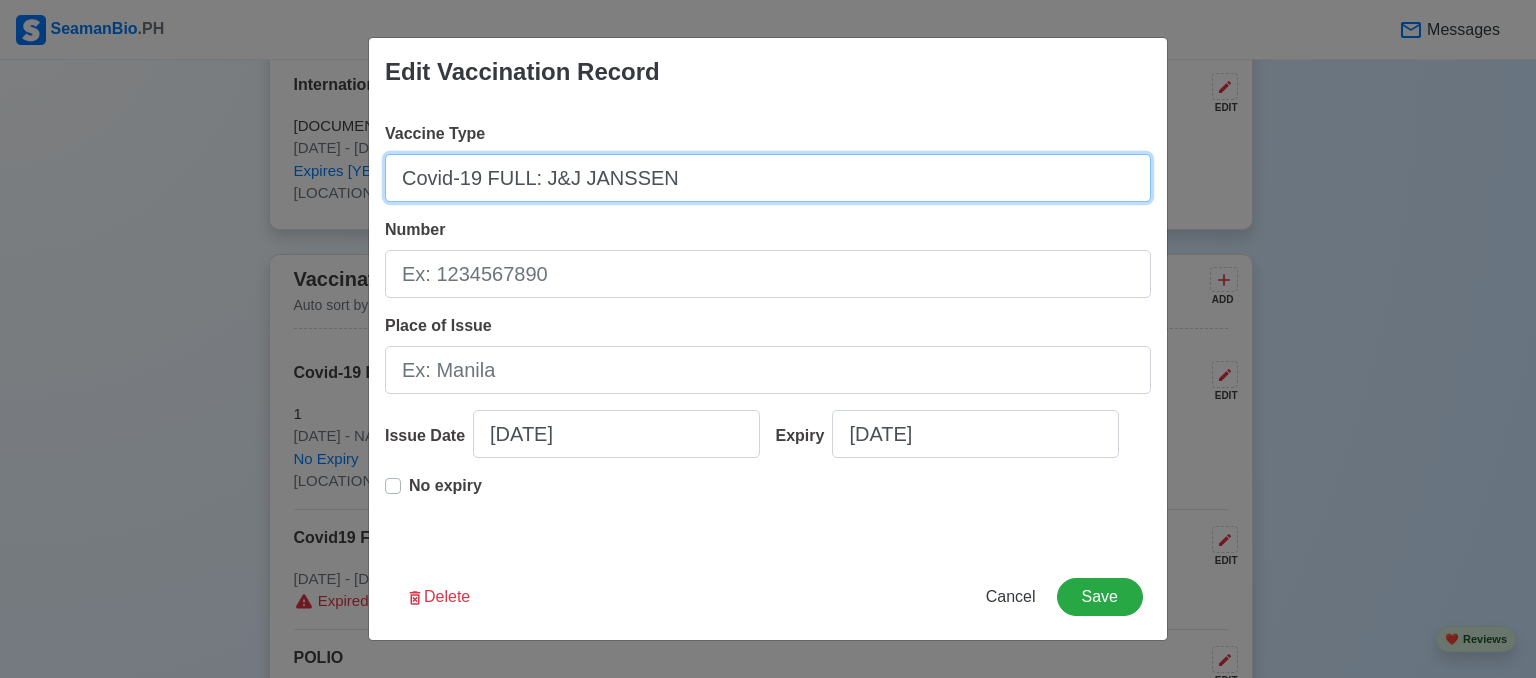 type on "Covid-19 FULL: J&J JANSSEN" 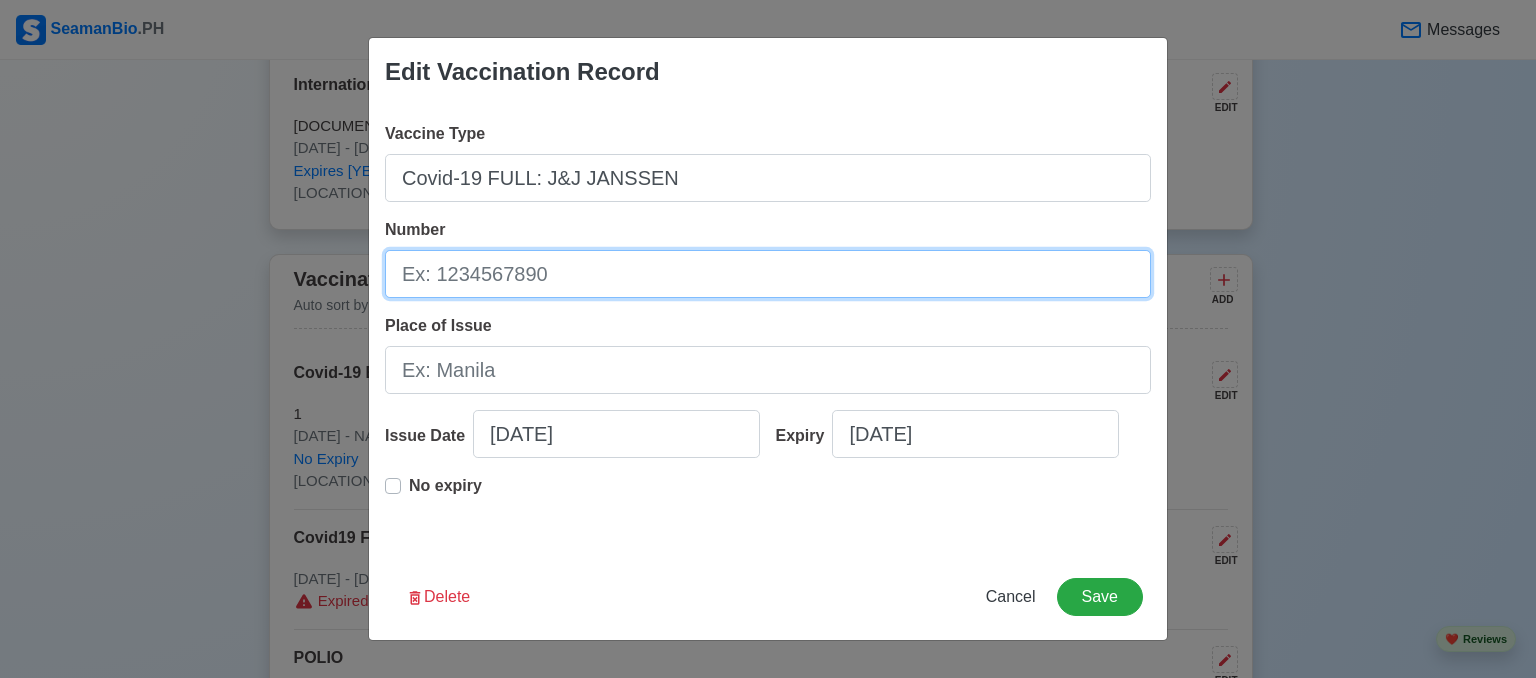 click on "Number" at bounding box center [768, 274] 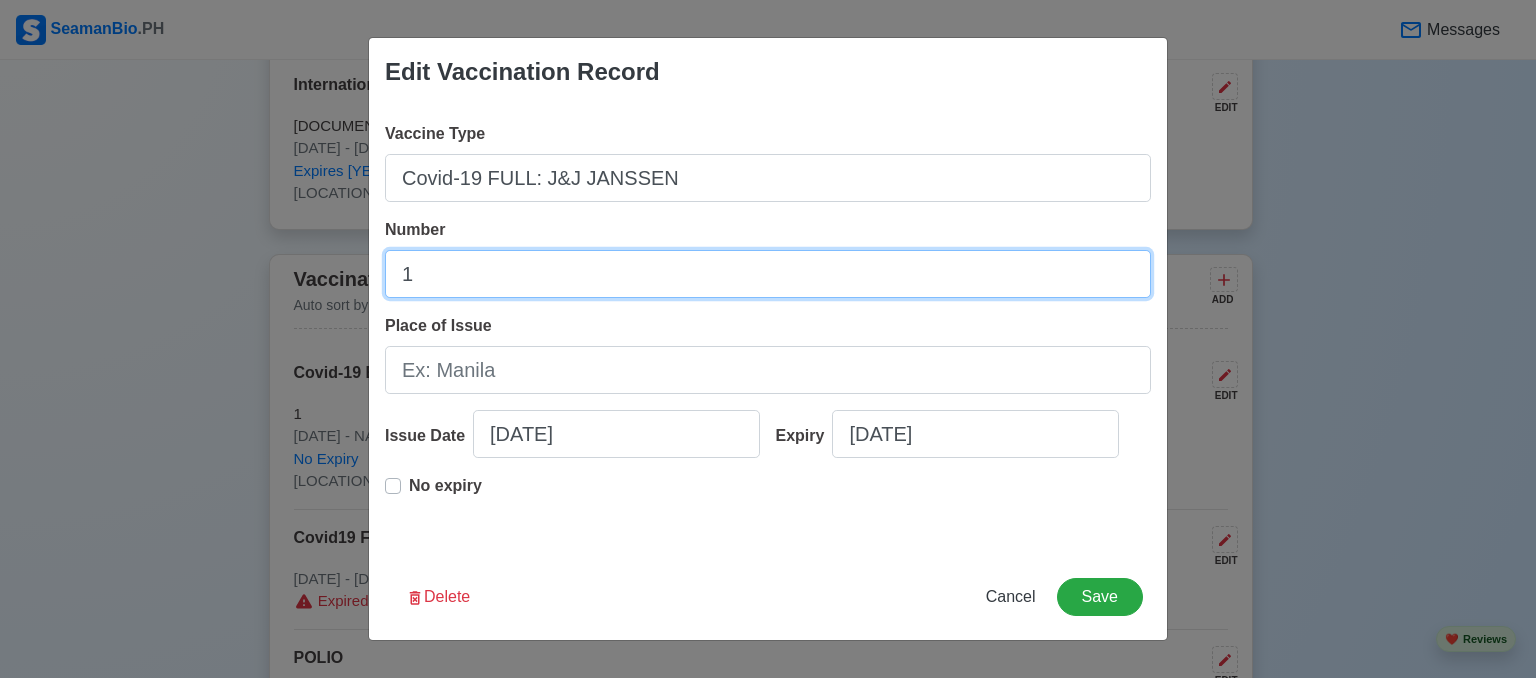 type on "1" 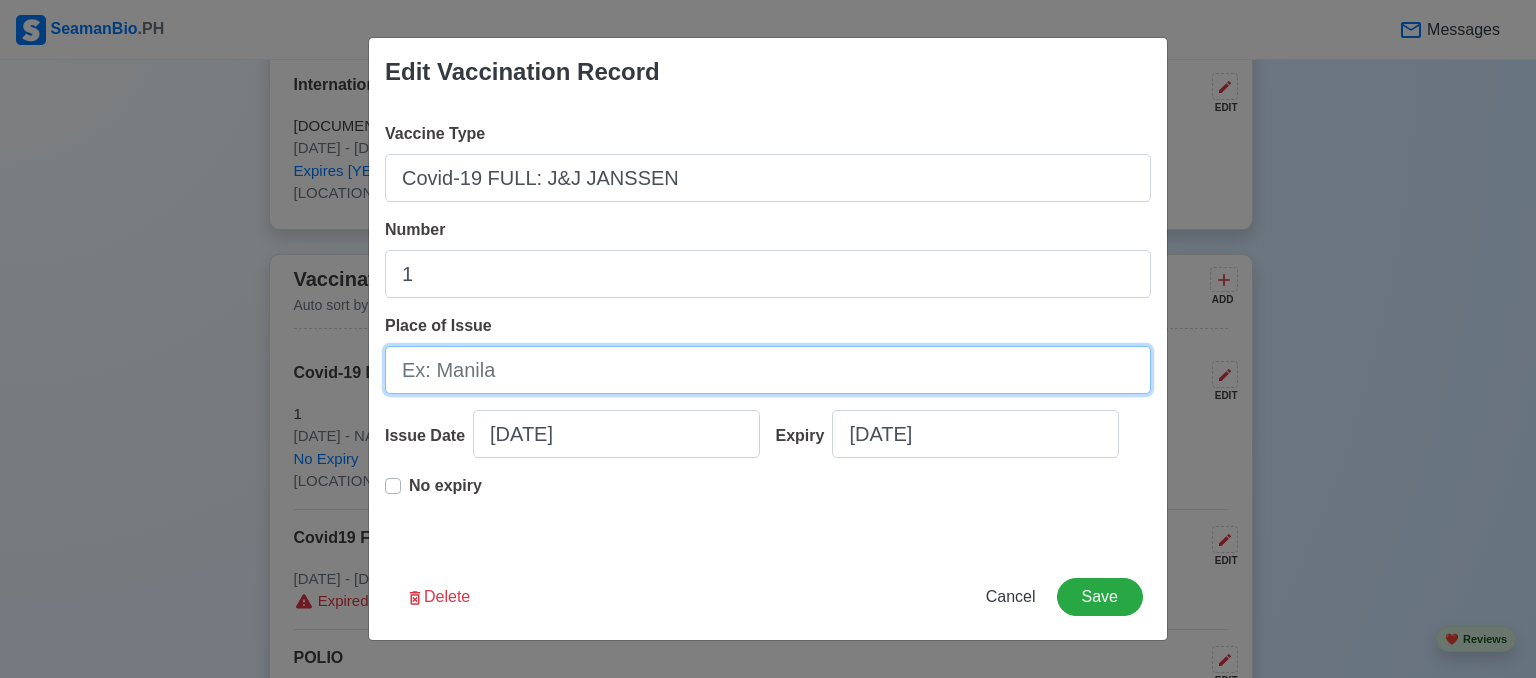 click on "Place of Issue" at bounding box center (768, 370) 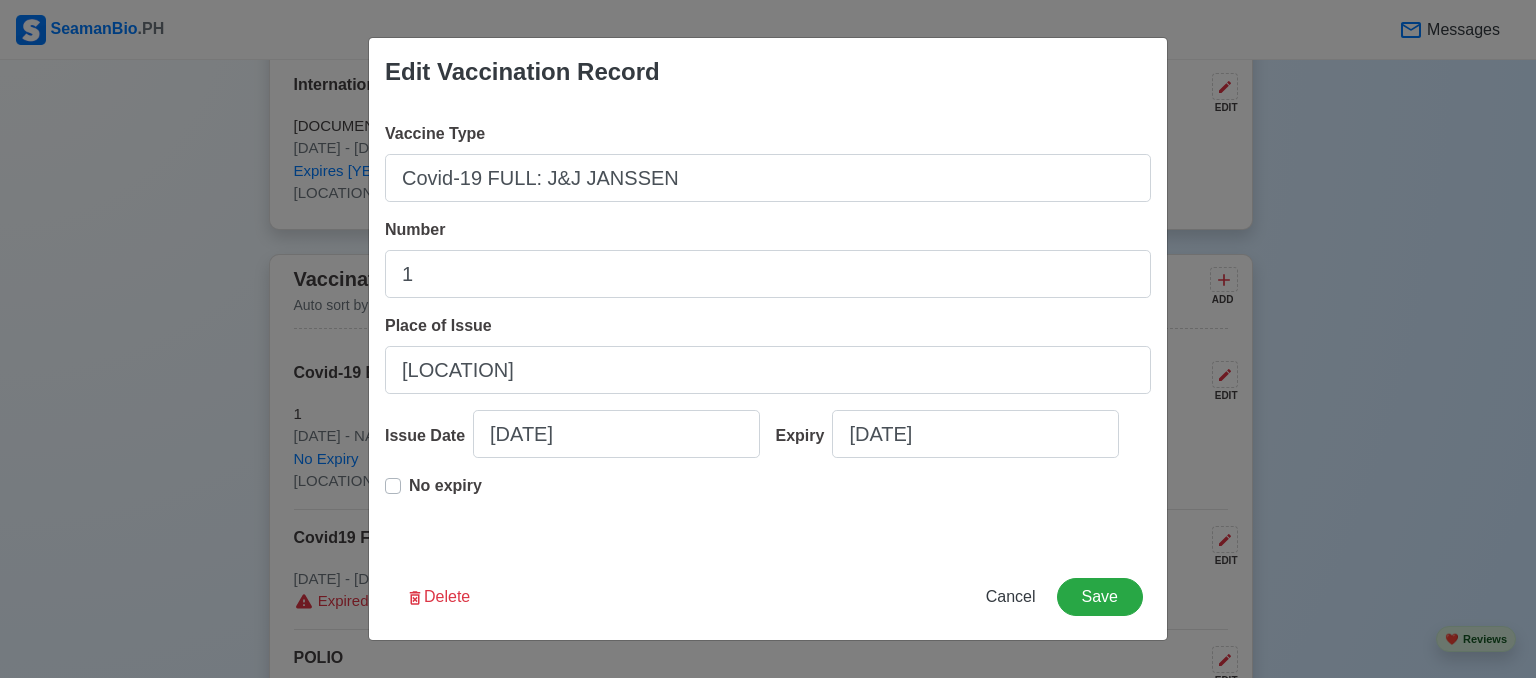 click on "No expiry" at bounding box center [445, 494] 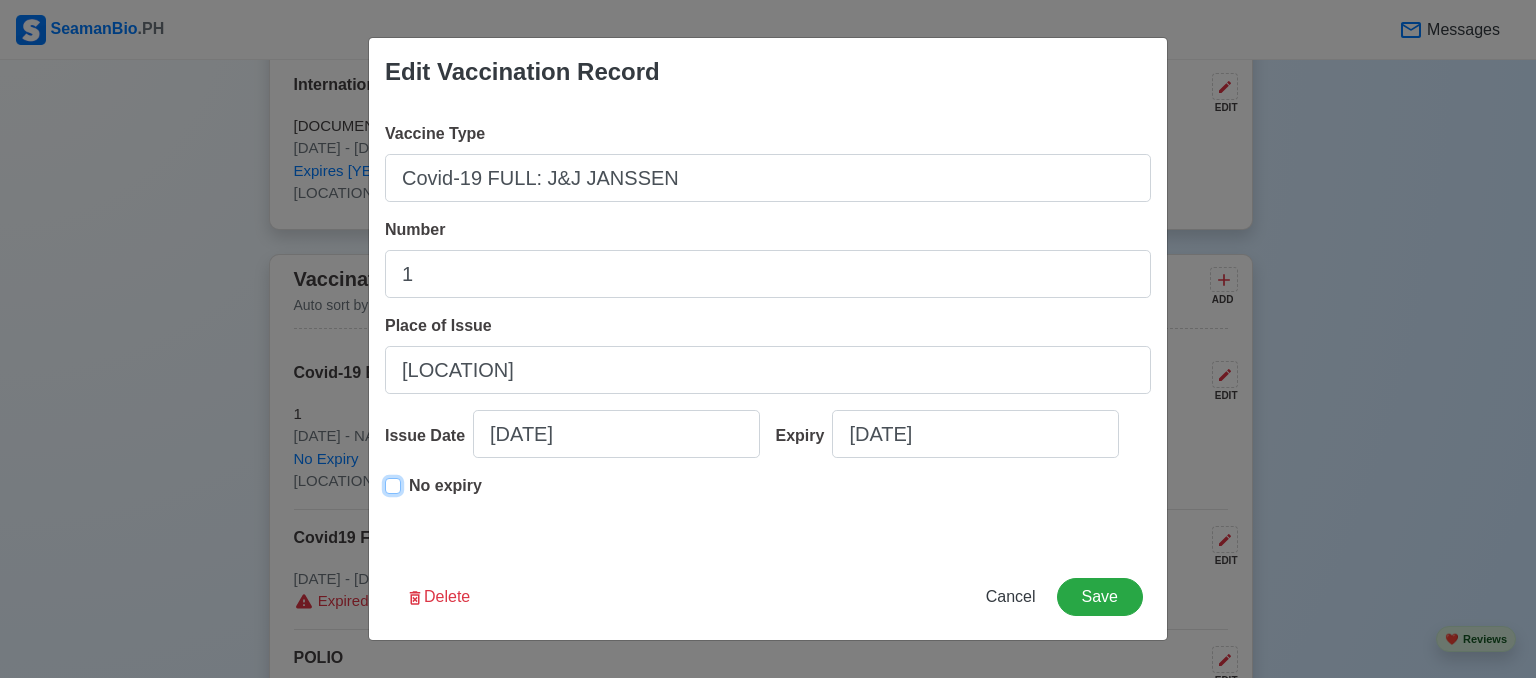 type on "04/11/2022" 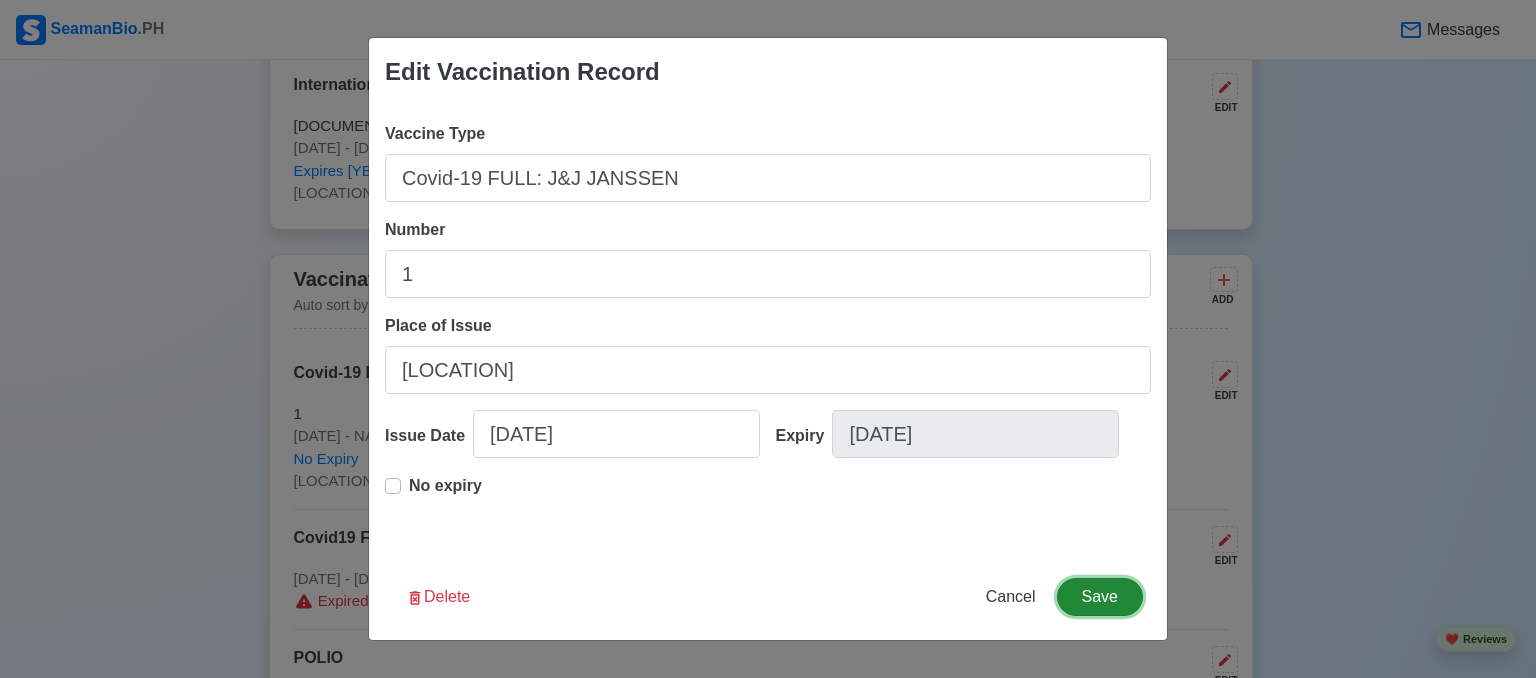 click on "Save" at bounding box center [1100, 597] 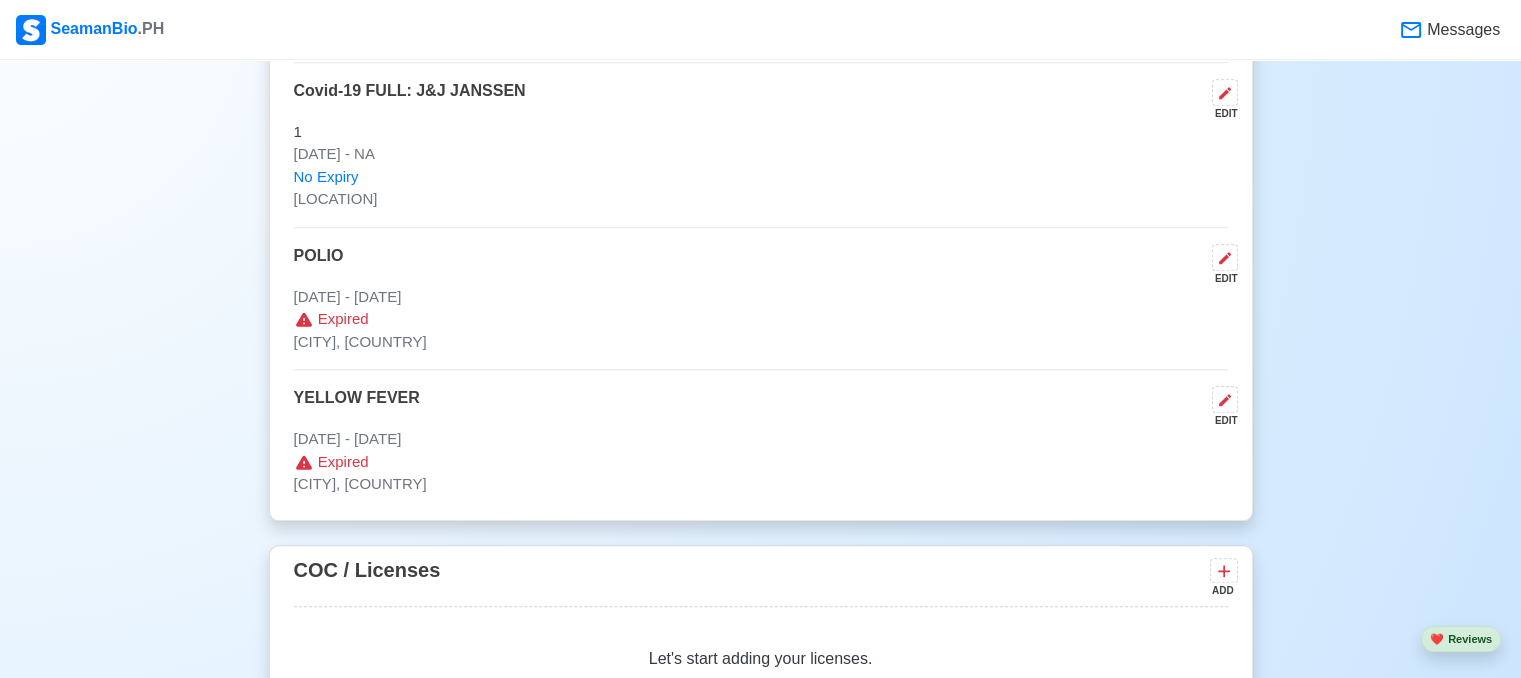 scroll, scrollTop: 2135, scrollLeft: 0, axis: vertical 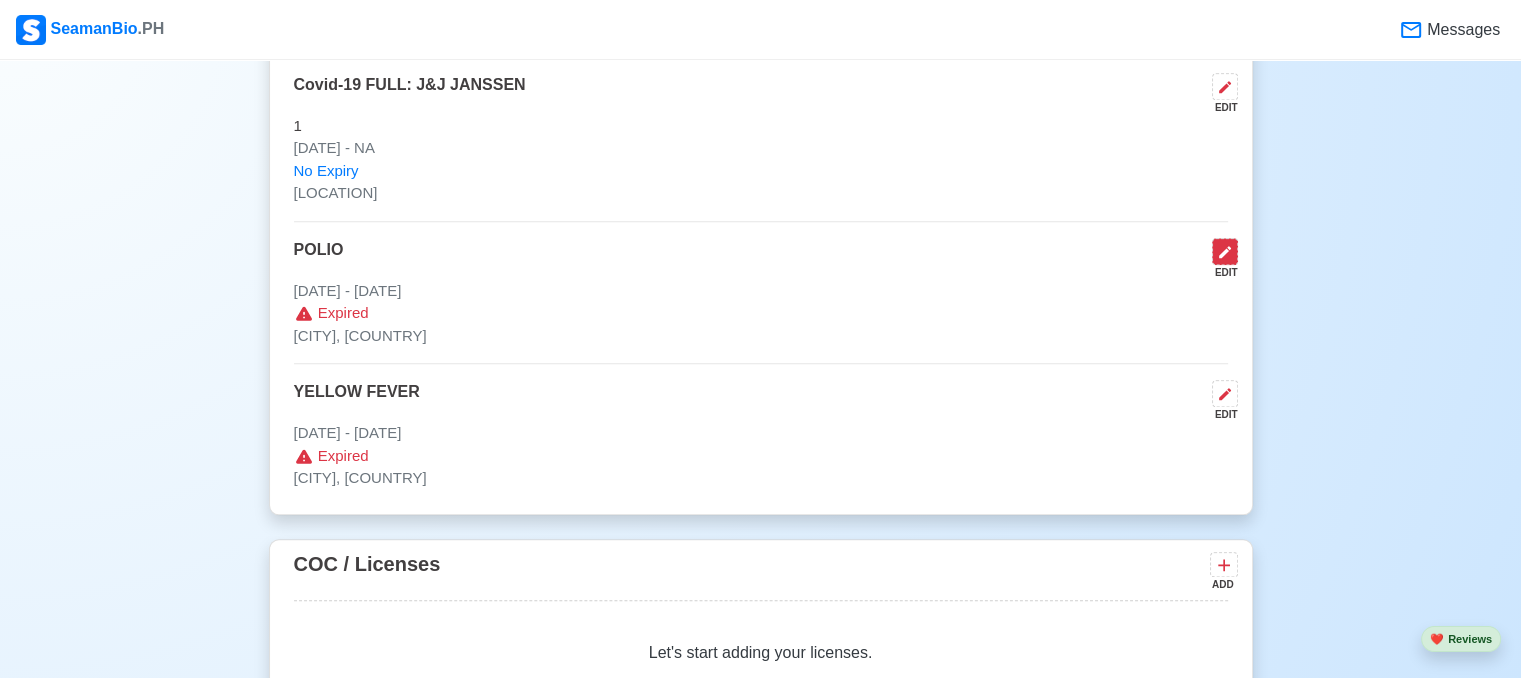 click at bounding box center (1225, 251) 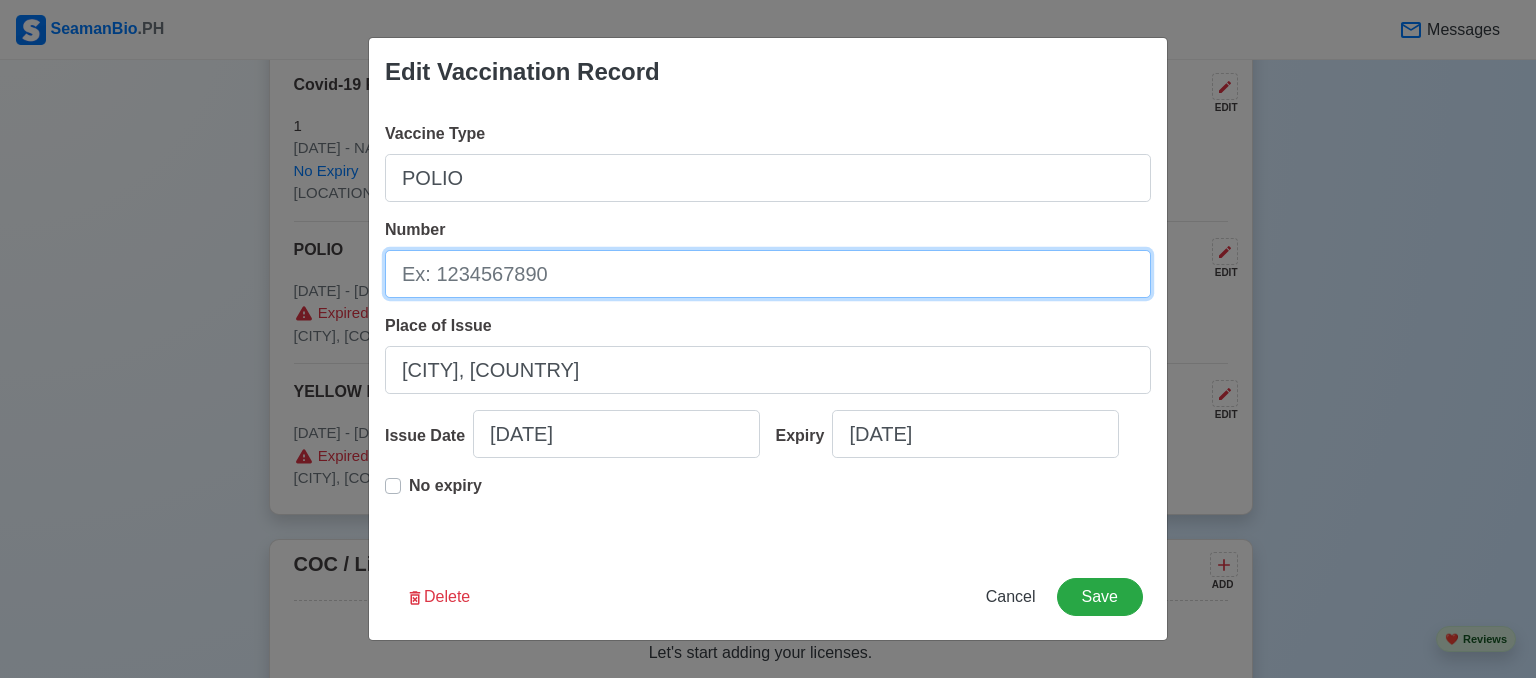 click on "Number" at bounding box center (768, 274) 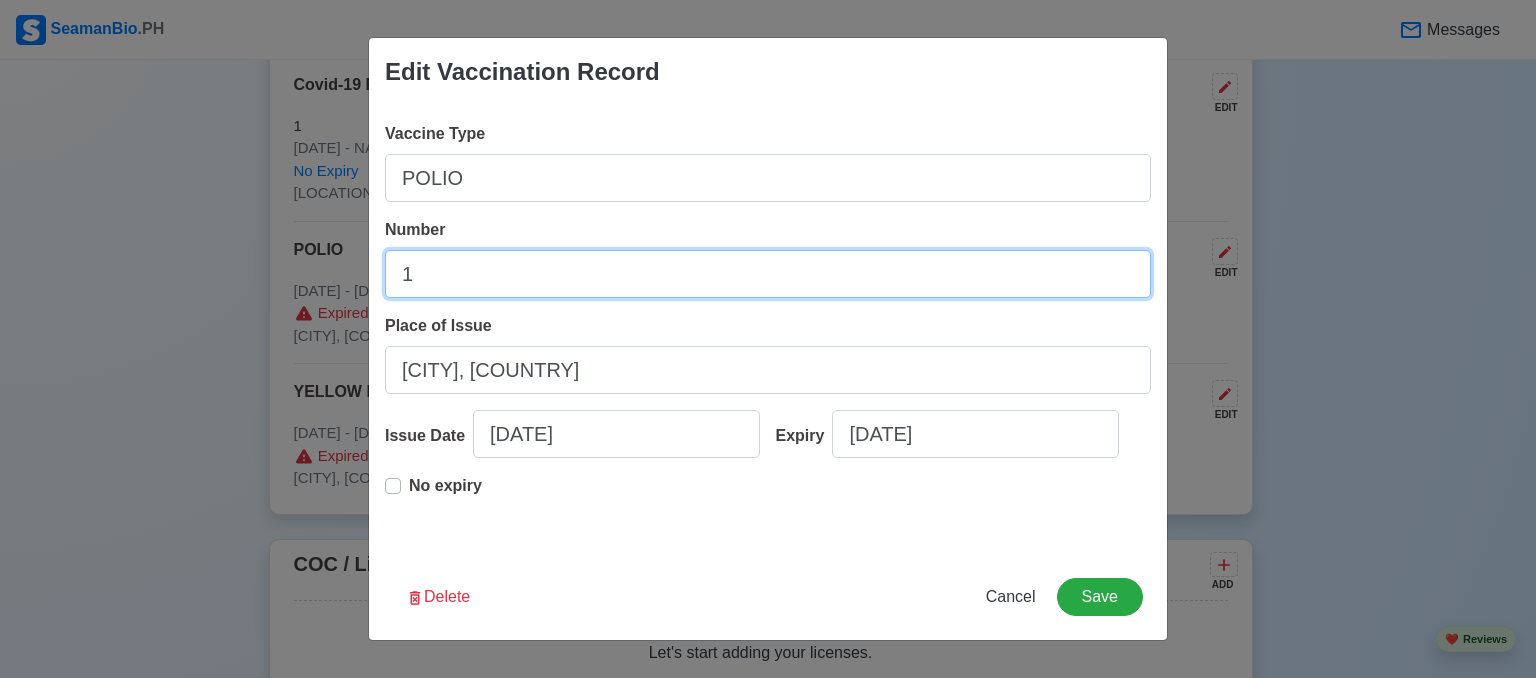 type on "1" 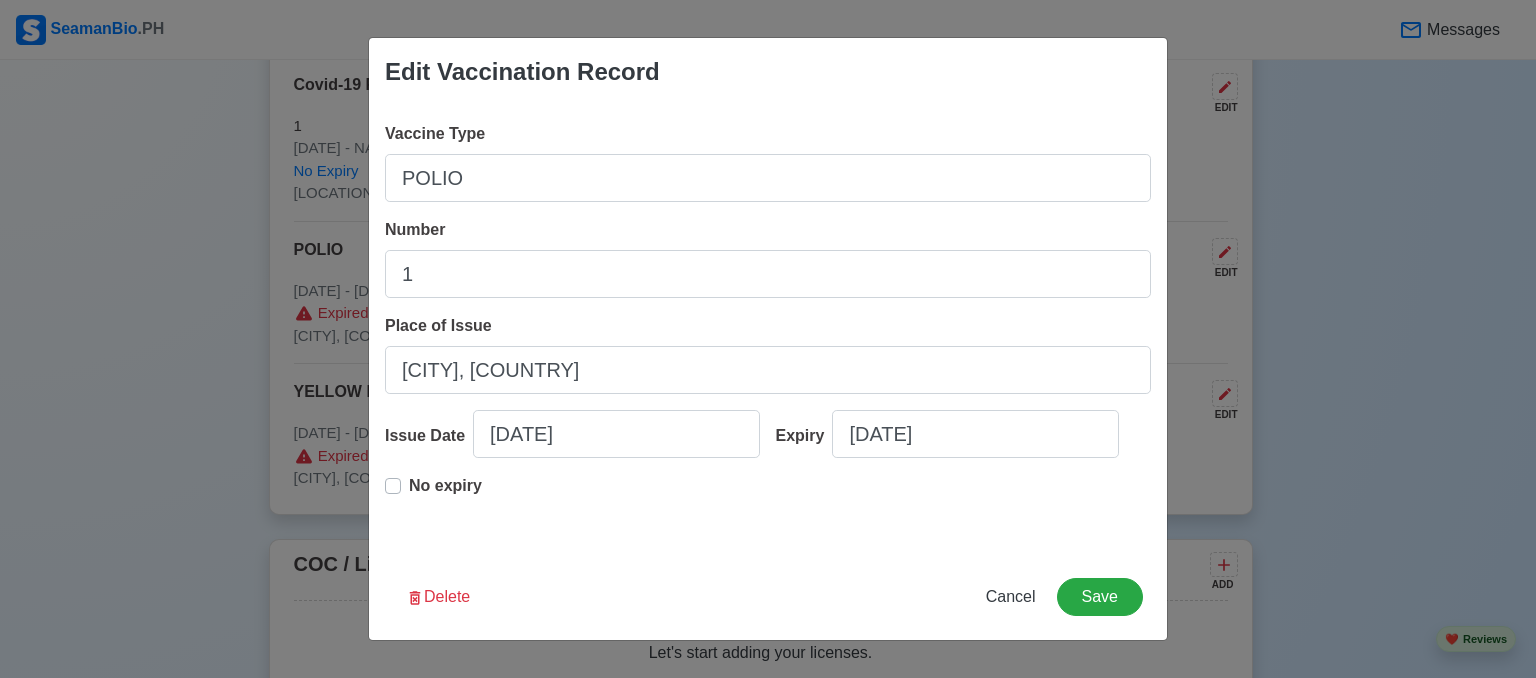 click on "No expiry" at bounding box center (445, 494) 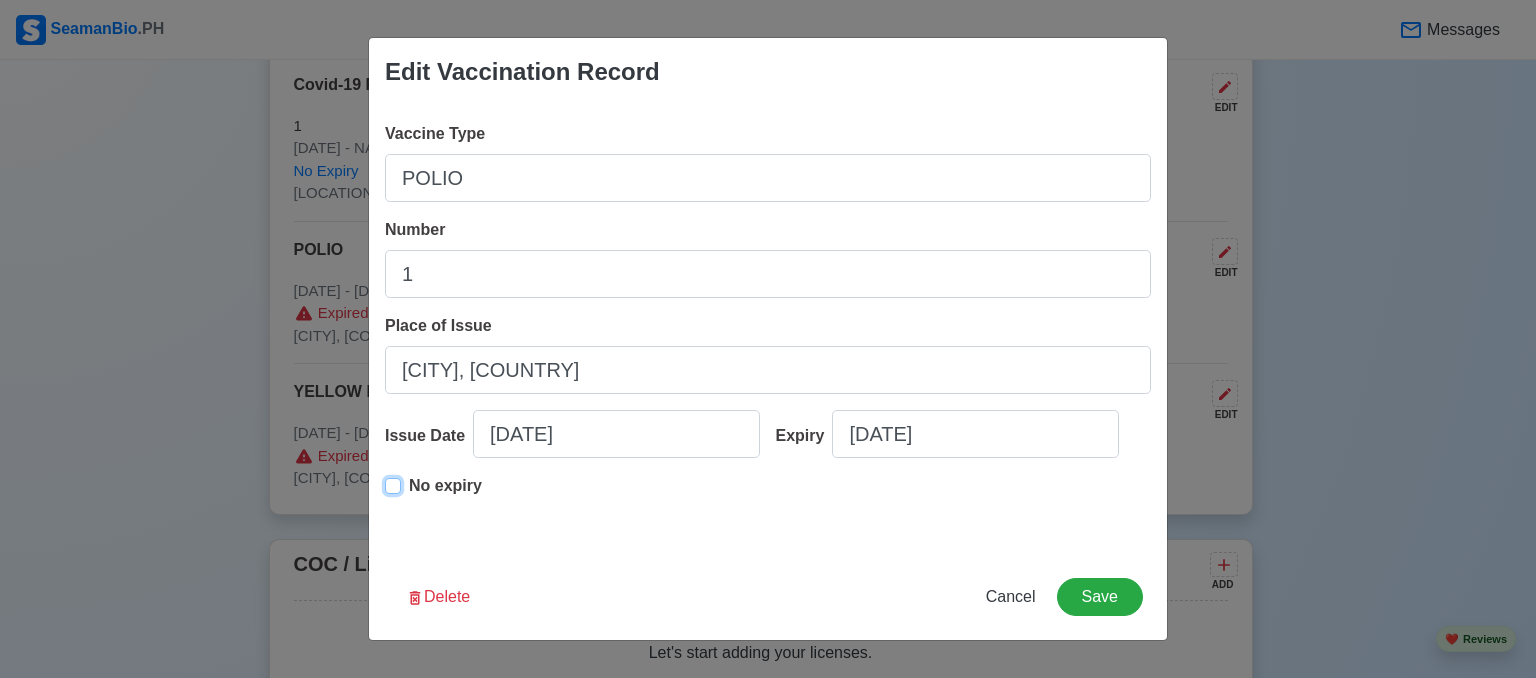type on "01/02/2020" 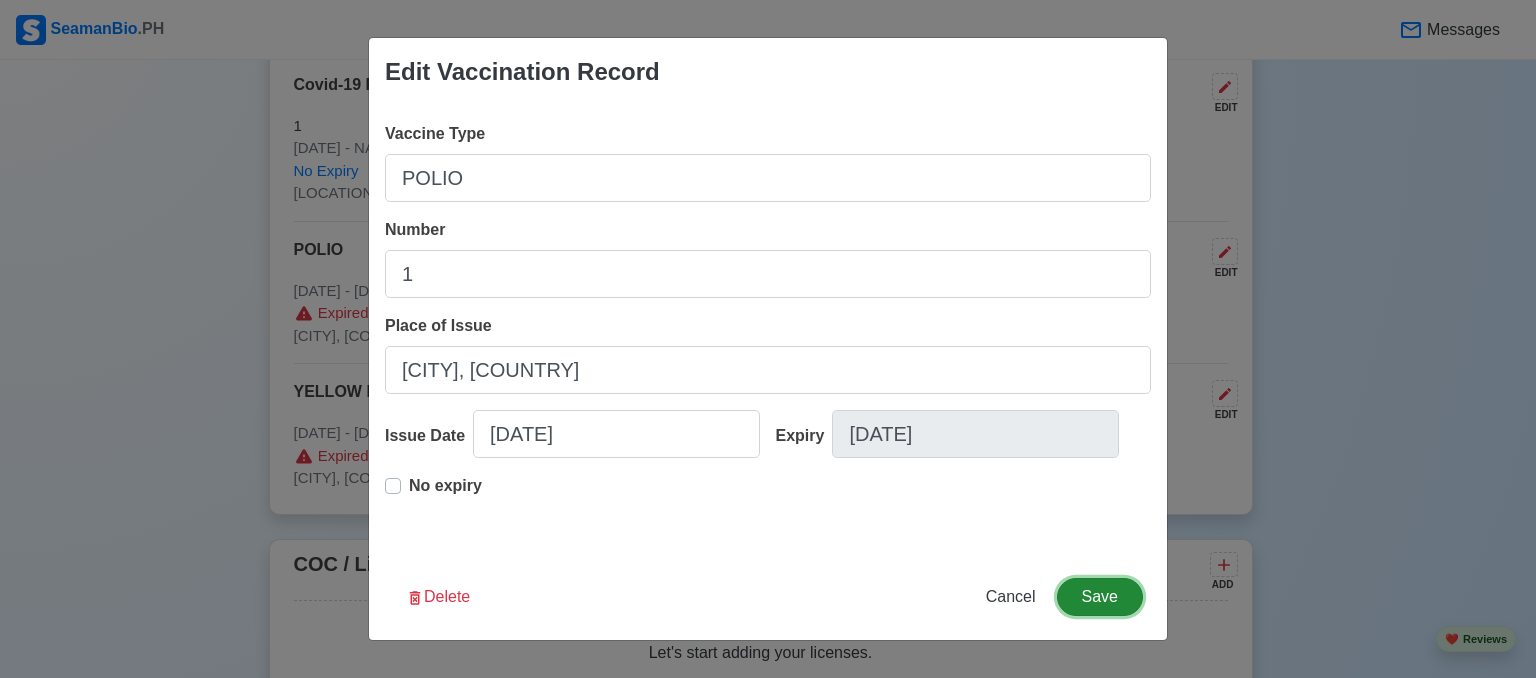 click on "Save" at bounding box center (1100, 597) 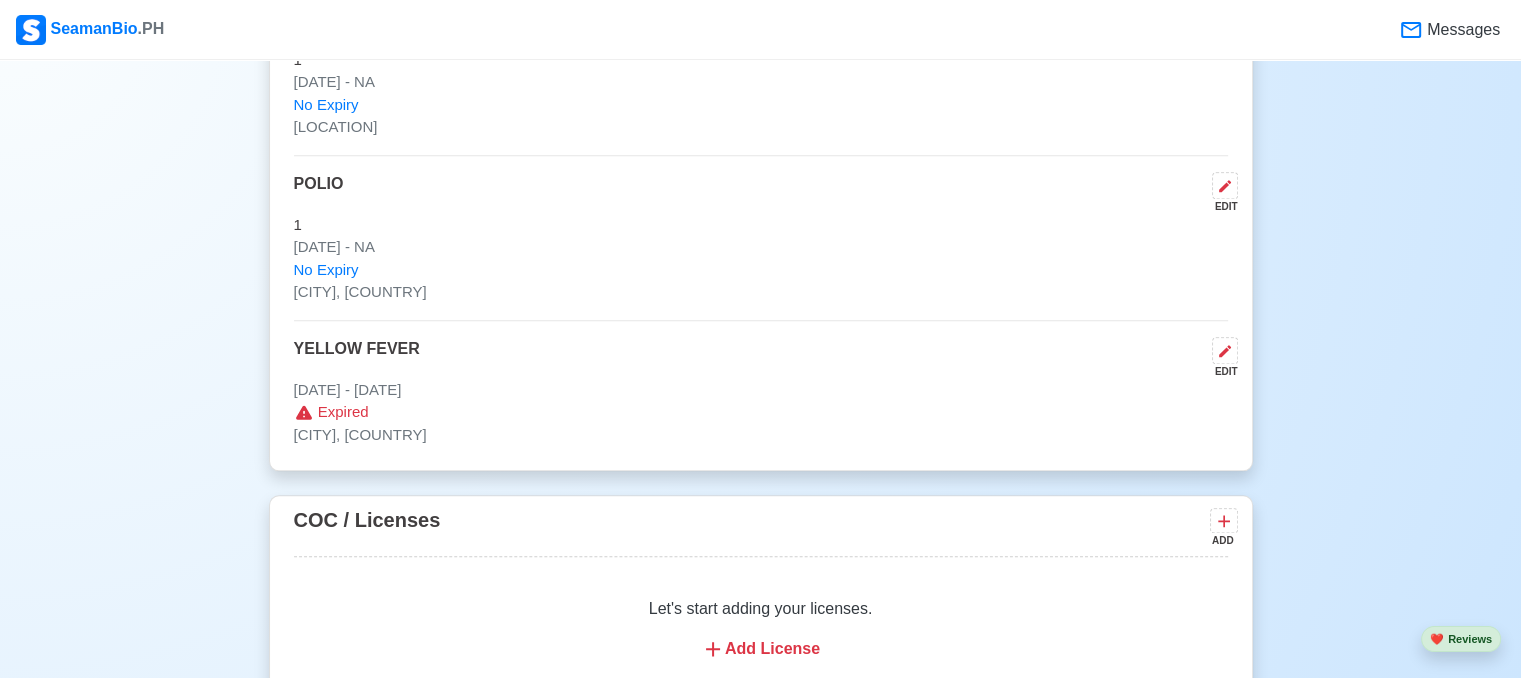 scroll, scrollTop: 2215, scrollLeft: 0, axis: vertical 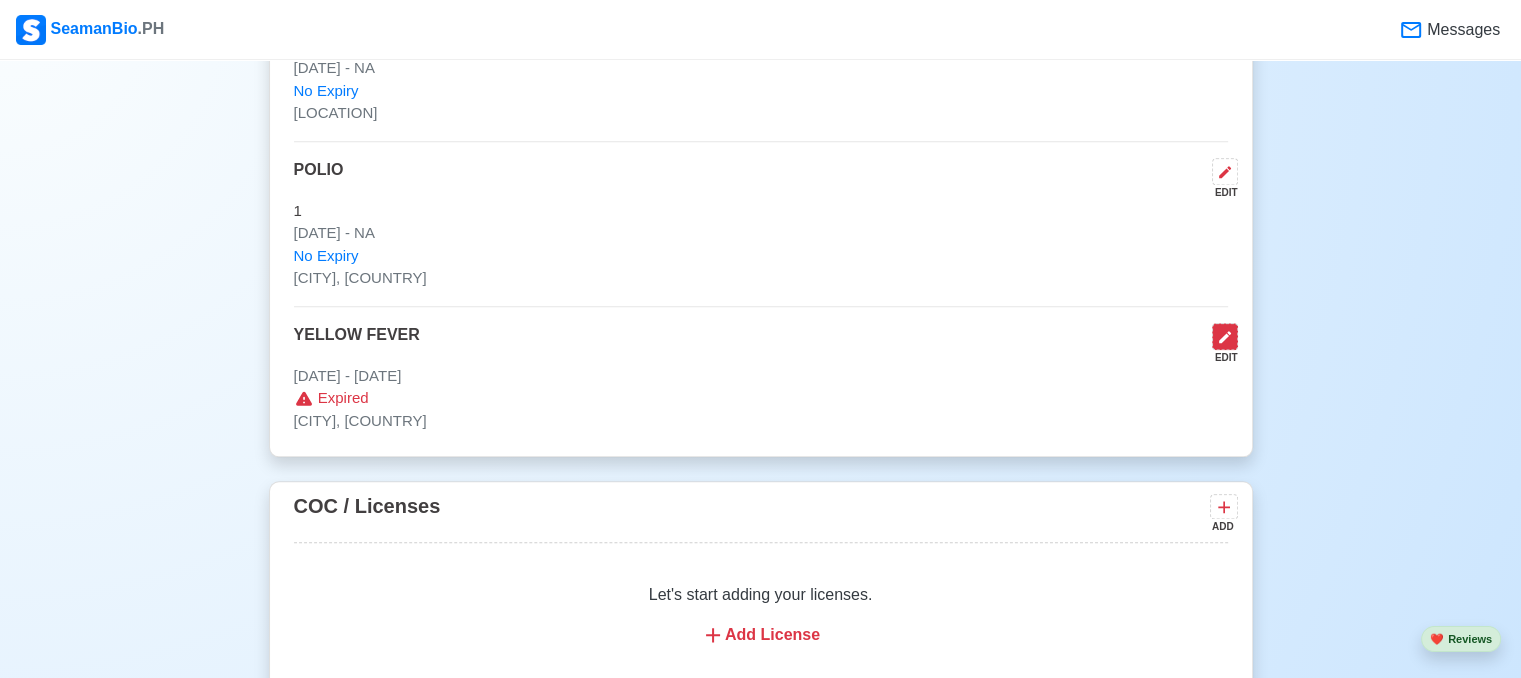 click 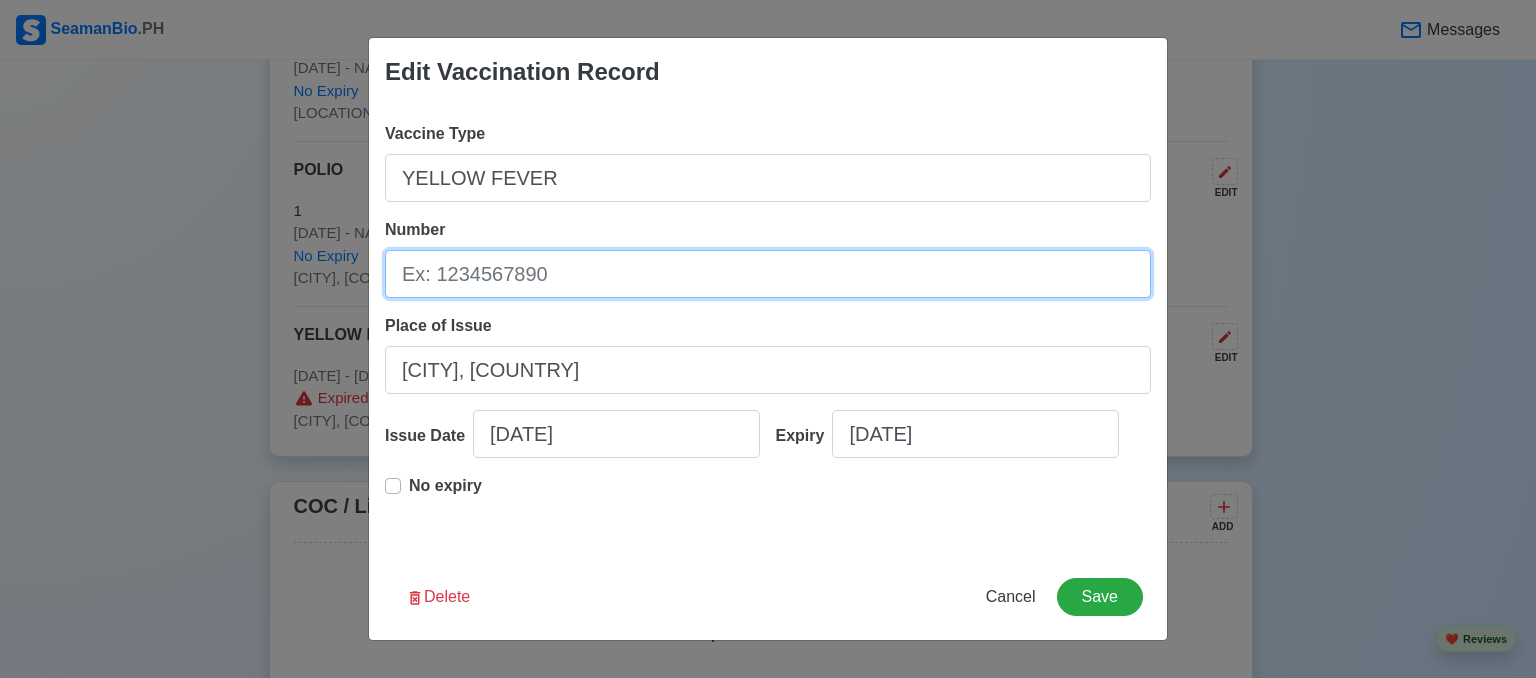 click on "Number" at bounding box center [768, 274] 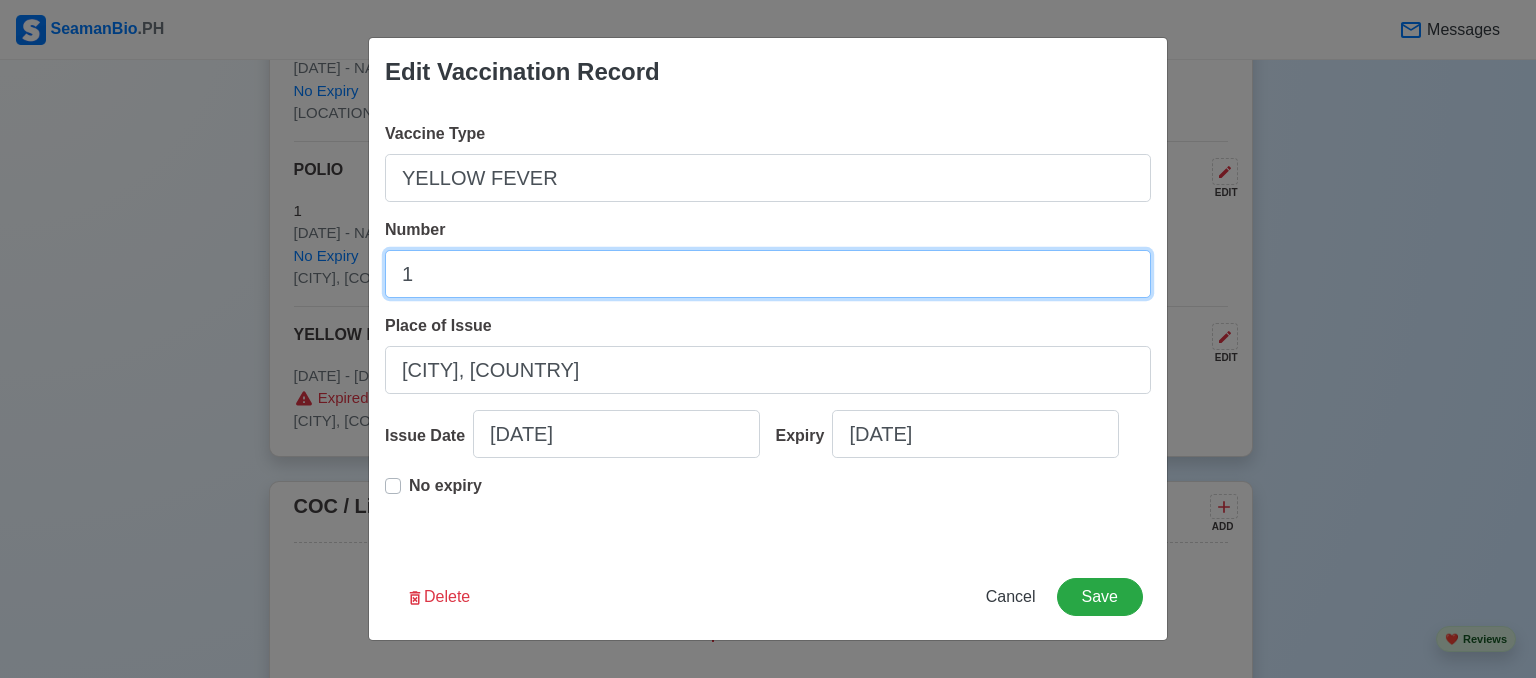 type on "1" 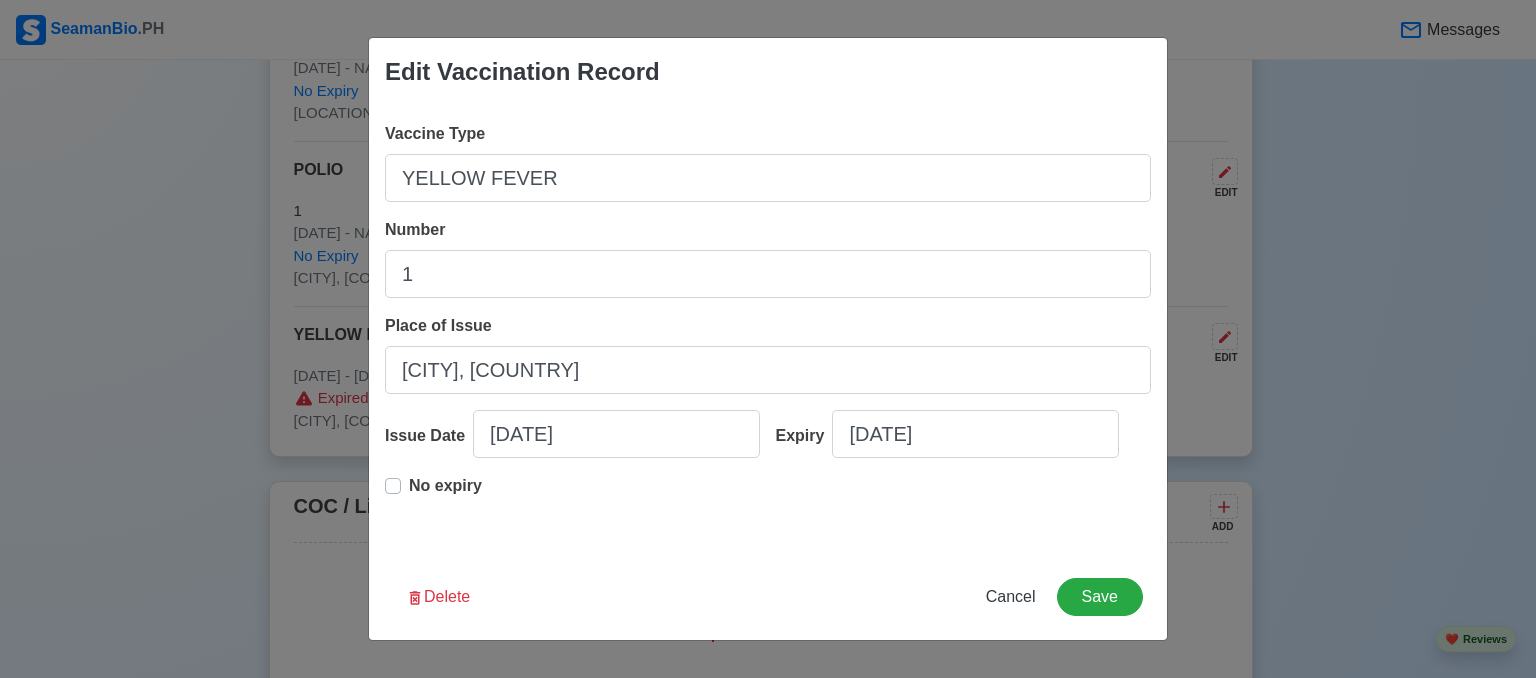 click on "No expiry" at bounding box center [445, 494] 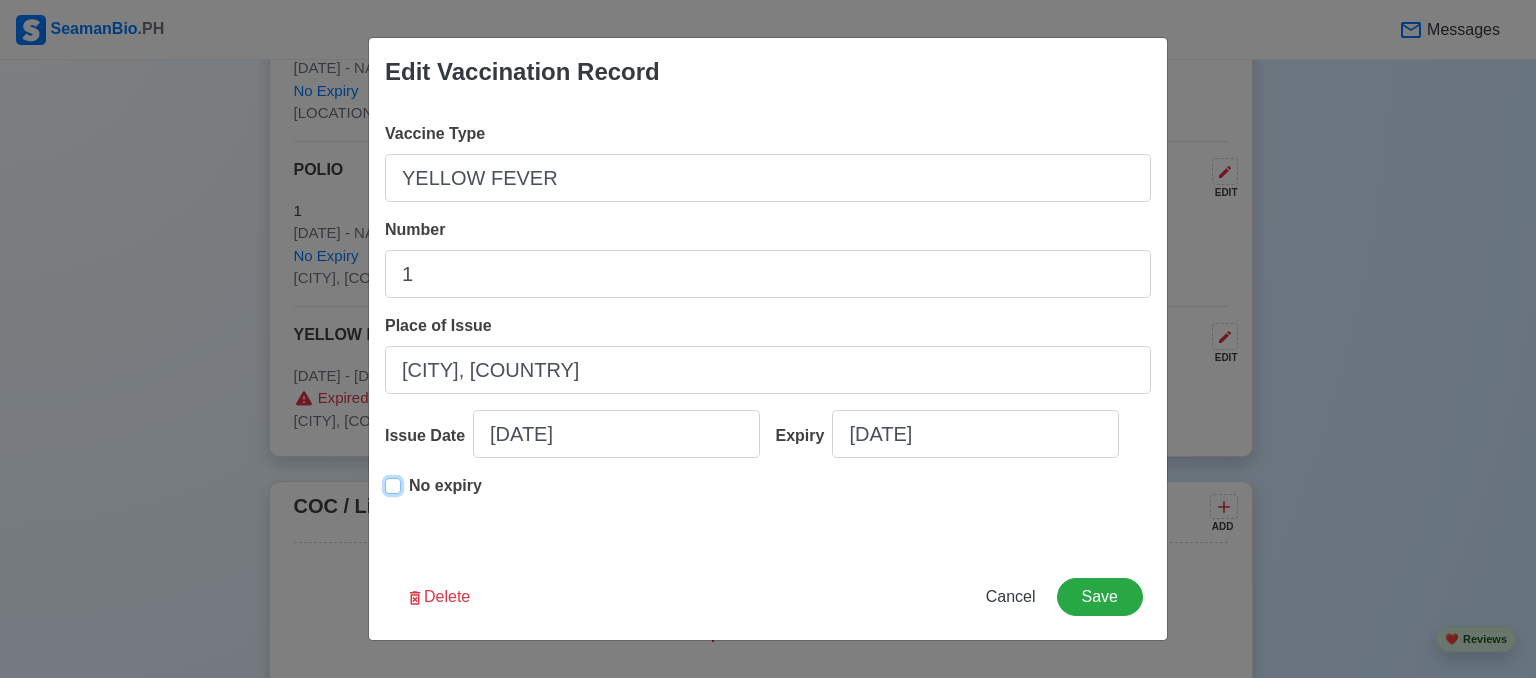 type on "12/12/2013" 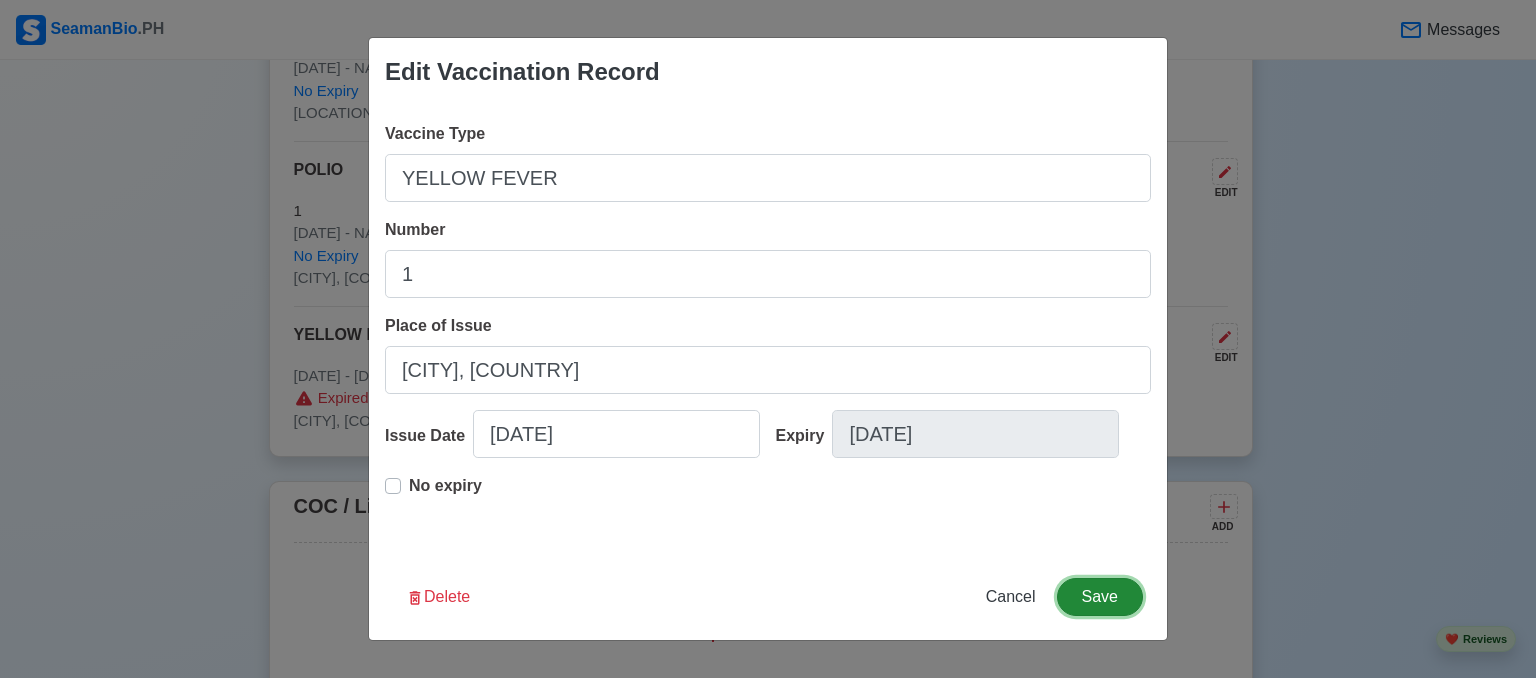 click on "Save" at bounding box center [1100, 597] 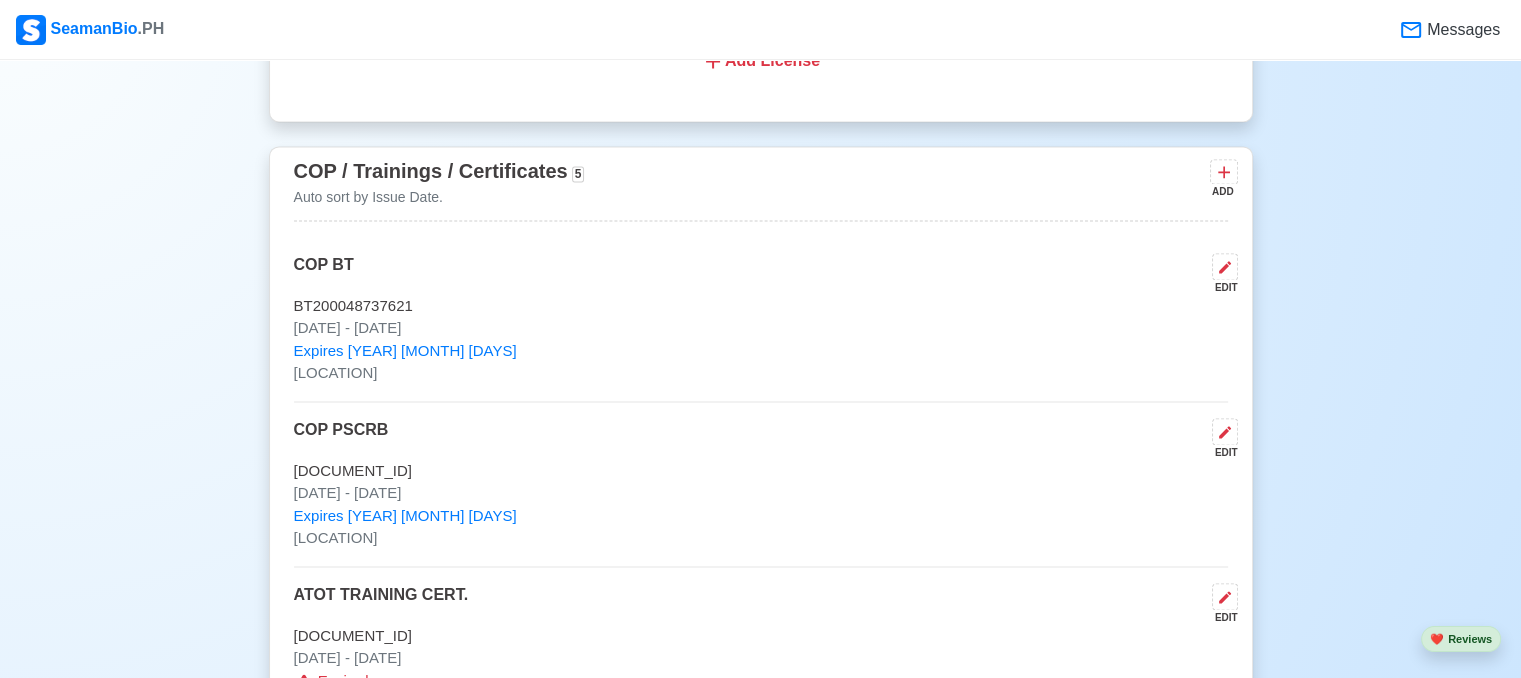 scroll, scrollTop: 2811, scrollLeft: 0, axis: vertical 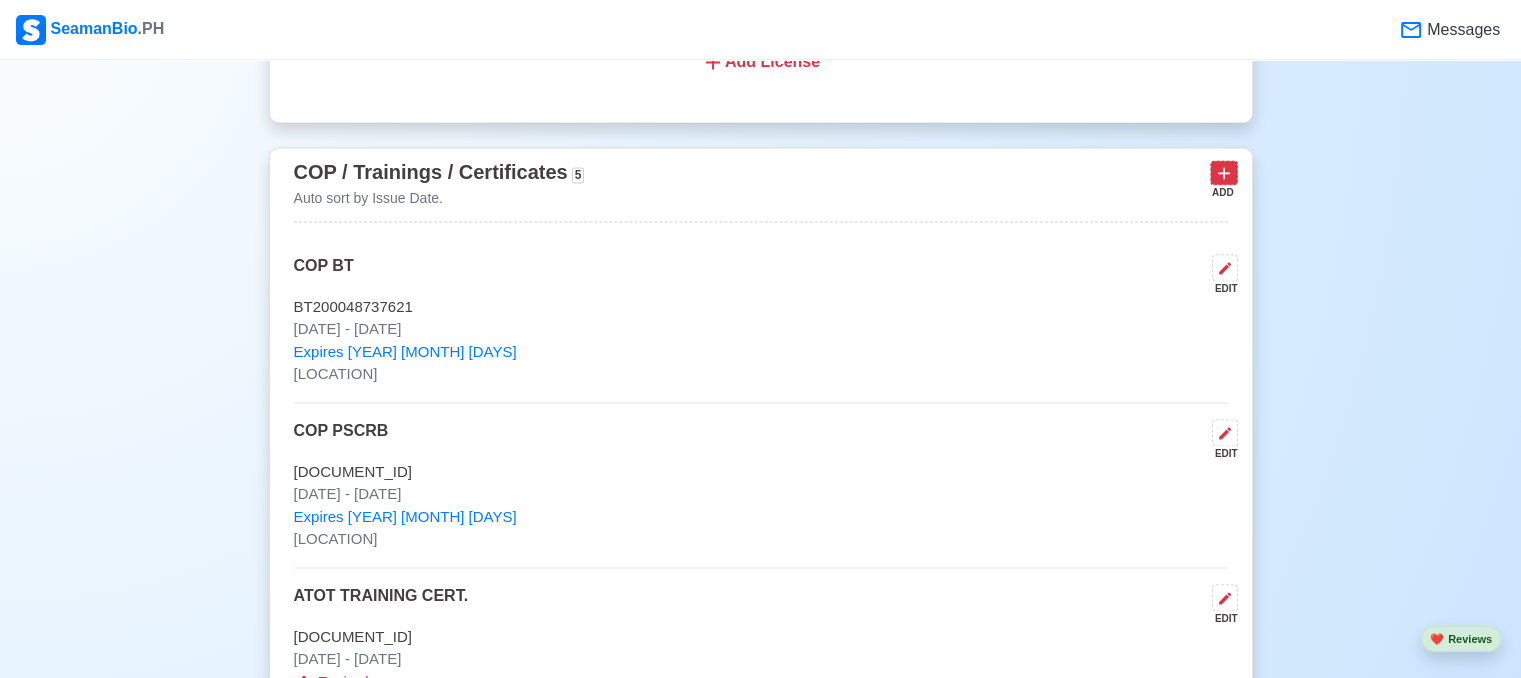 click 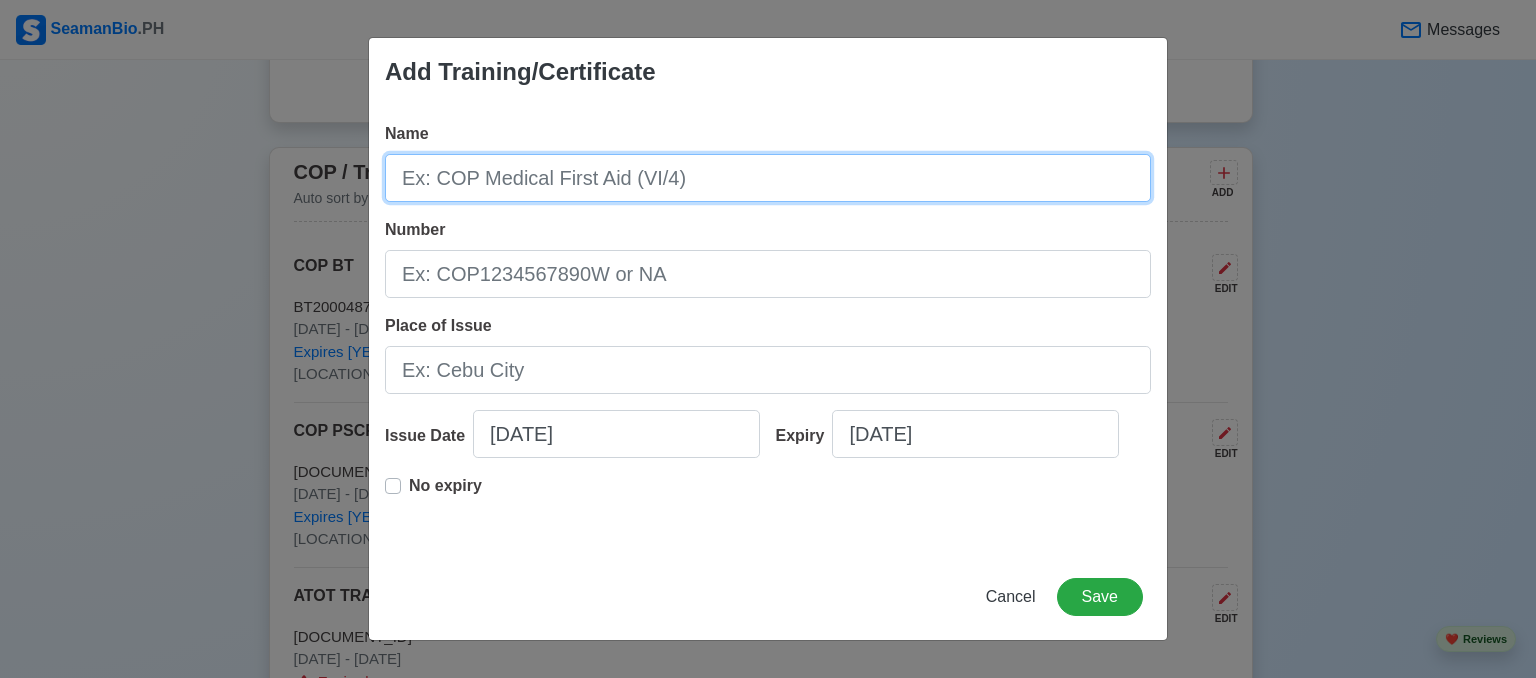 click on "Name" at bounding box center [768, 178] 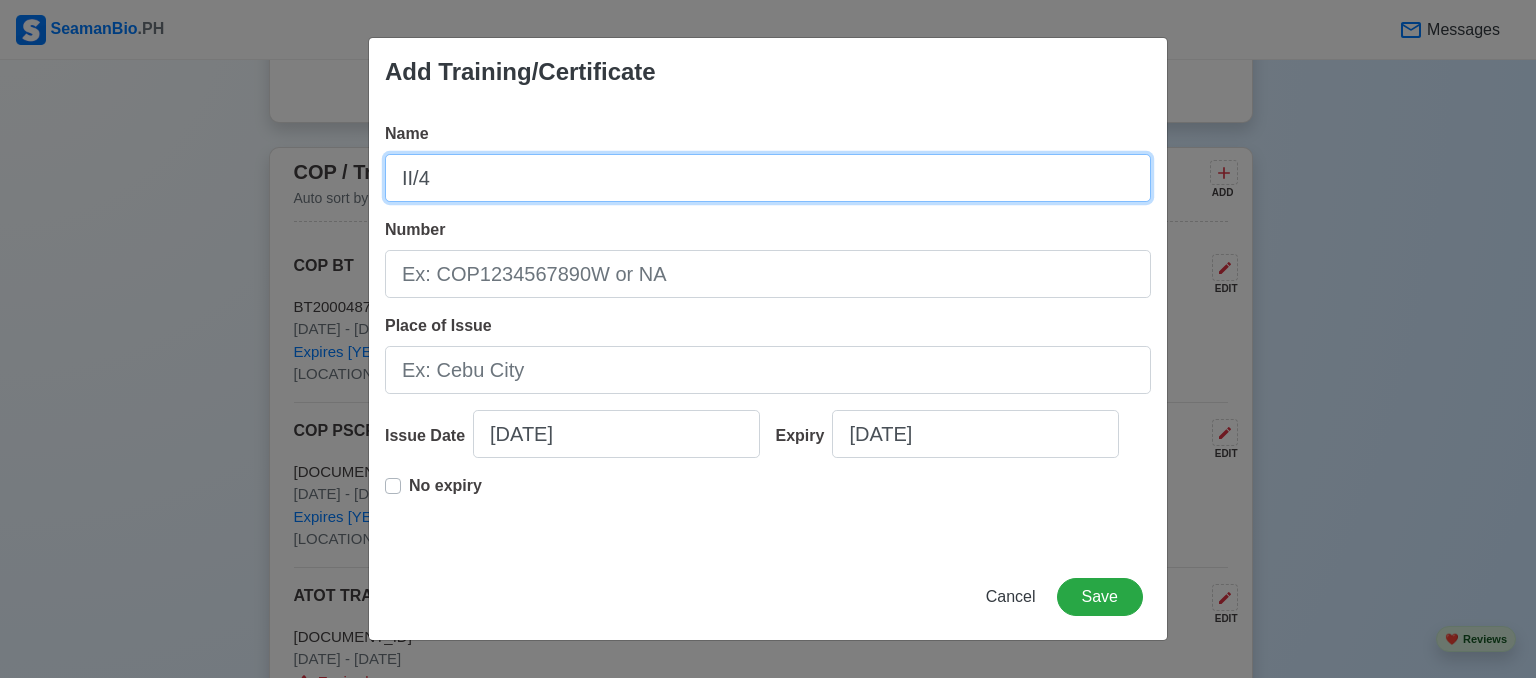 type on "II/4" 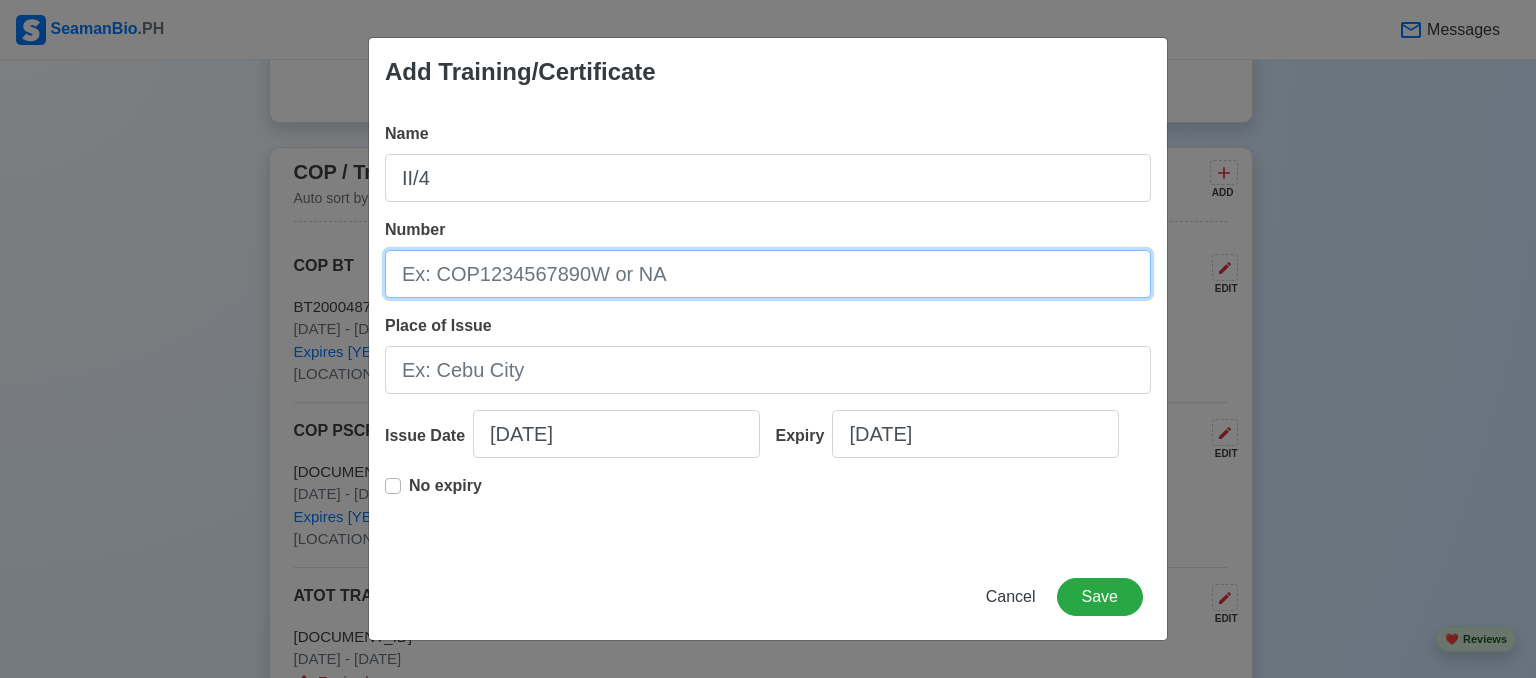 click on "Number" at bounding box center [768, 274] 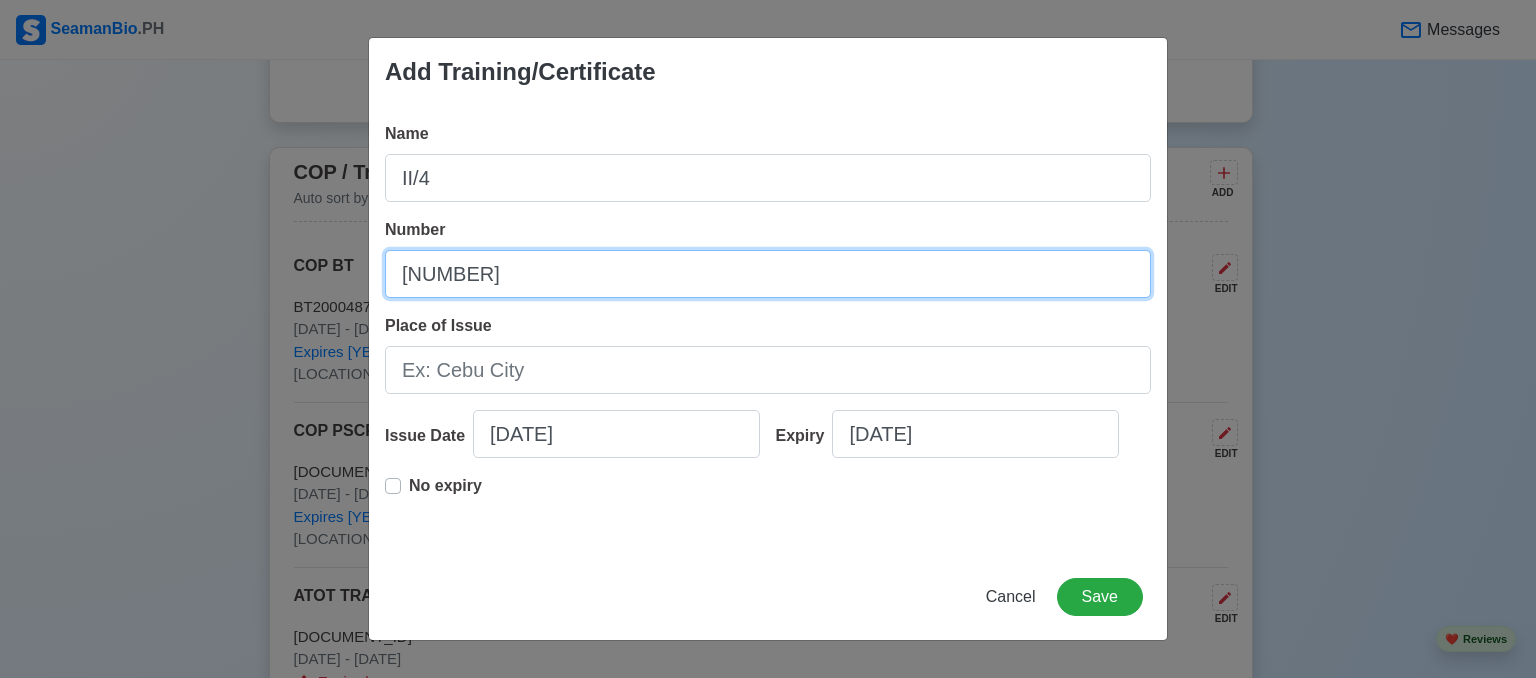 type on "[NUMBER]-[NUMBER]" 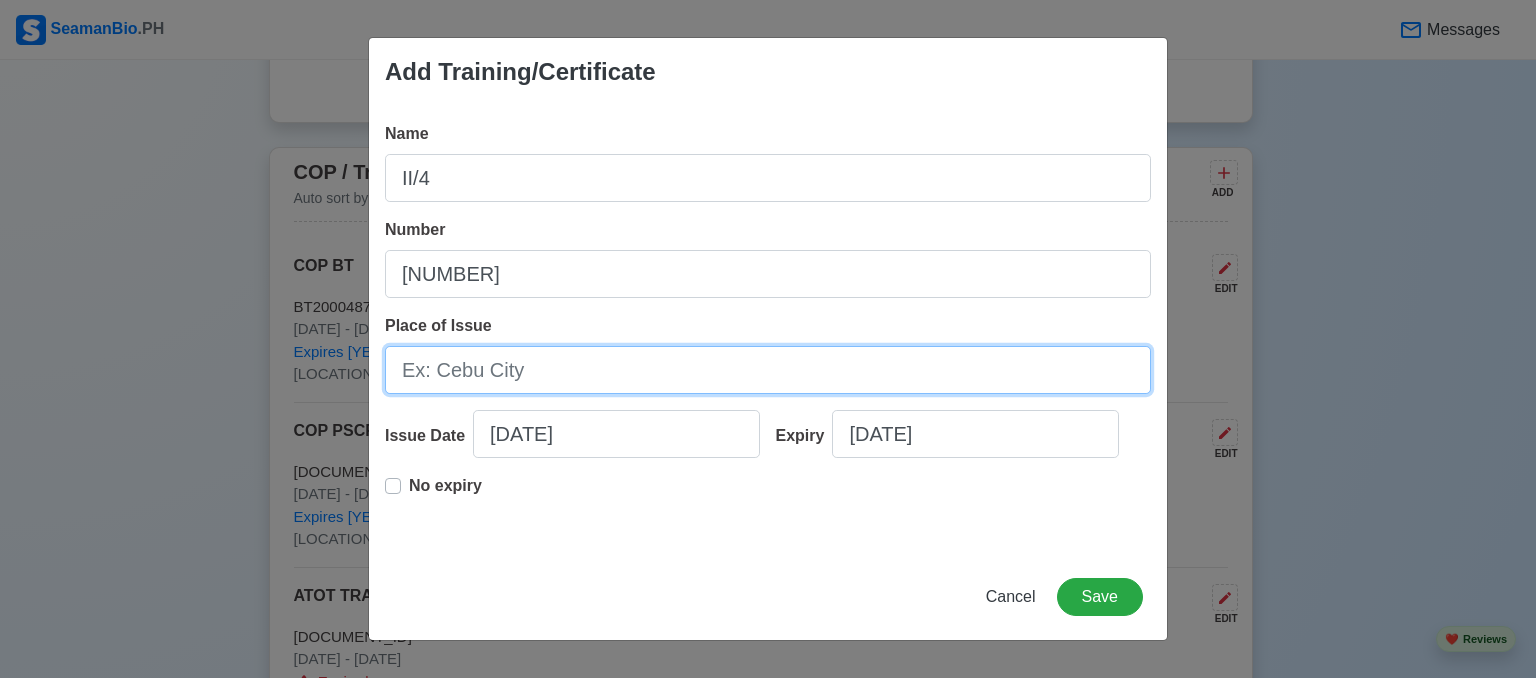 click on "Place of Issue" at bounding box center (768, 370) 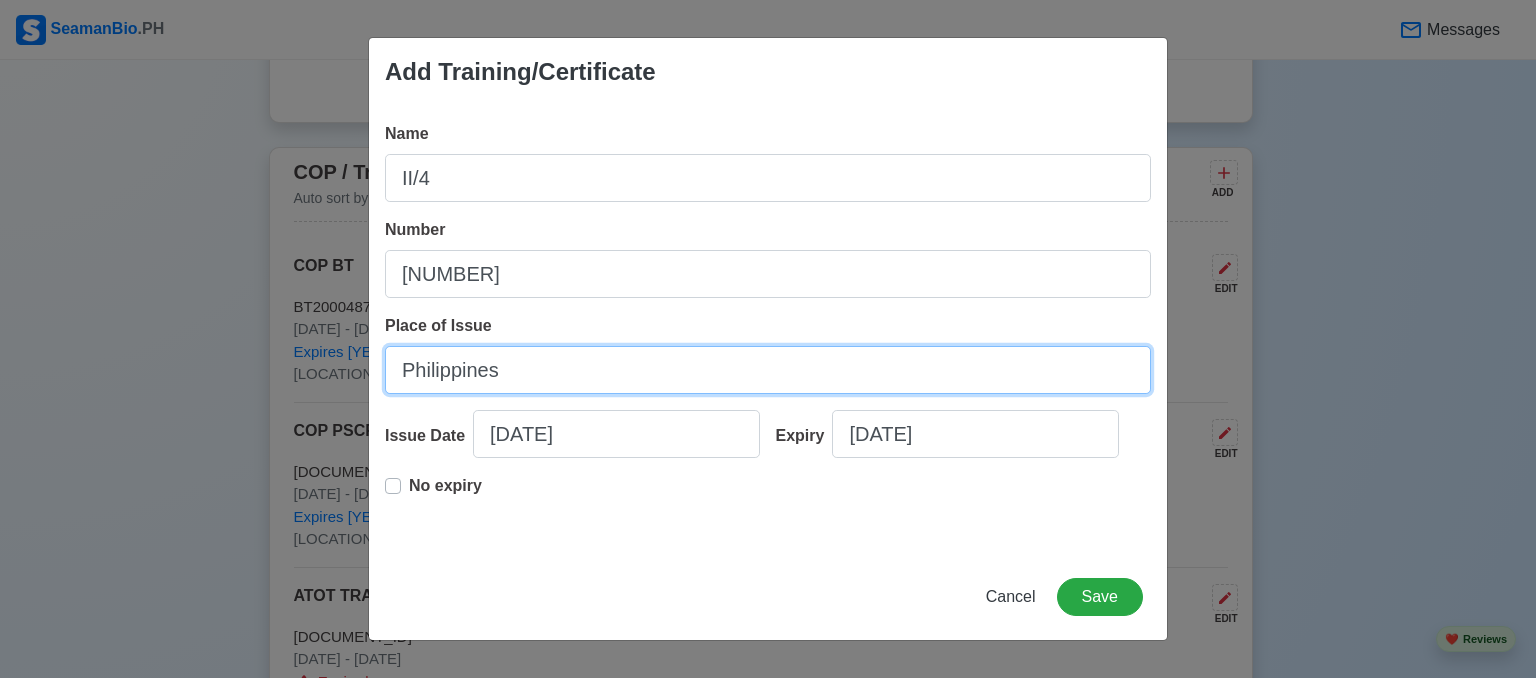 type on "Philippines" 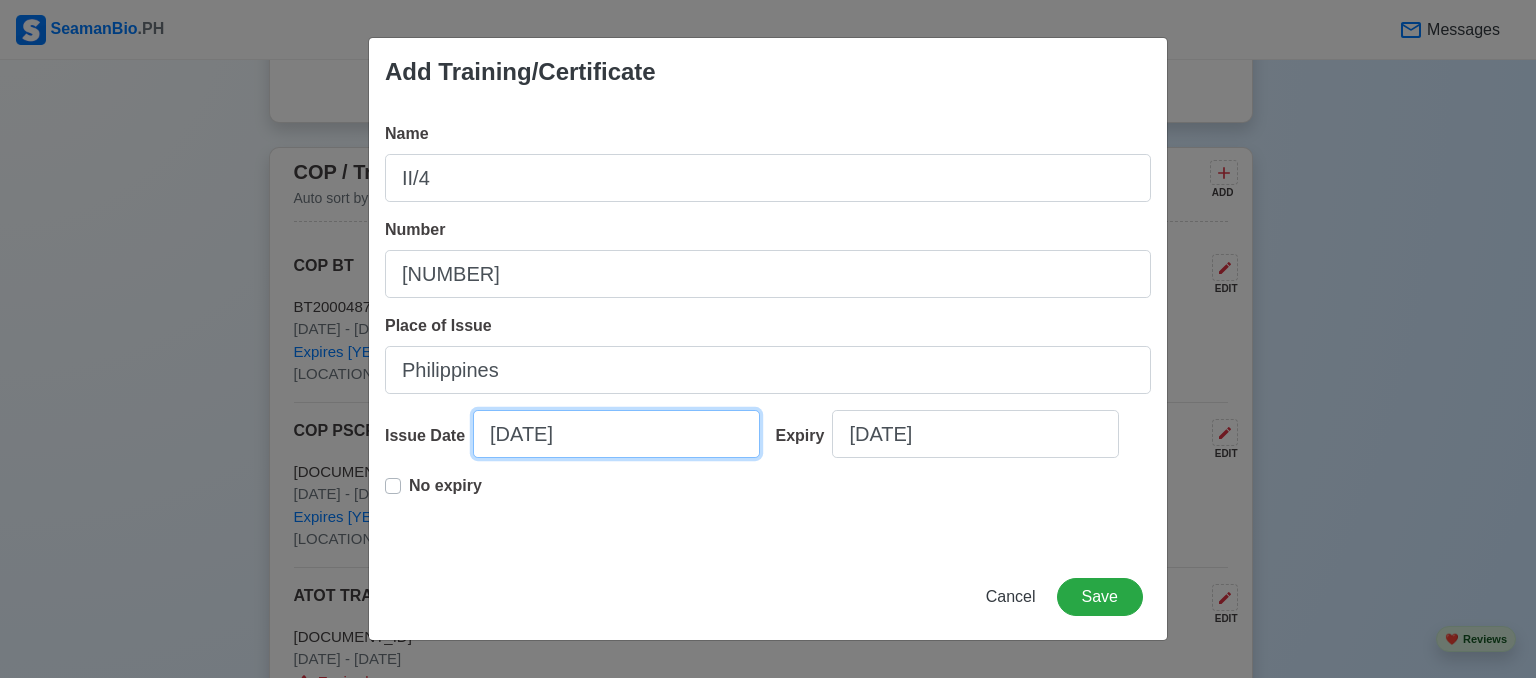 select on "****" 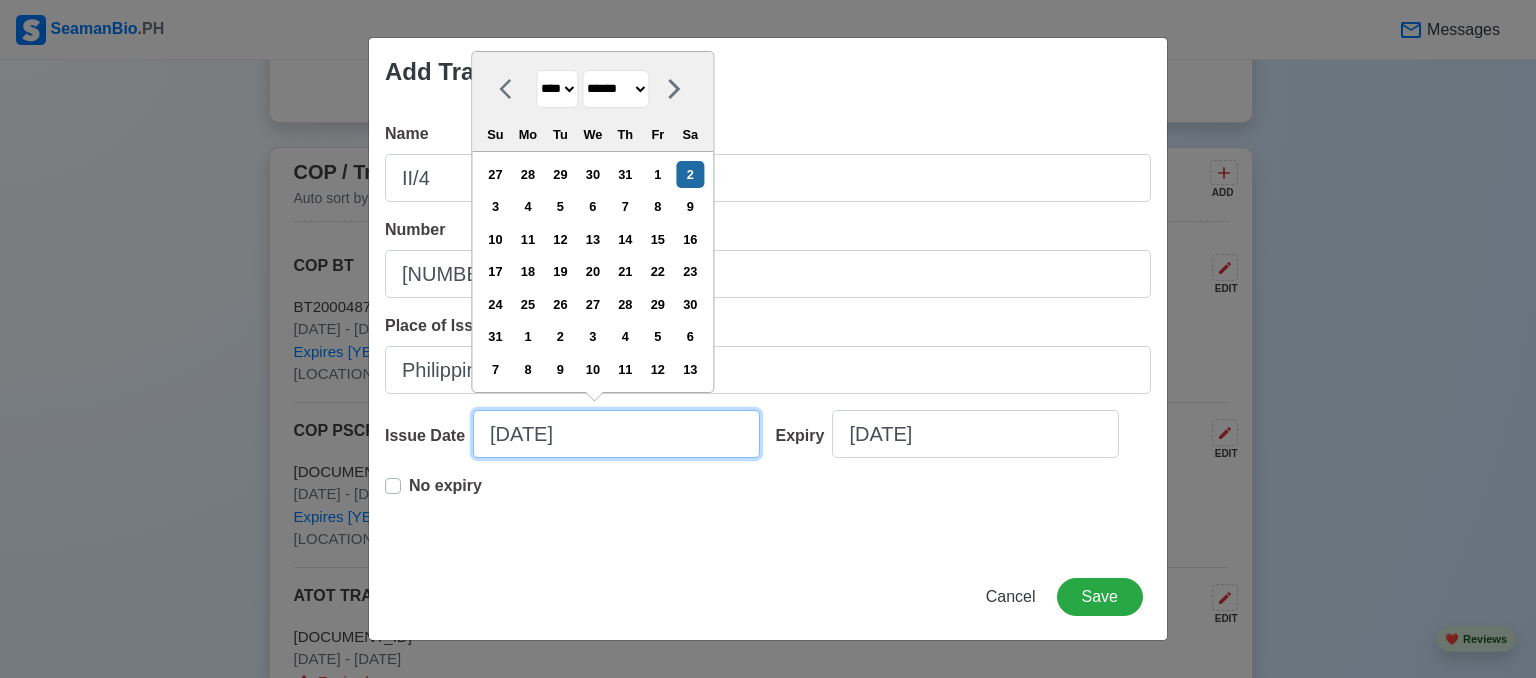 click on "08/02/2025" at bounding box center (616, 434) 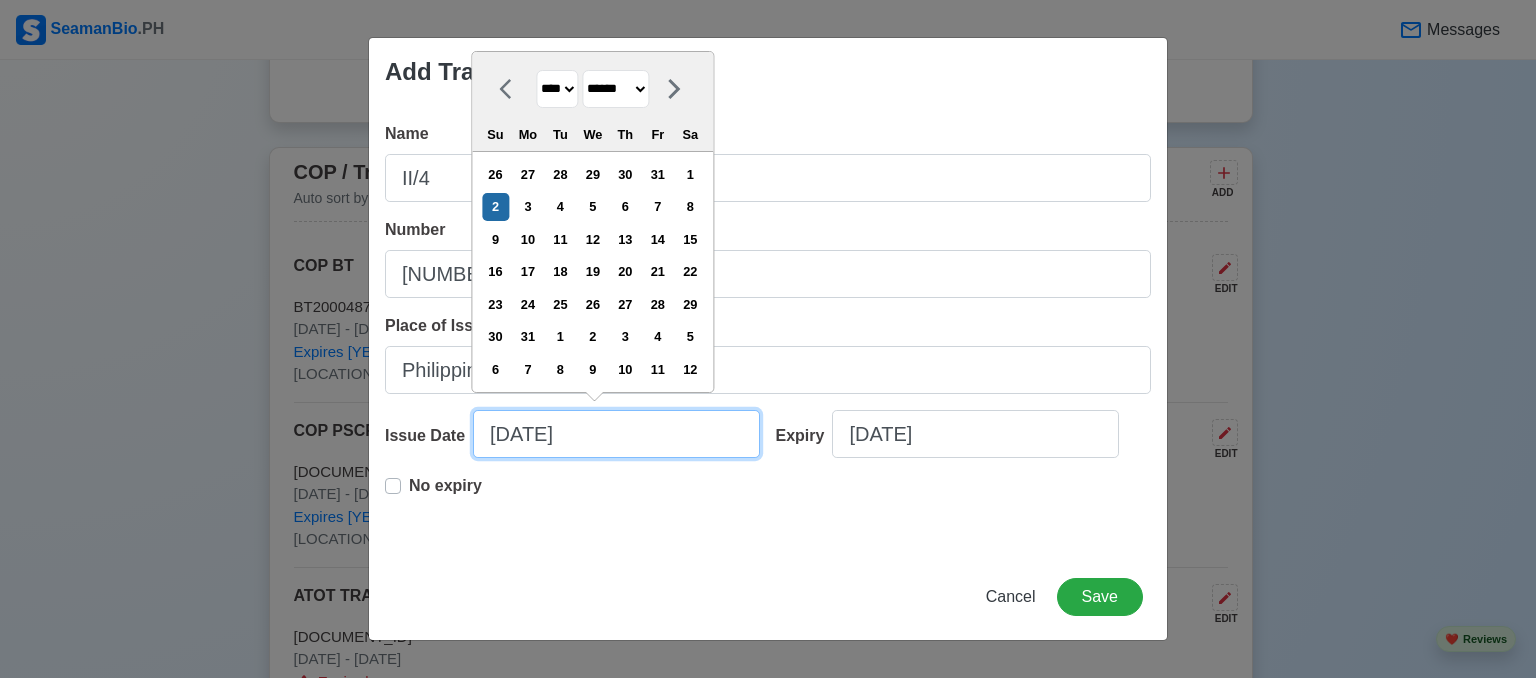 type on "08/02/2" 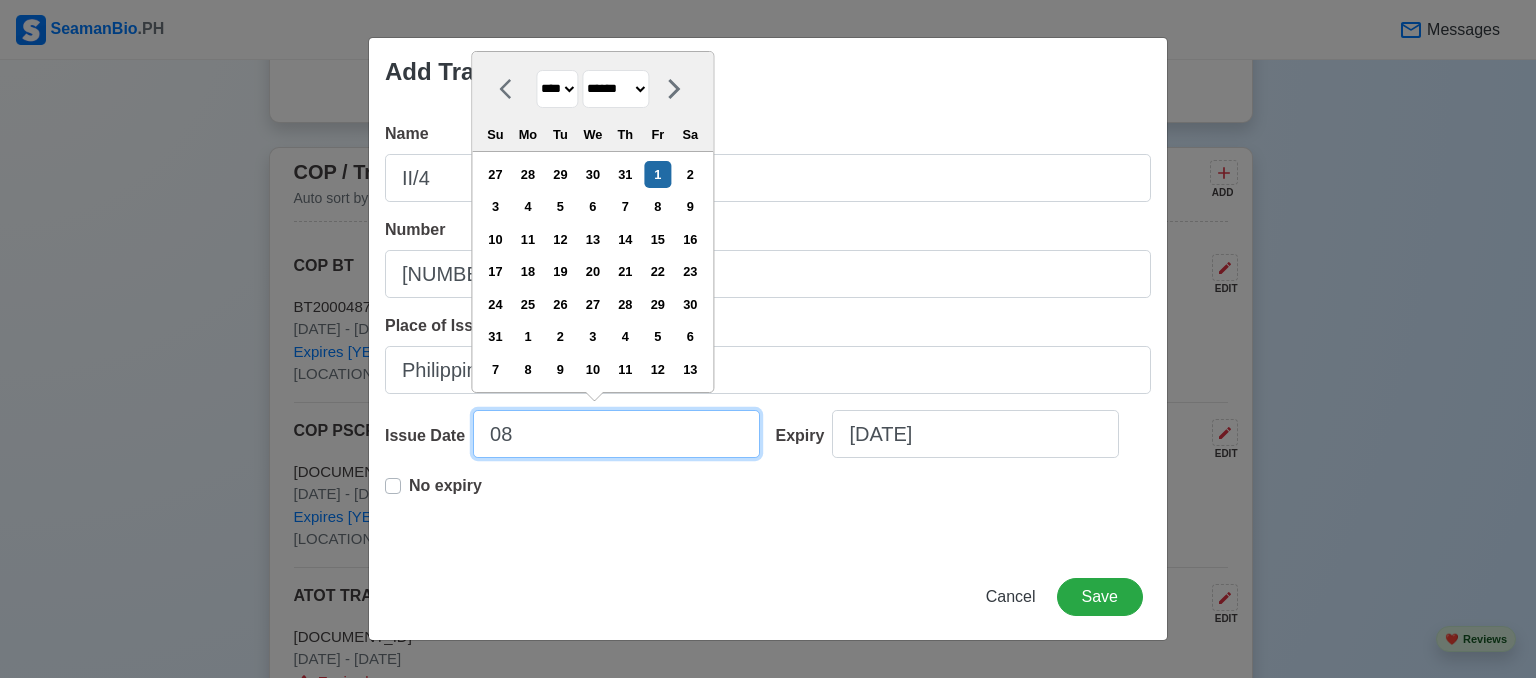type on "0" 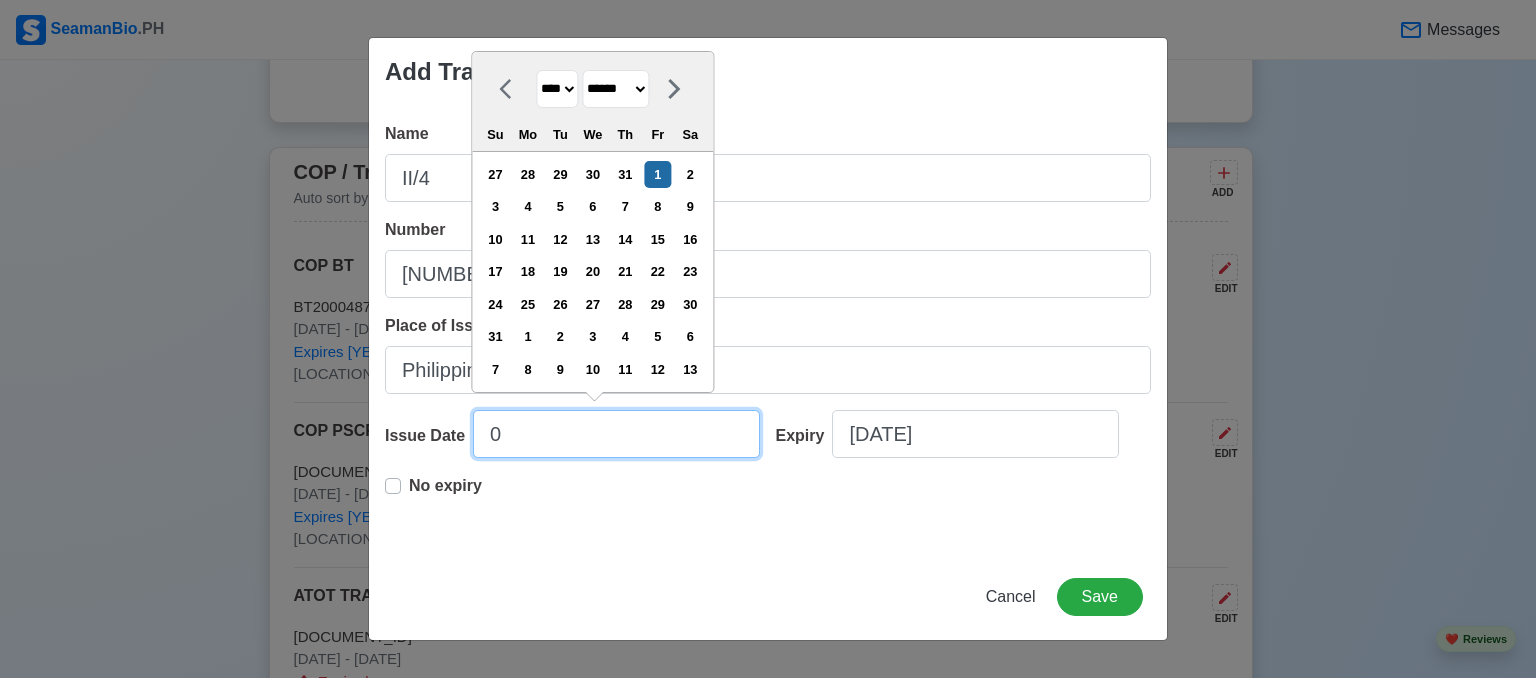 select on "****" 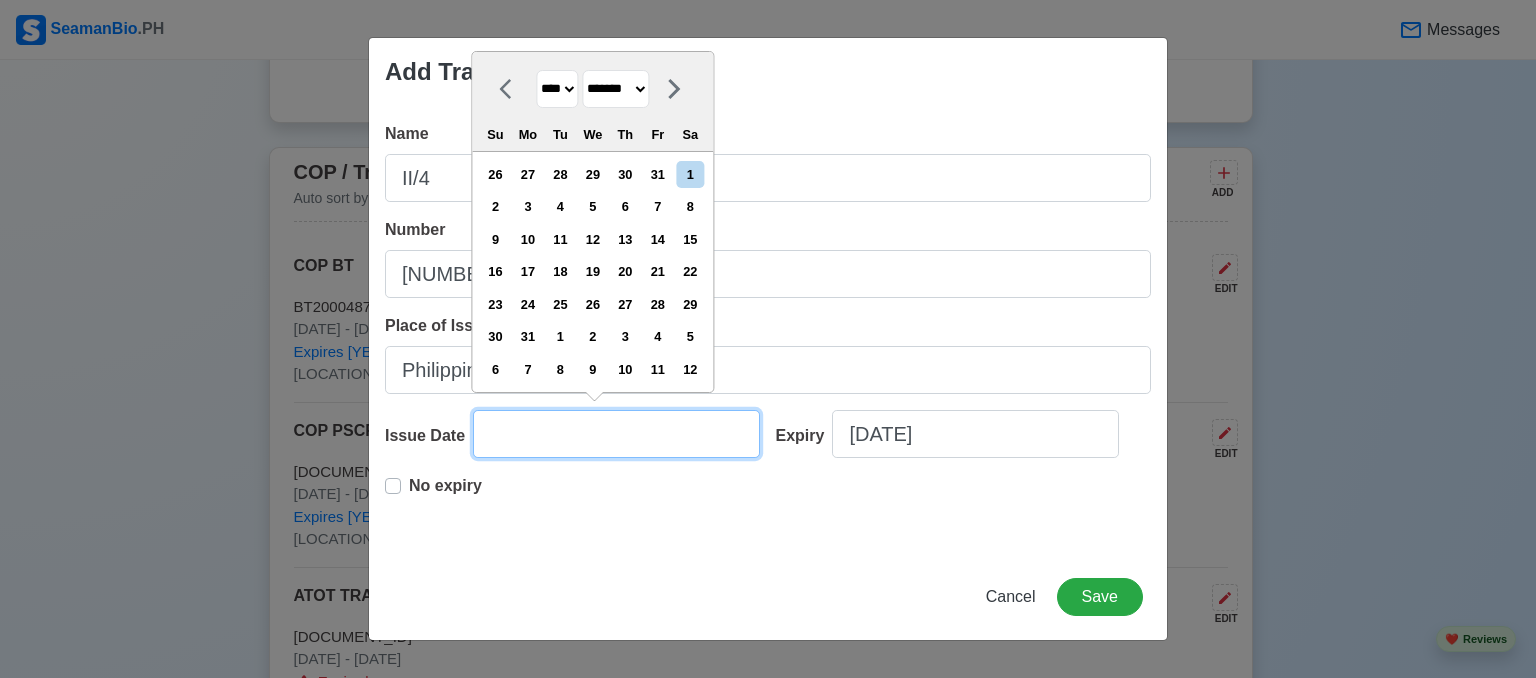type on "1" 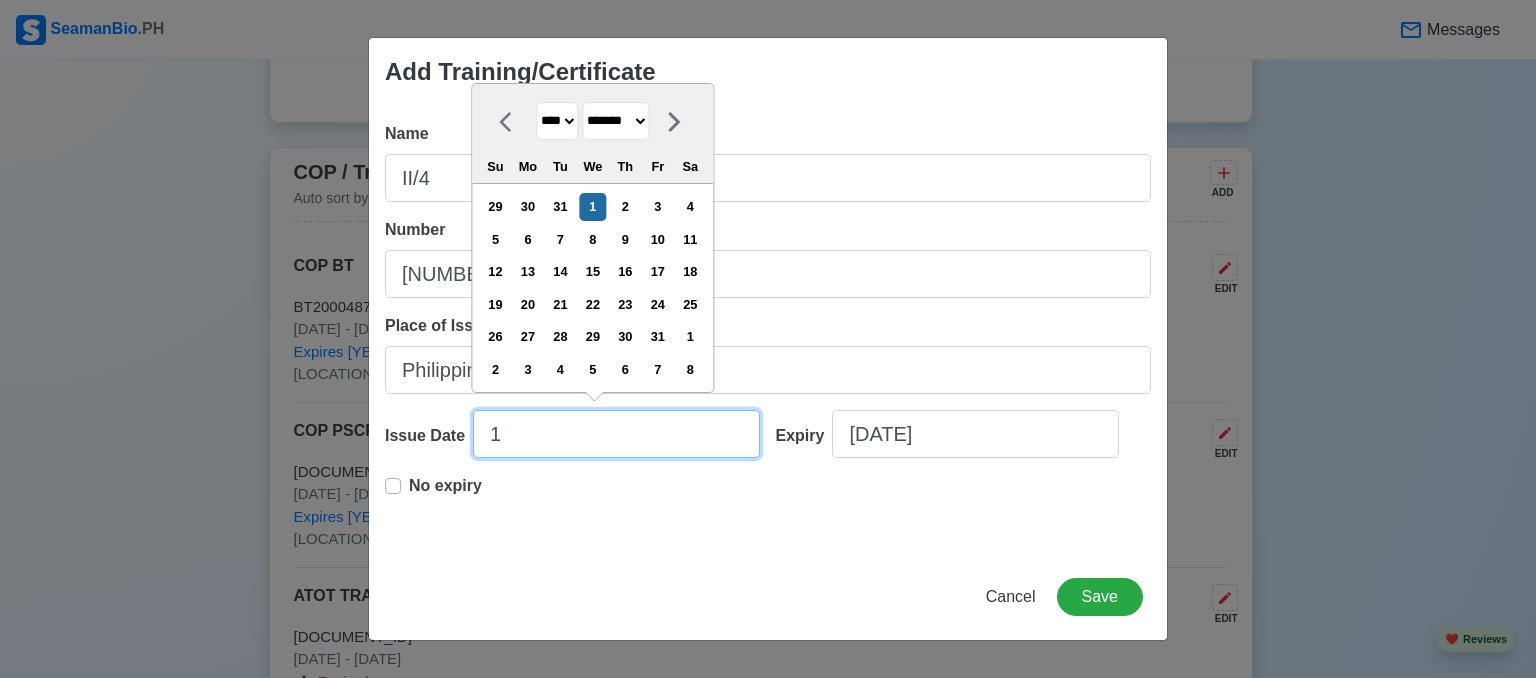 type on "12" 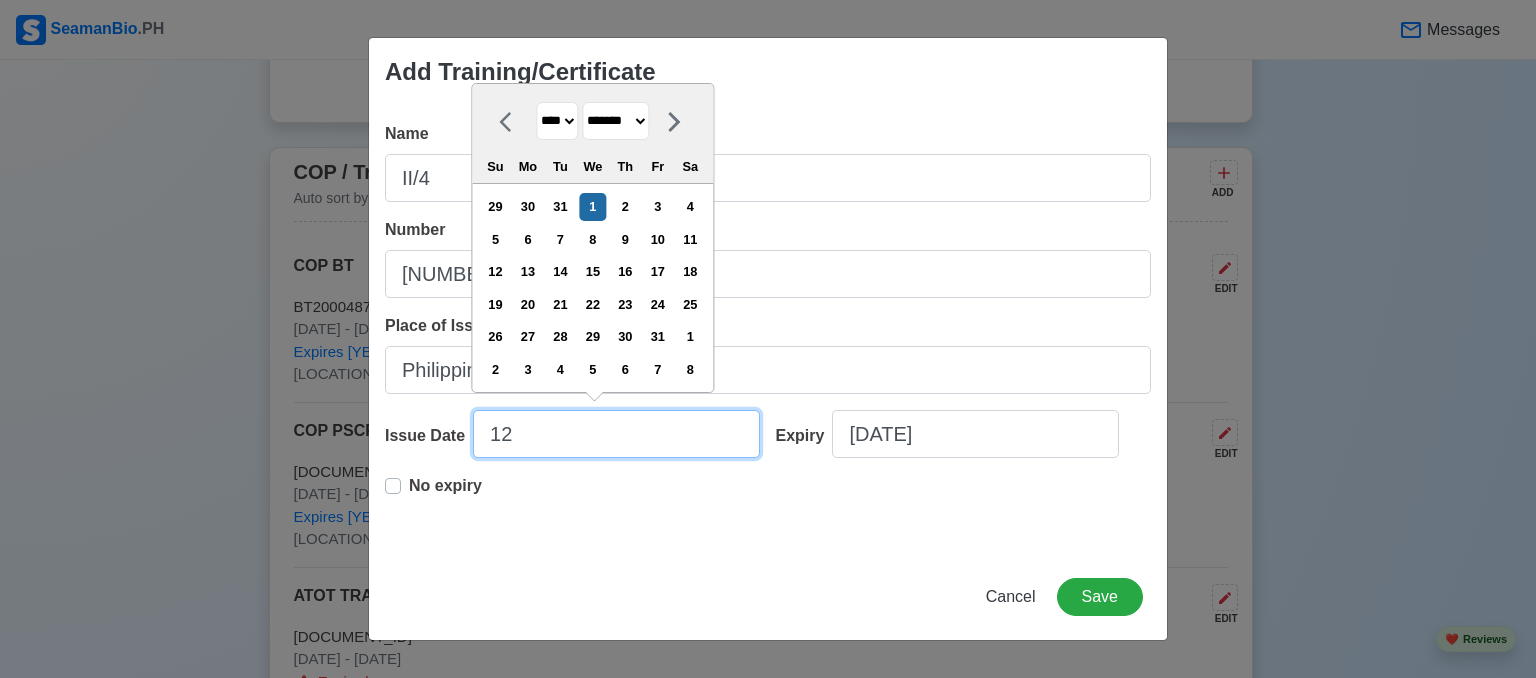 select on "********" 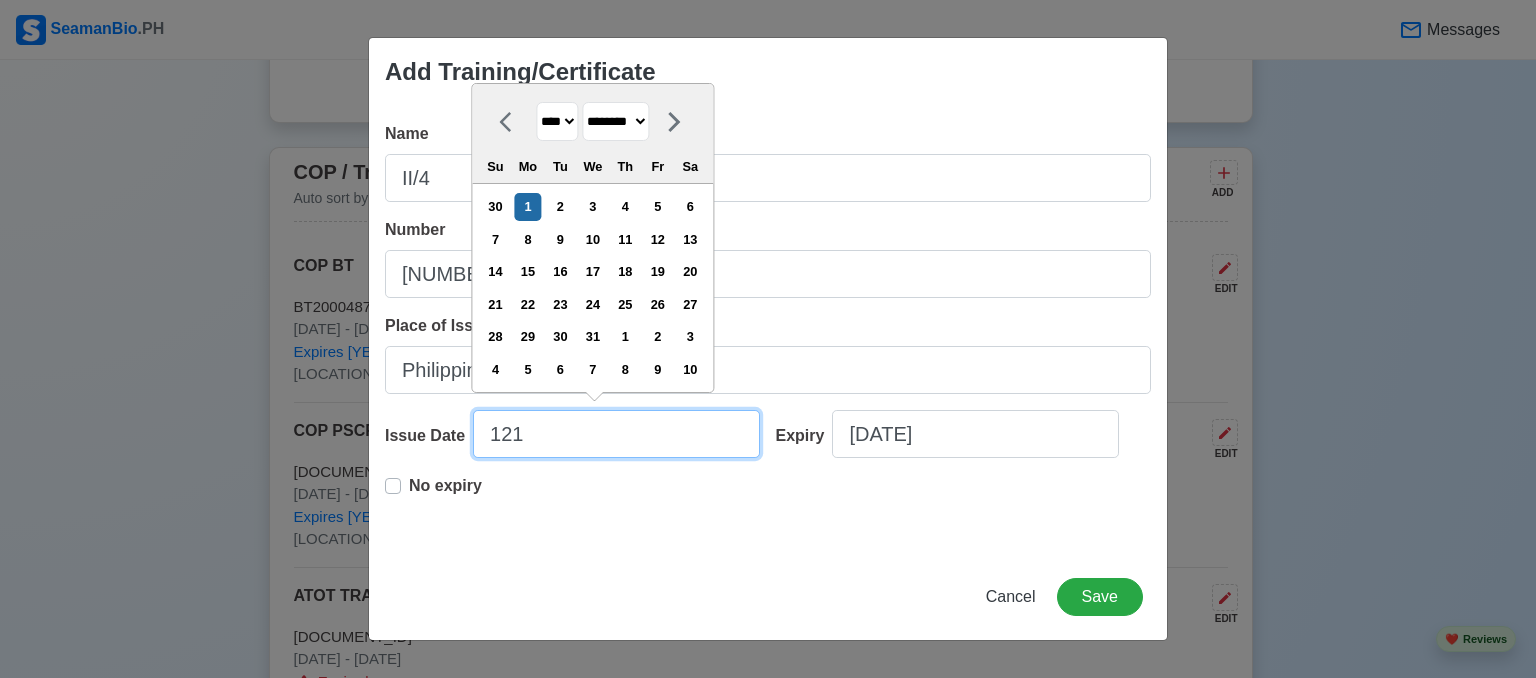 type on "1214" 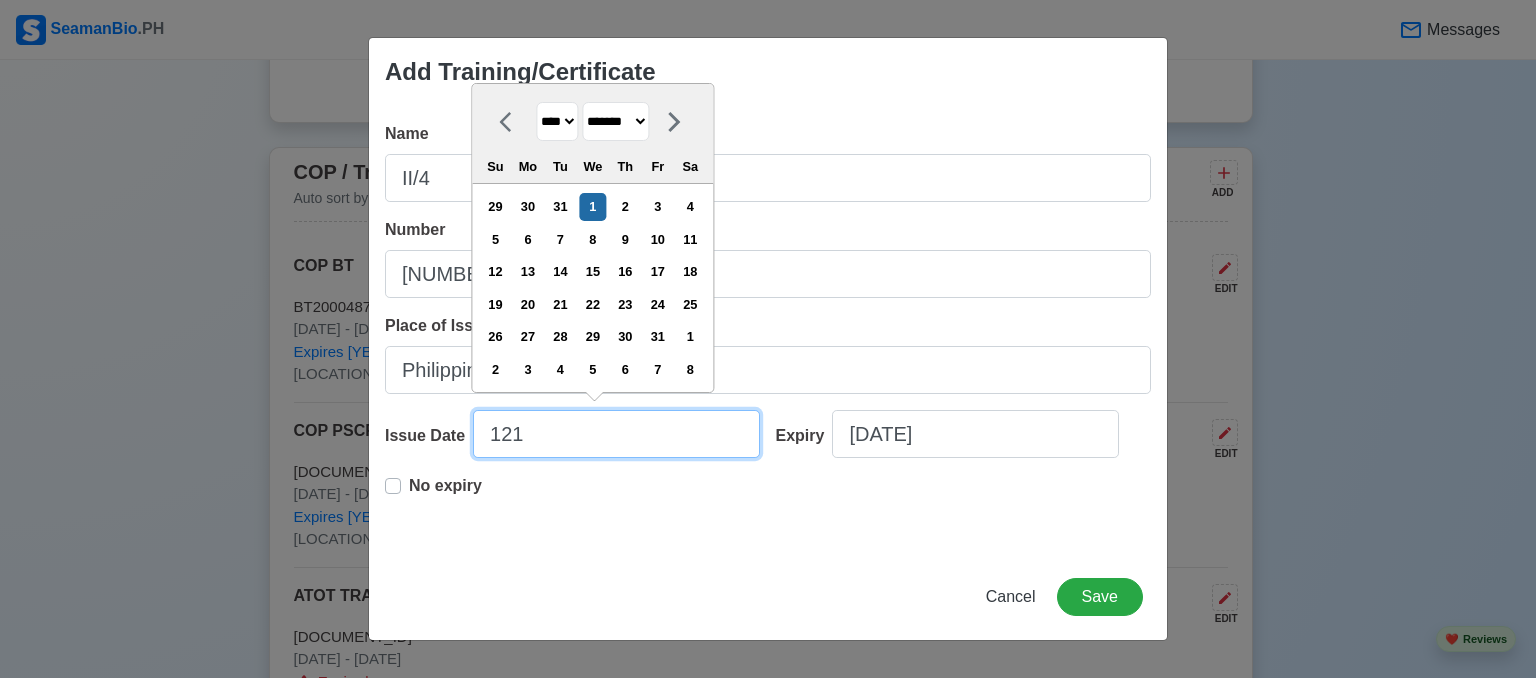 type on "12" 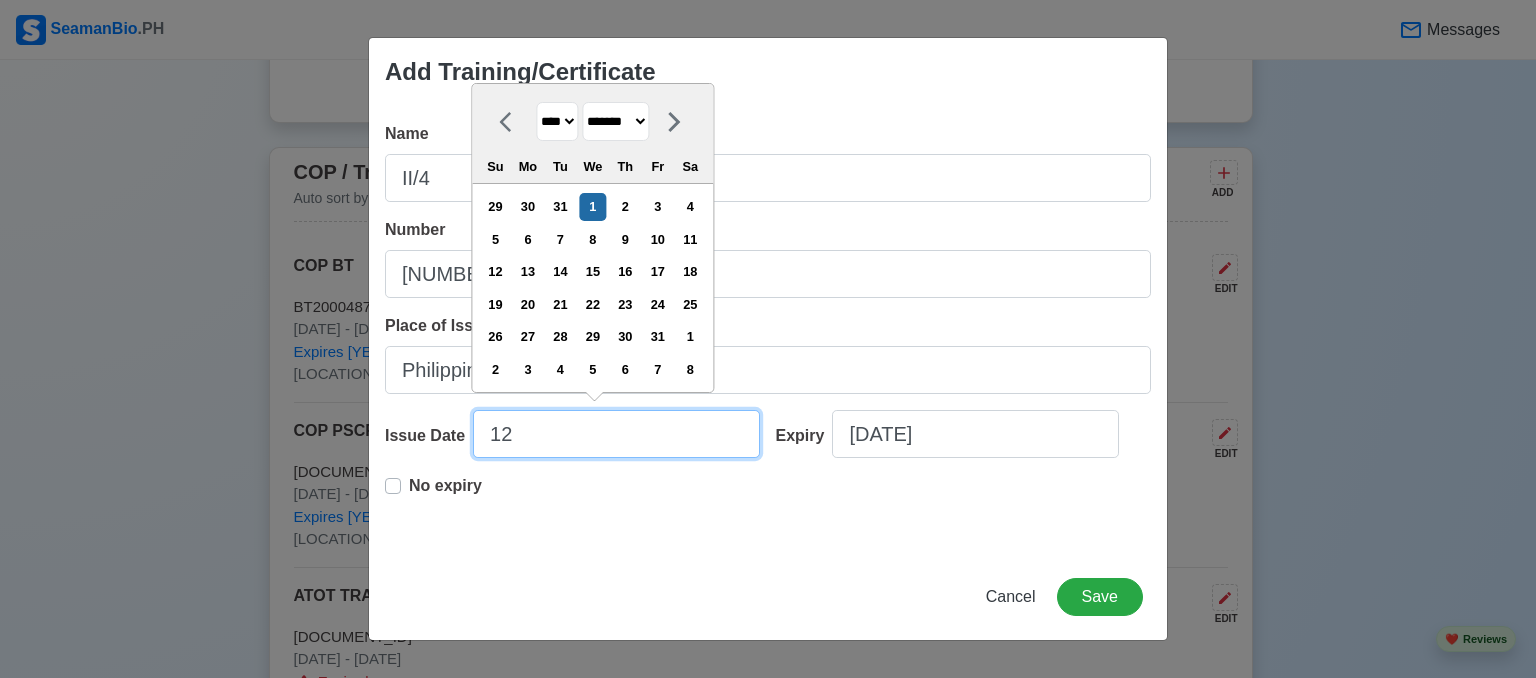 select on "****" 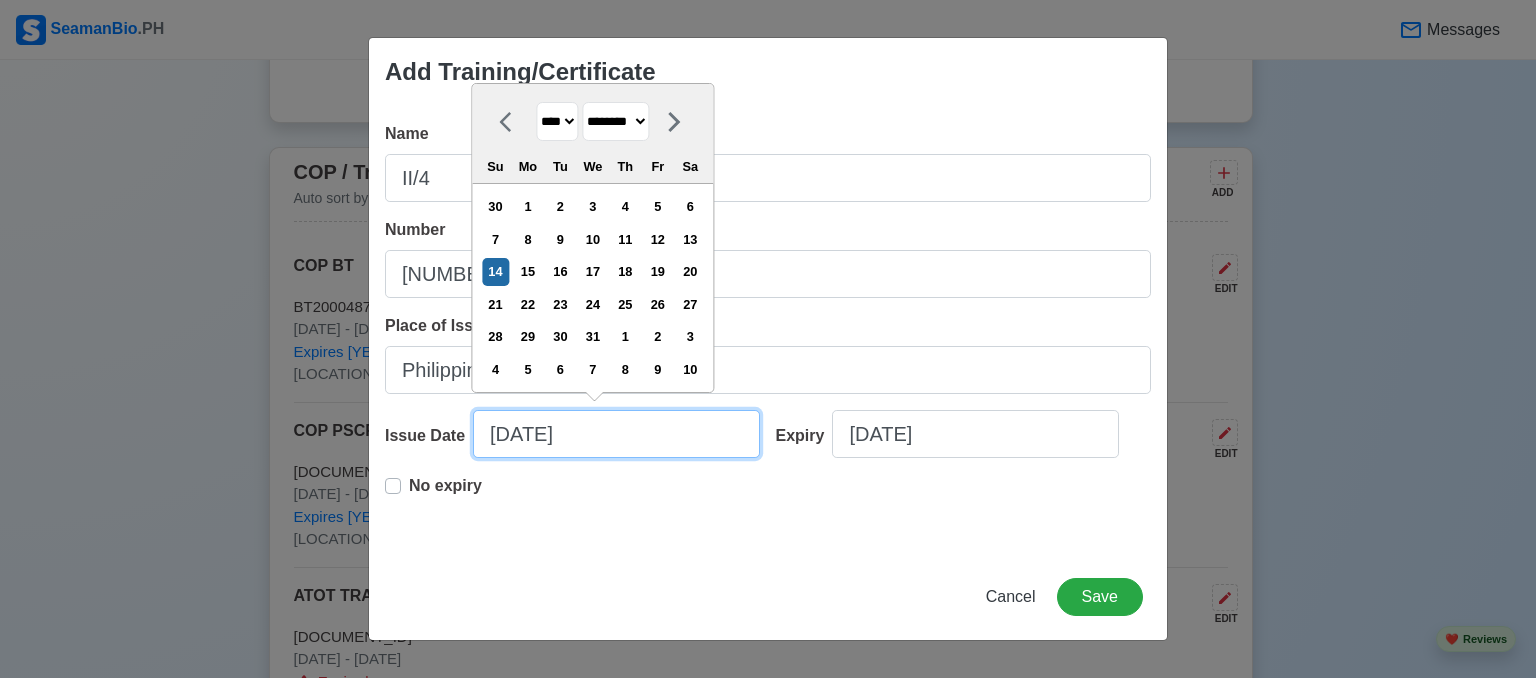 type on "12/14/2" 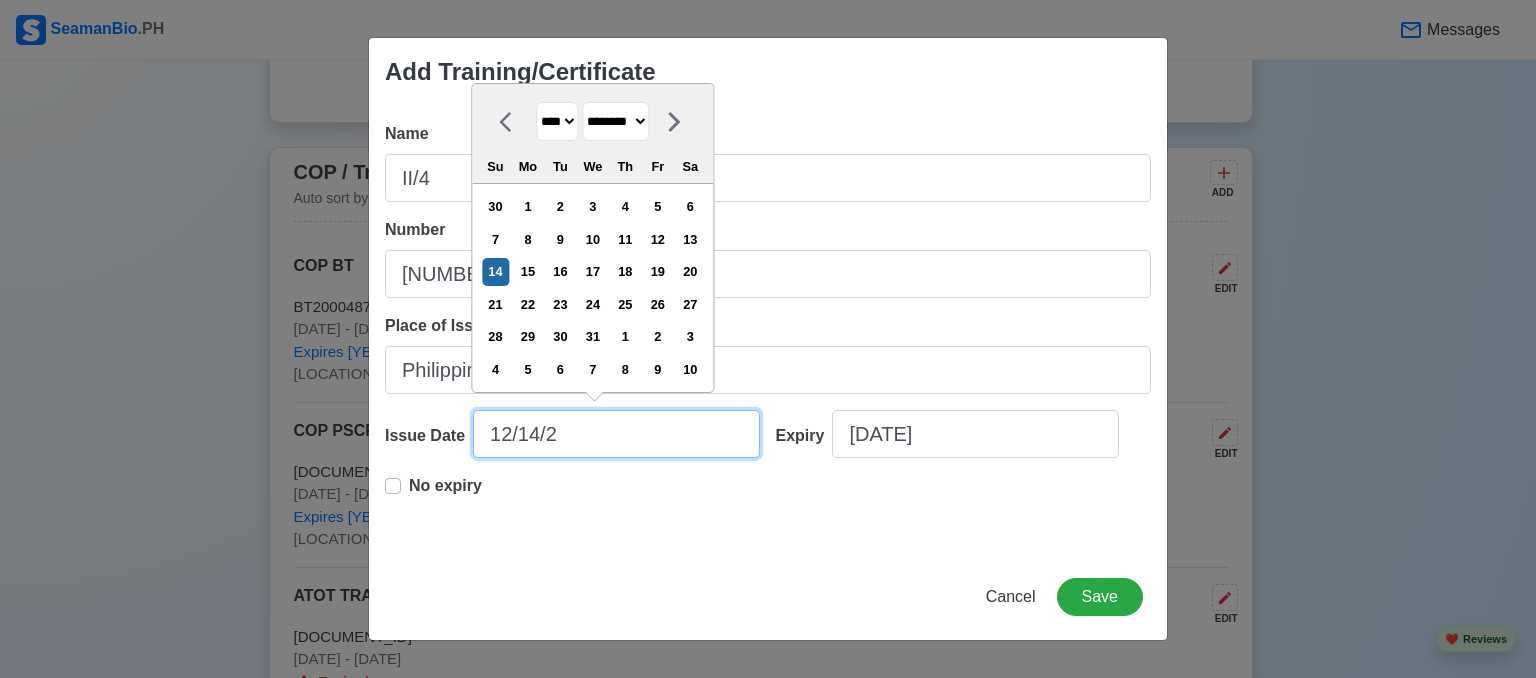 select on "****" 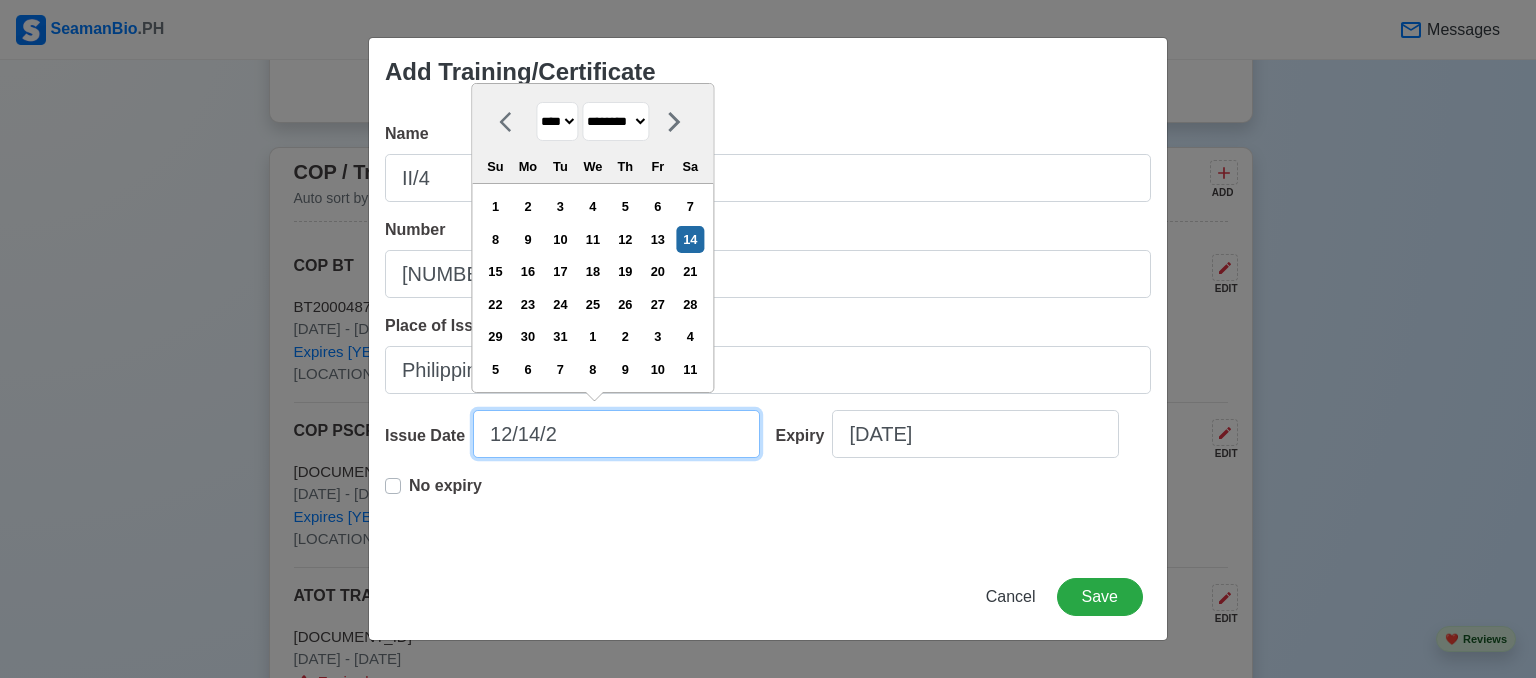 type on "12/14/20" 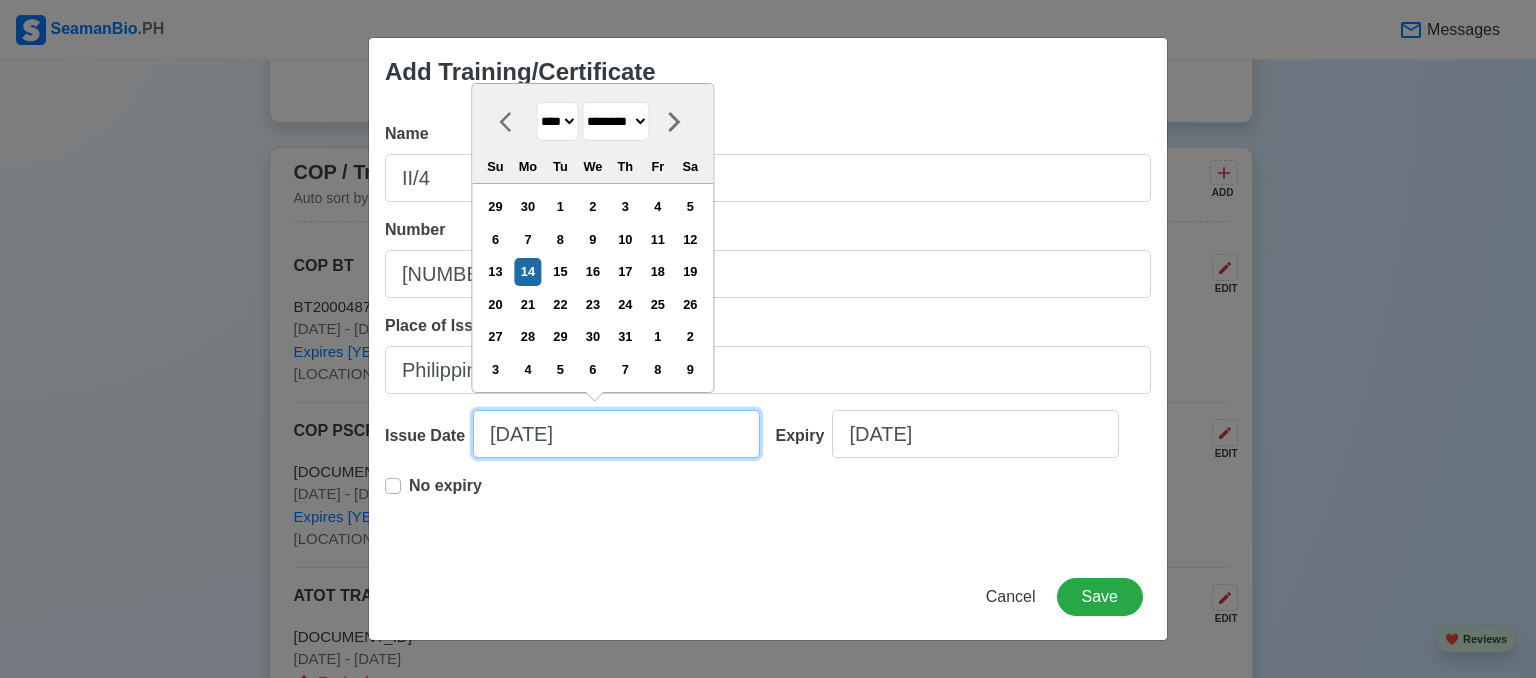 type on "12/14/2015" 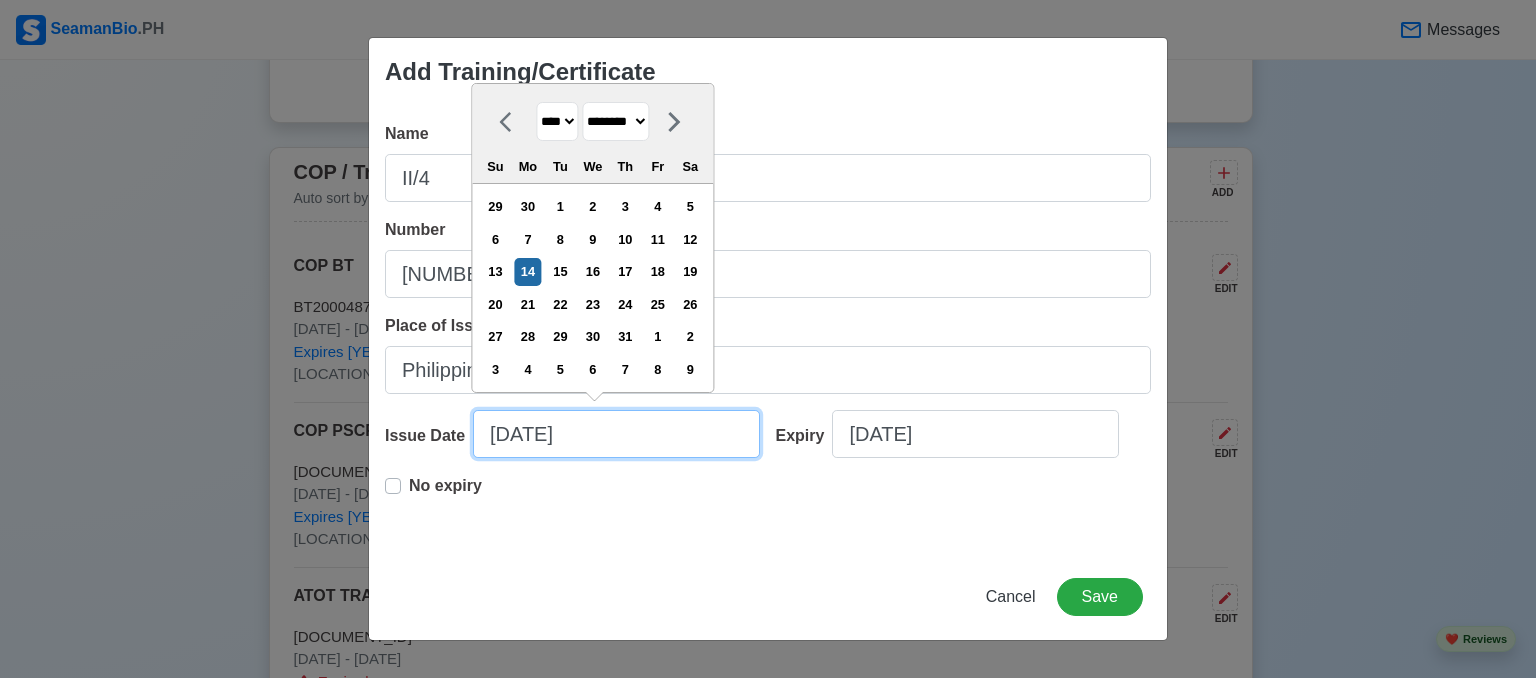 type on "12/14/2015" 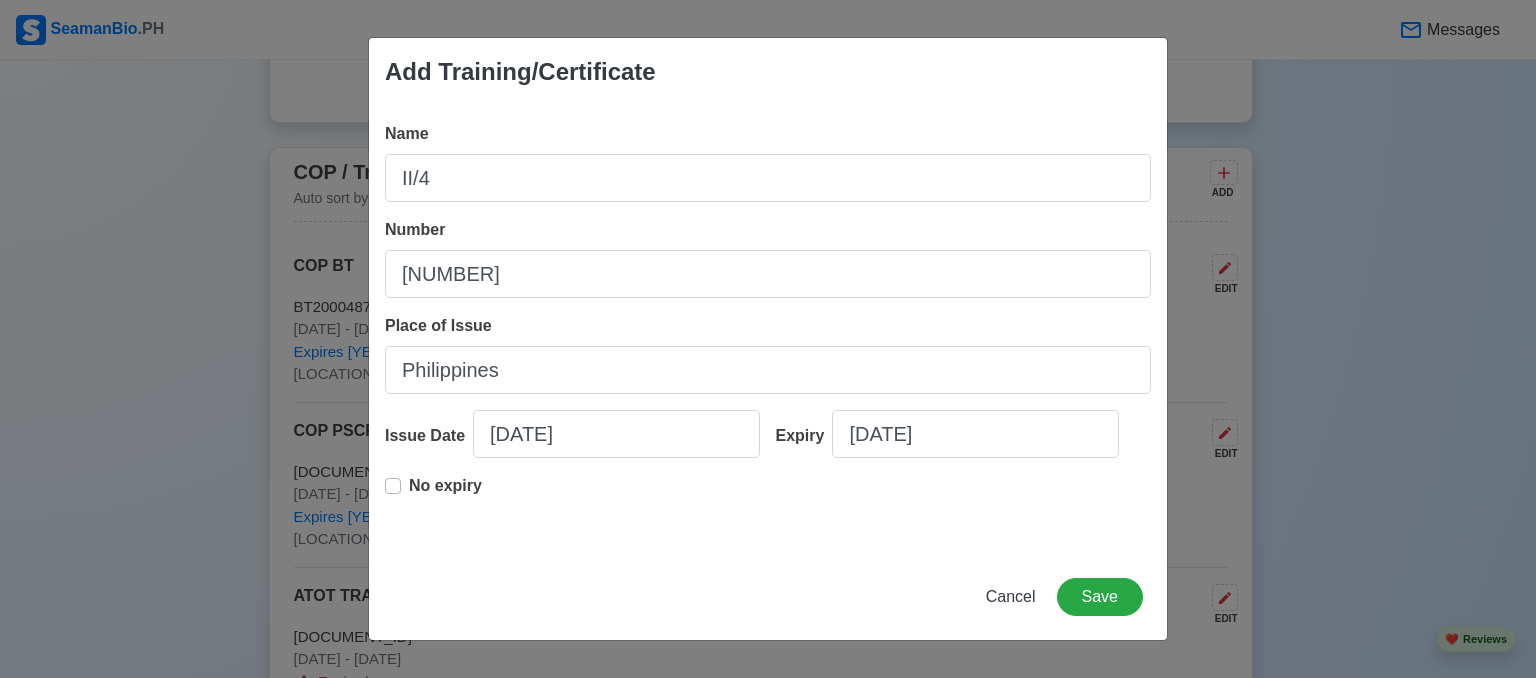 click on "No expiry" at bounding box center (445, 494) 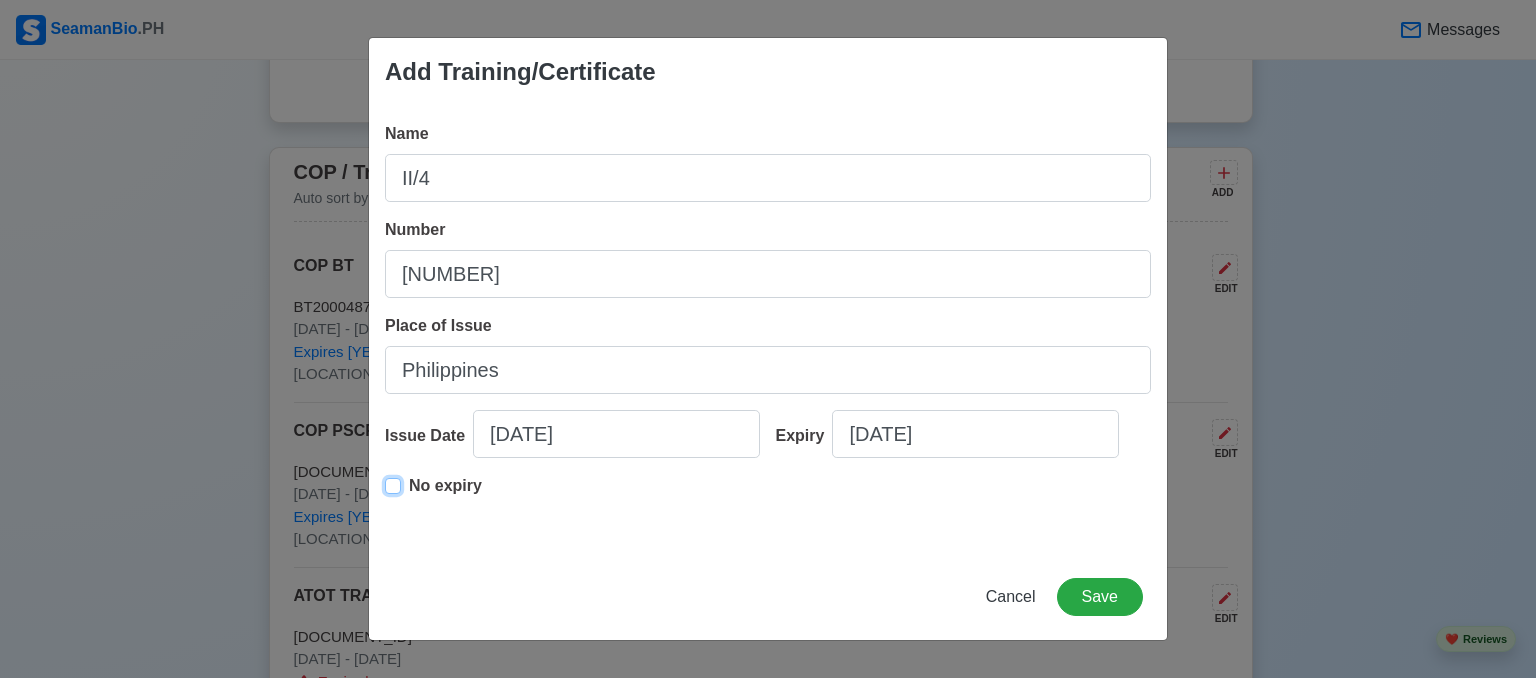type on "12/14/2015" 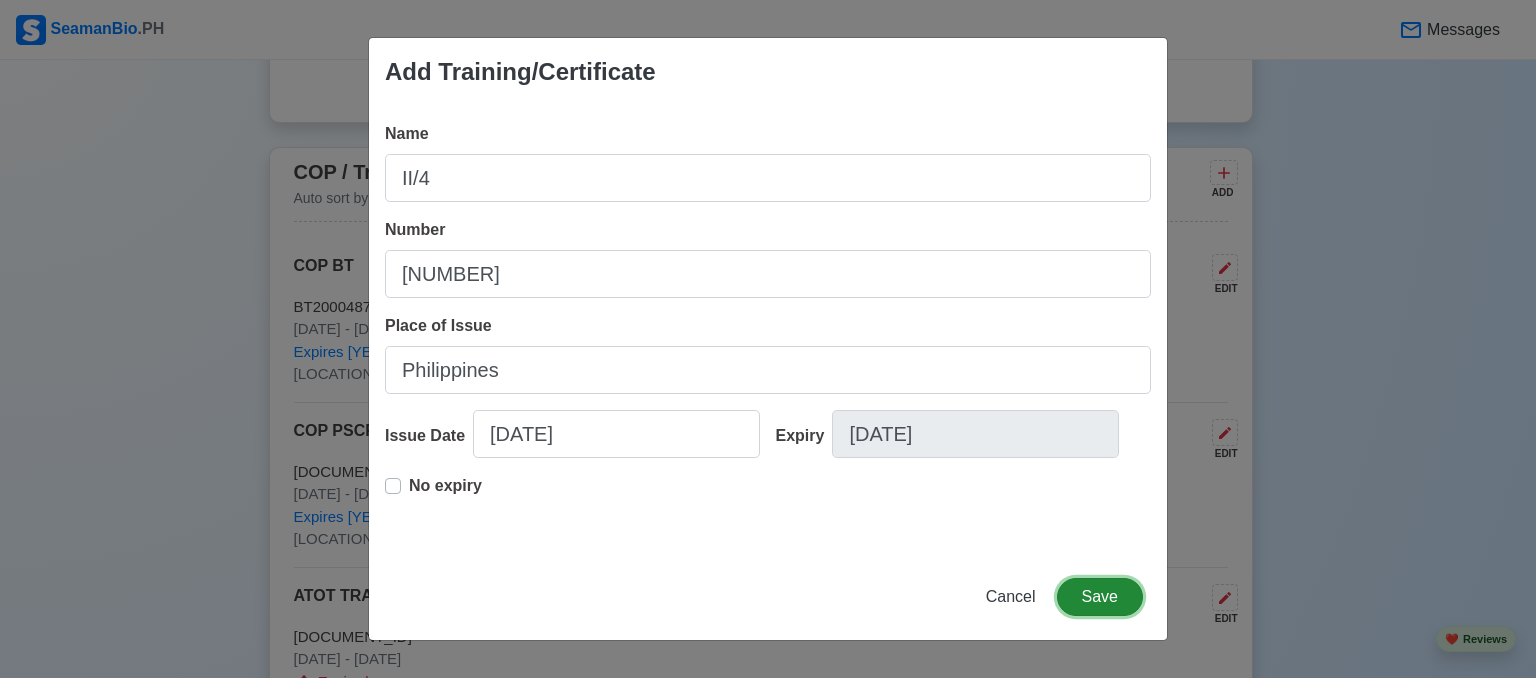 click on "Save" at bounding box center [1100, 597] 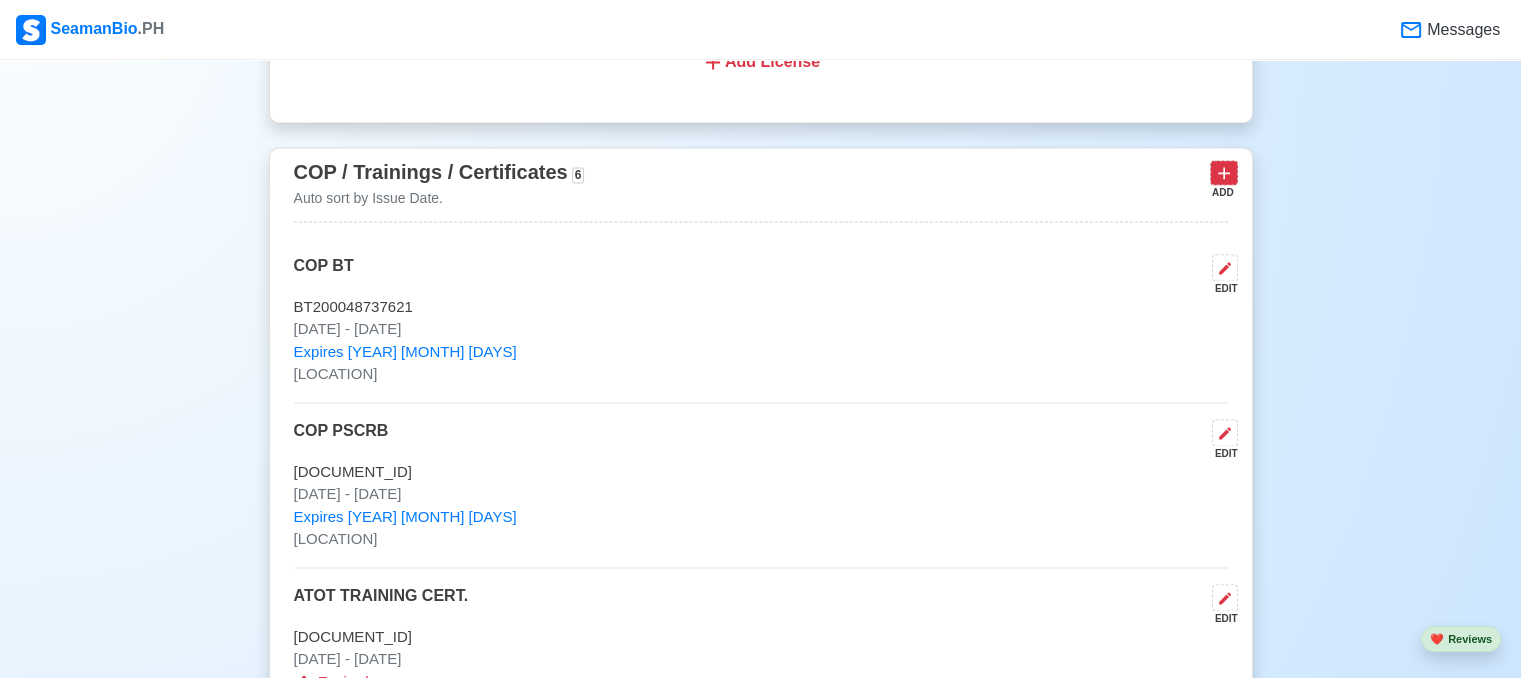 click 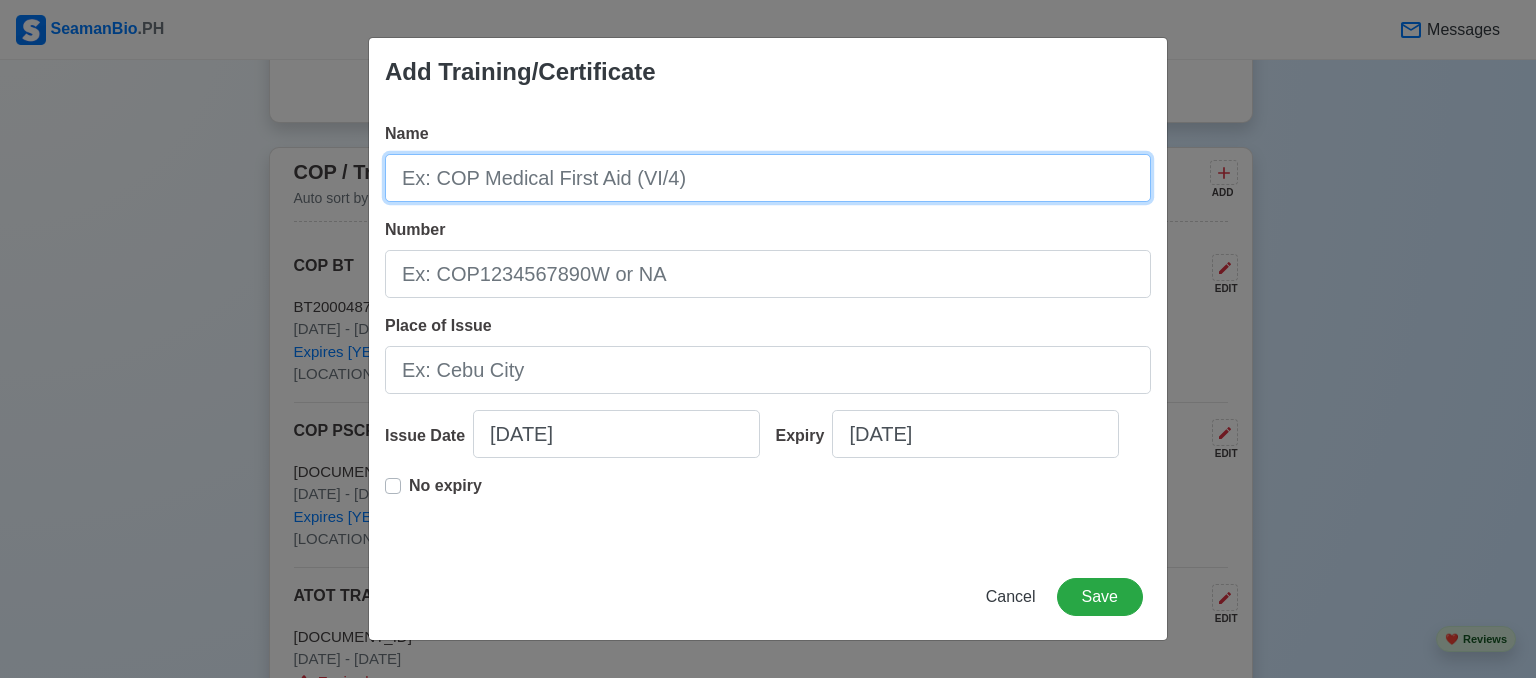 click on "Name" at bounding box center [768, 178] 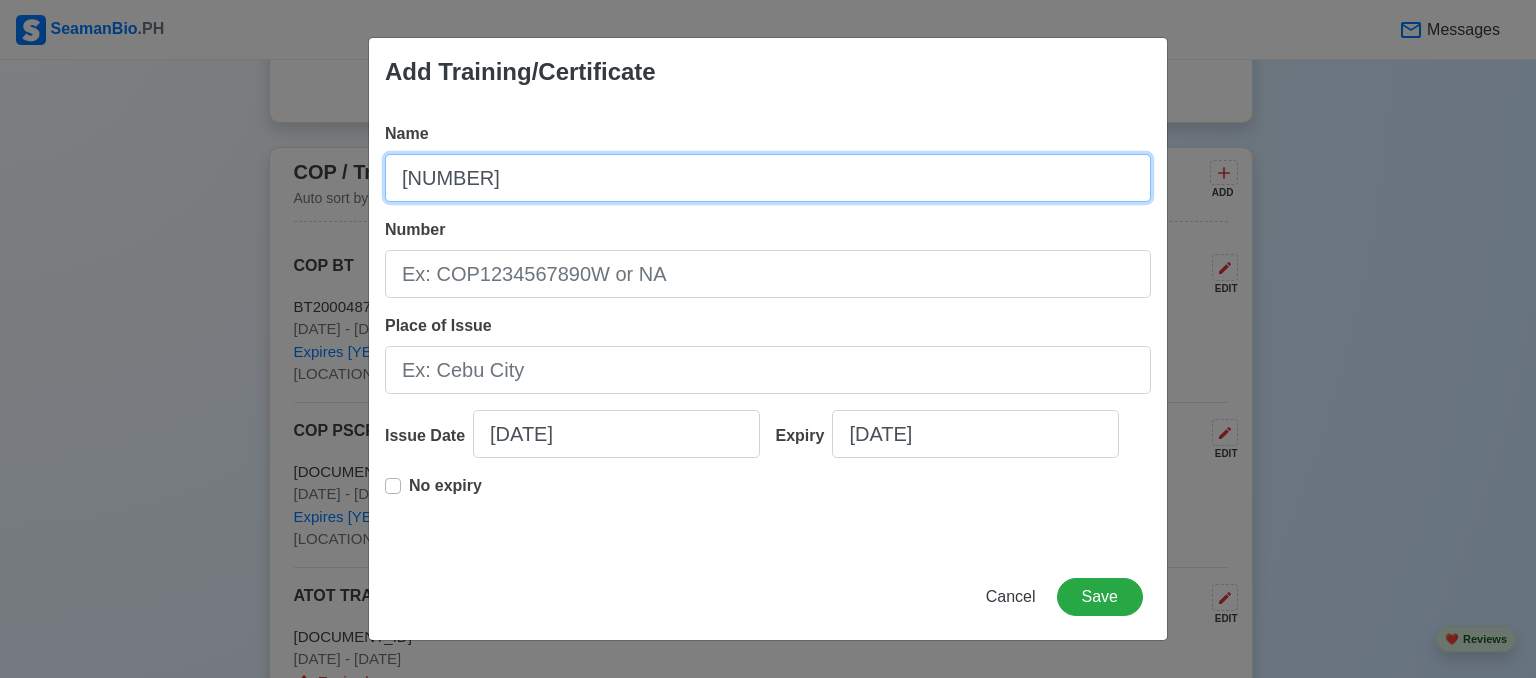 type on "II/528-67993" 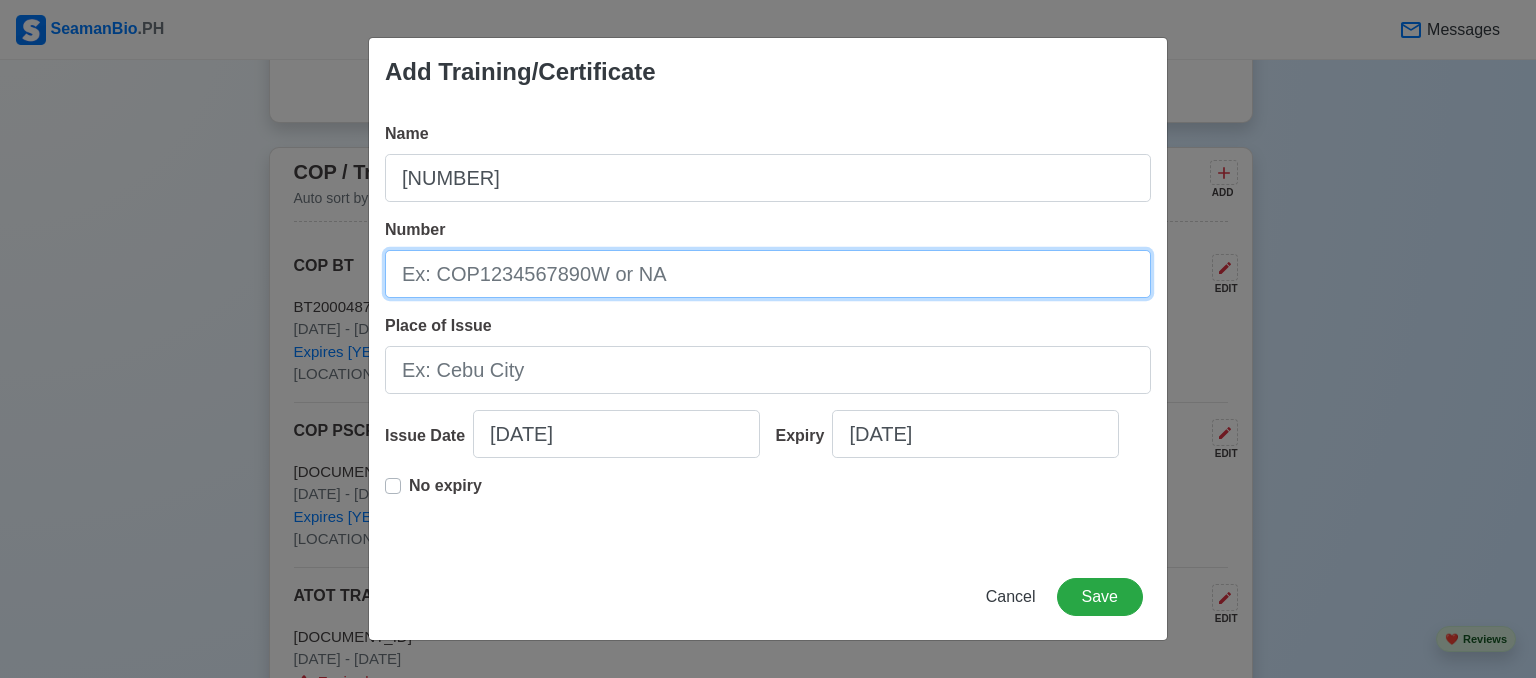 click on "Number" at bounding box center (768, 274) 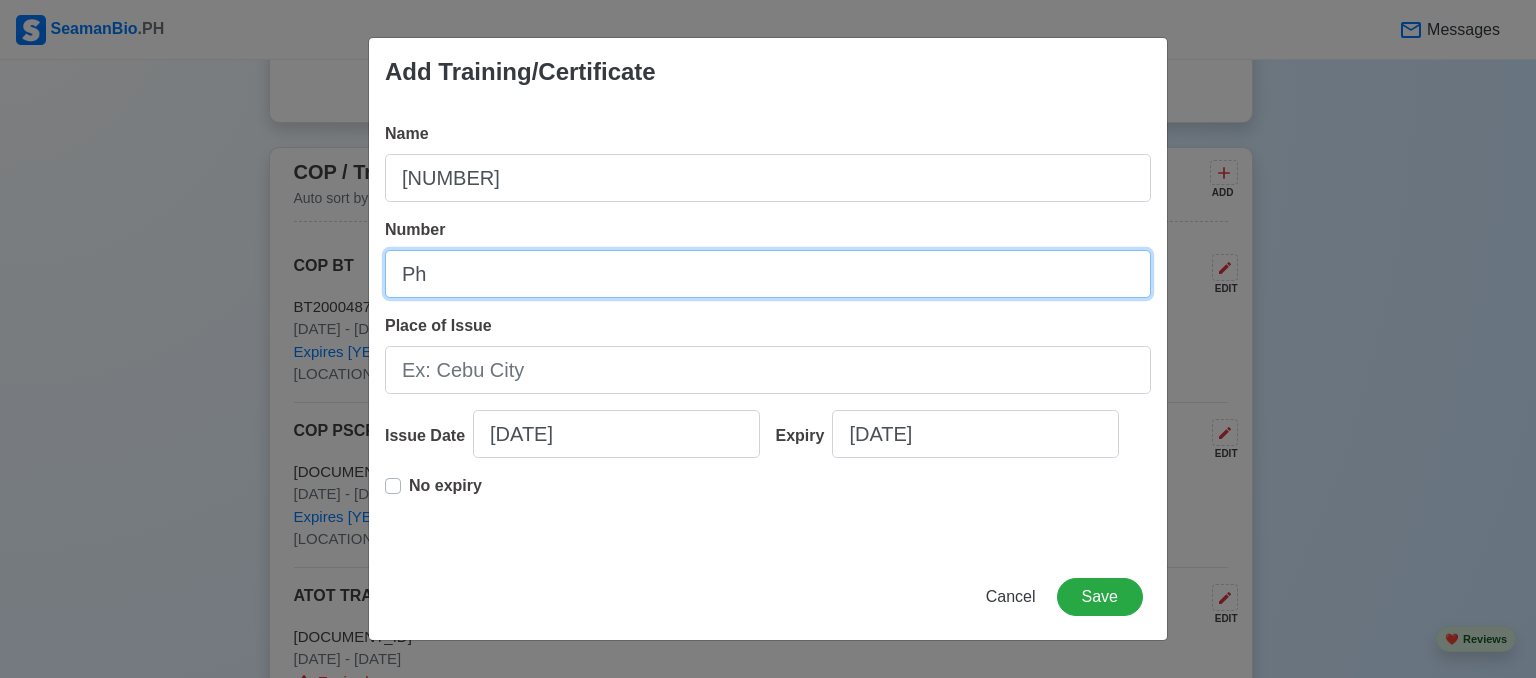 type on "P" 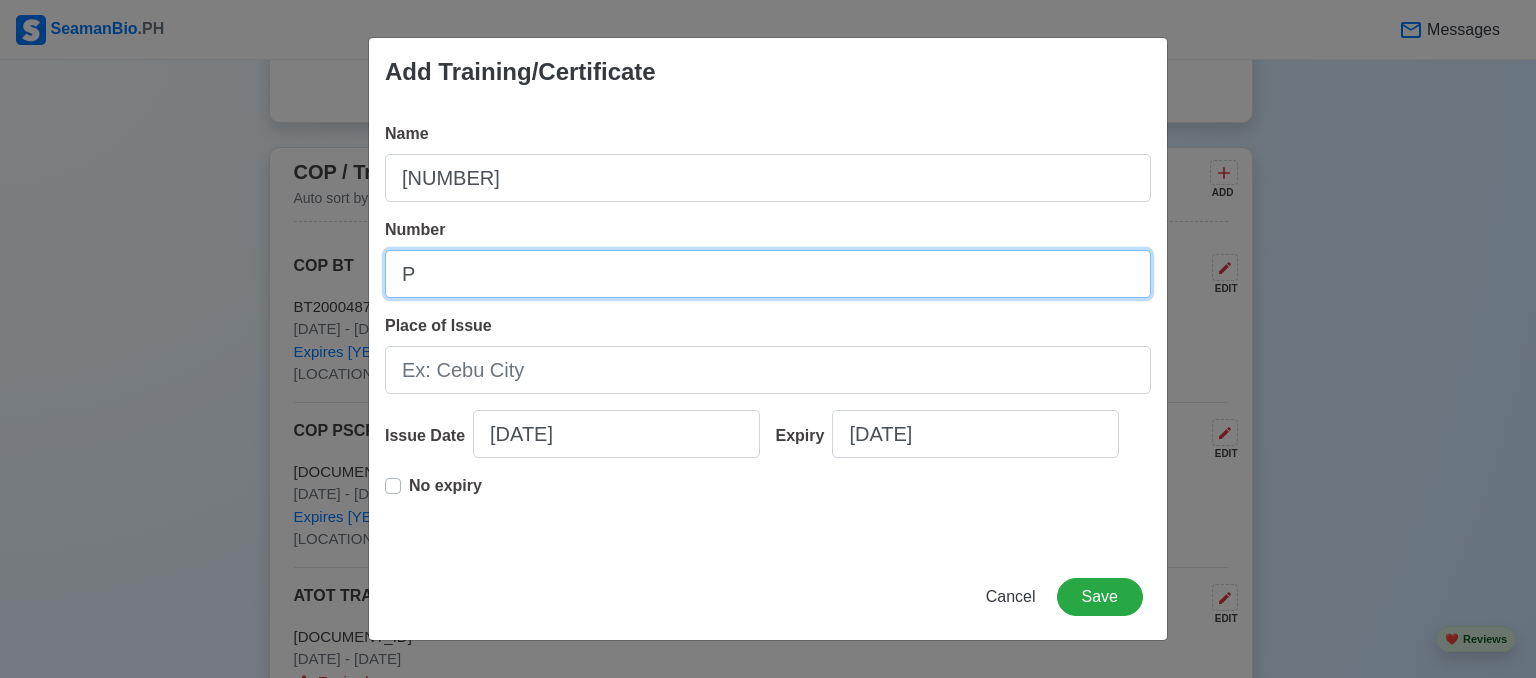 type 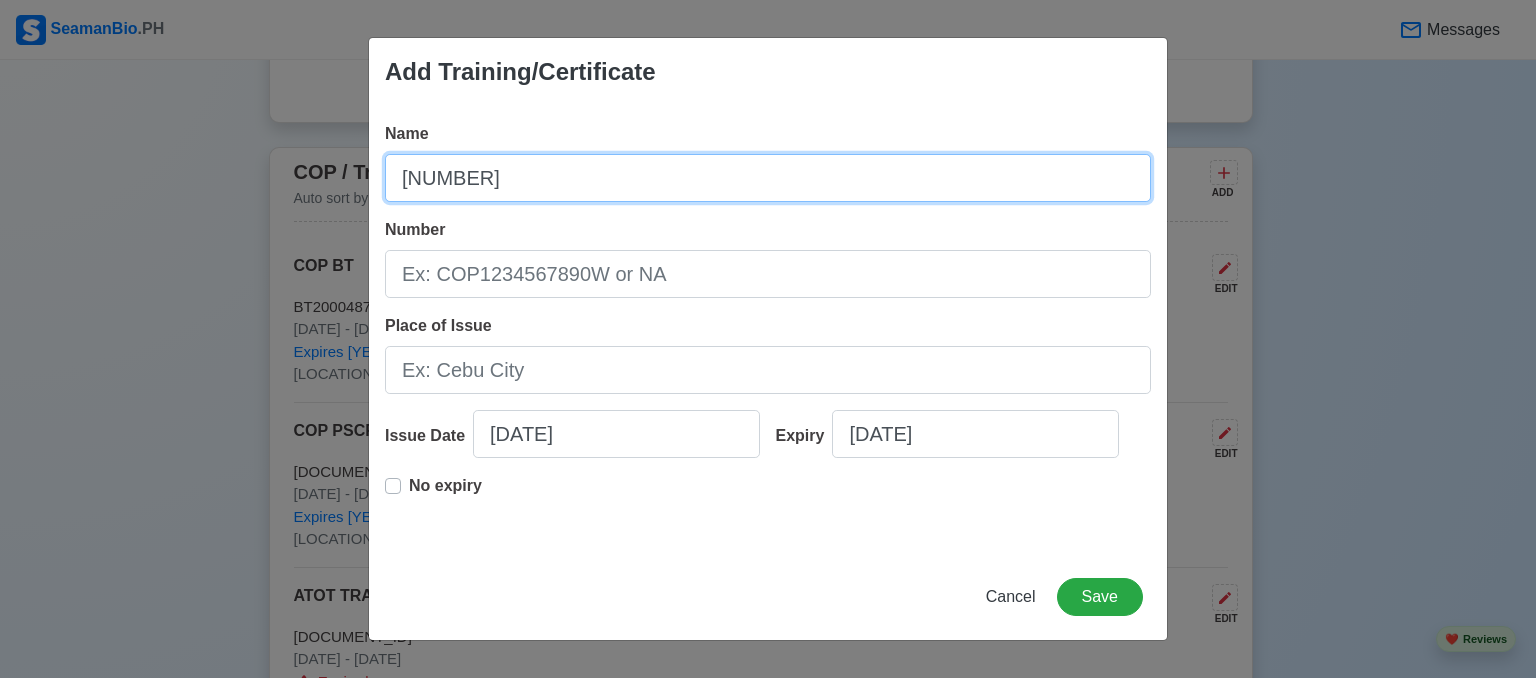 click on "II/528-67993" at bounding box center [768, 178] 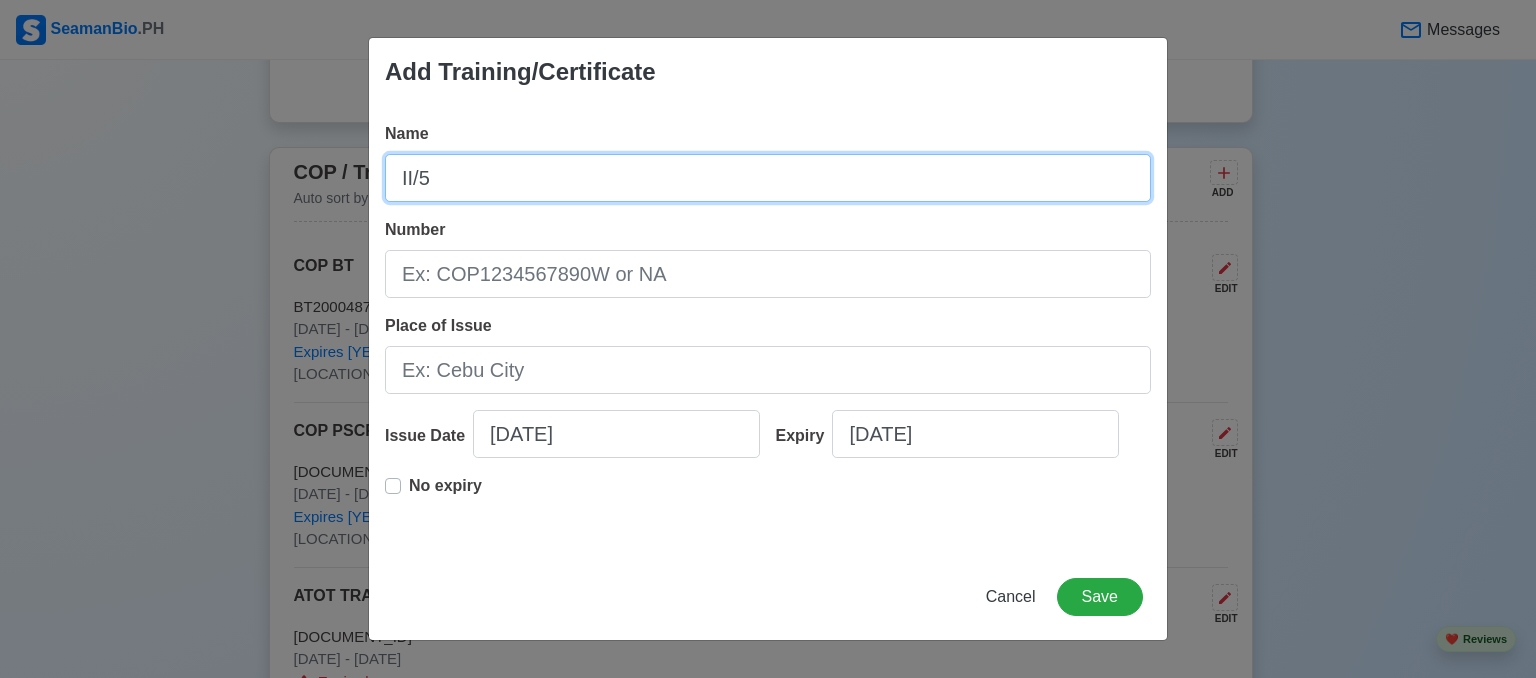 type on "II/5" 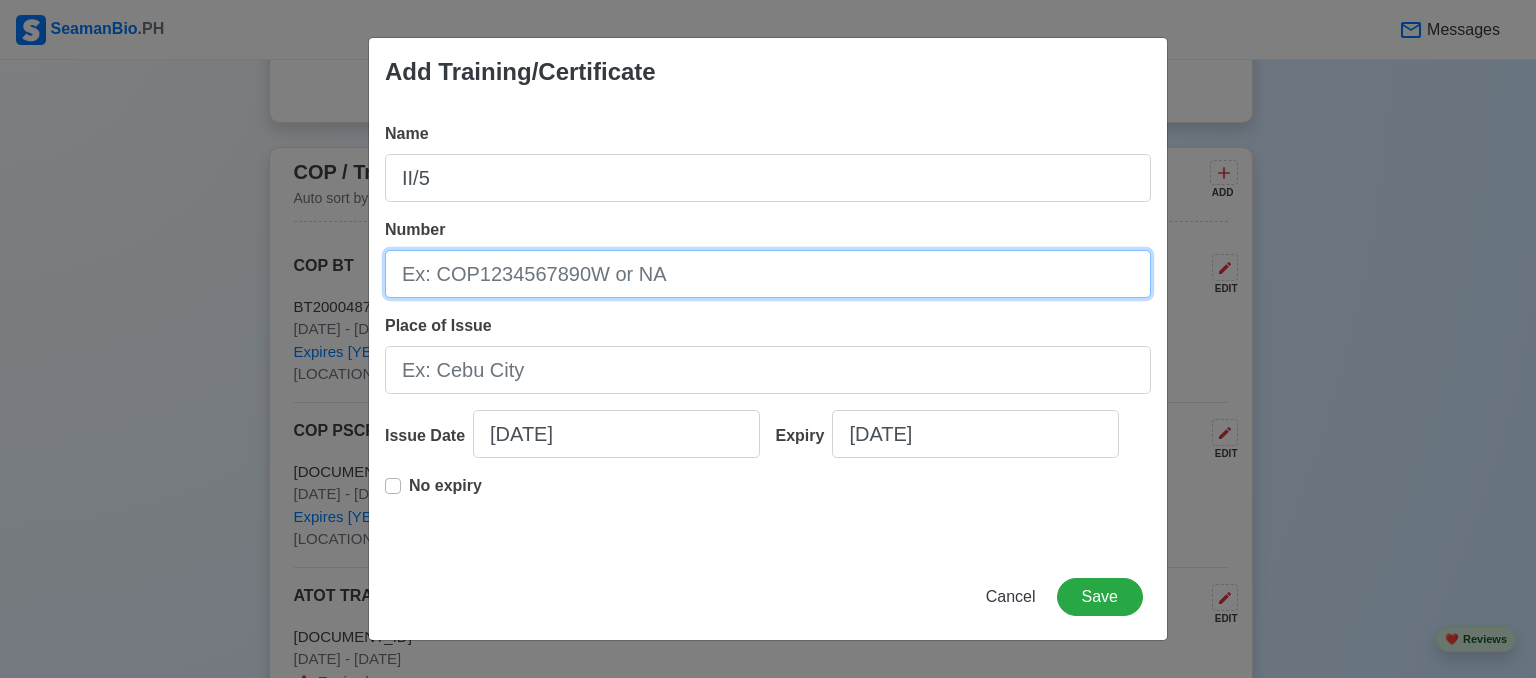 click on "Number" at bounding box center [768, 274] 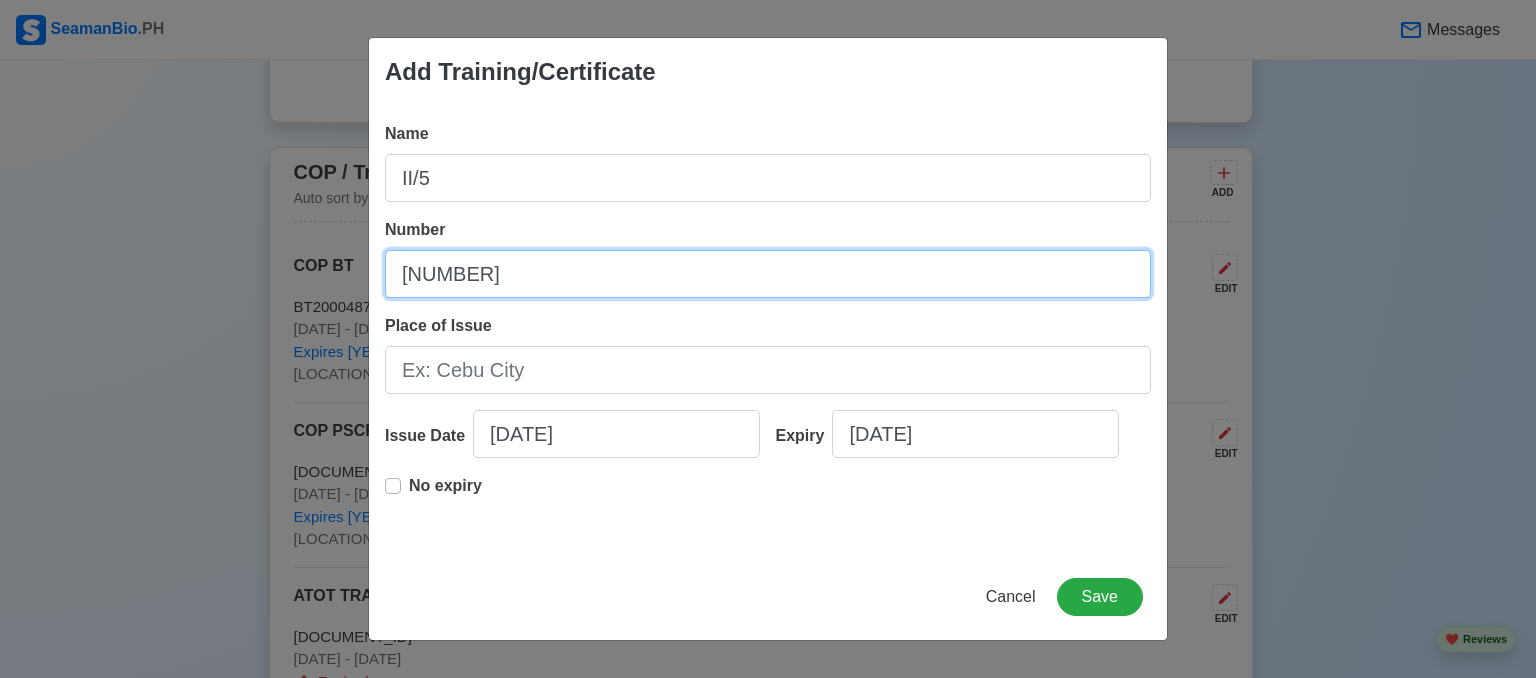 type on "[NUMBER]-[NUMBER]" 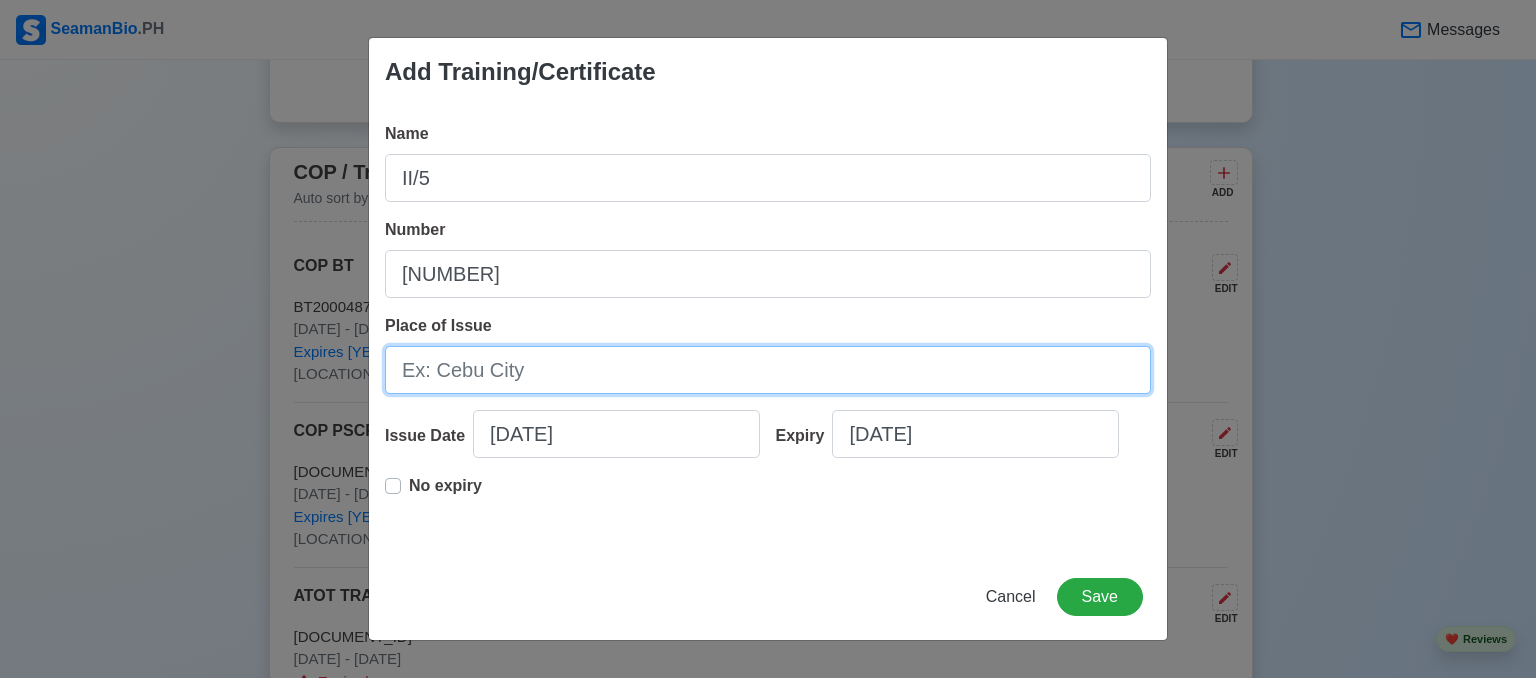 click on "Place of Issue" at bounding box center (768, 370) 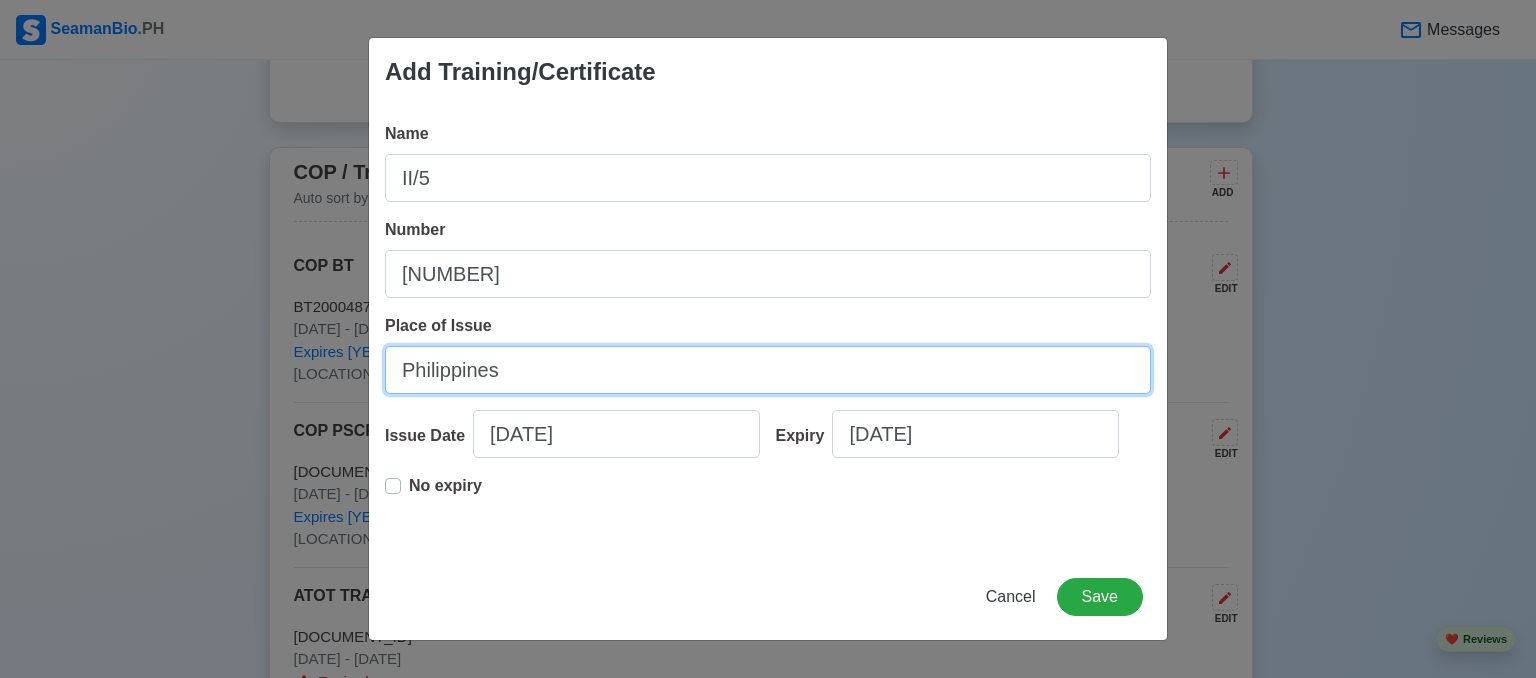 type on "Philippines" 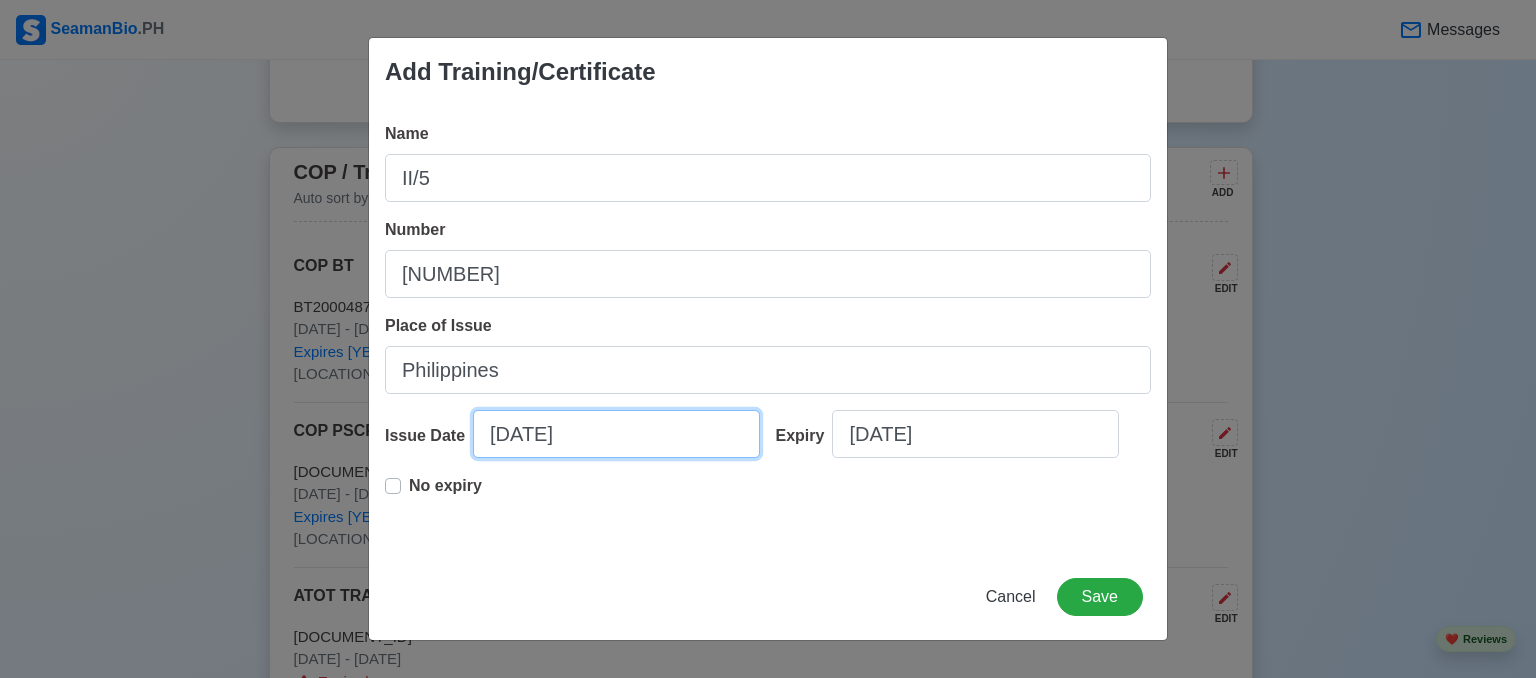 select on "****" 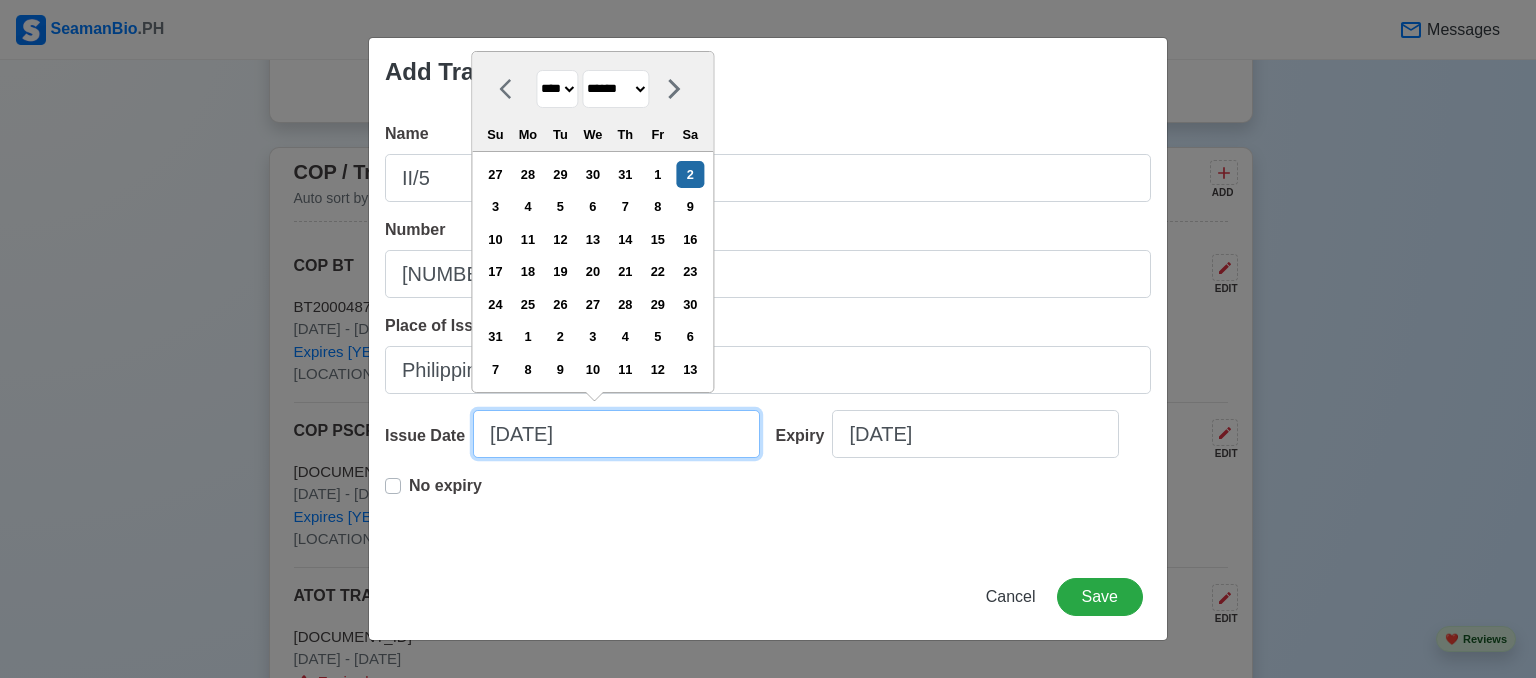 click on "08/02/2025" at bounding box center [616, 434] 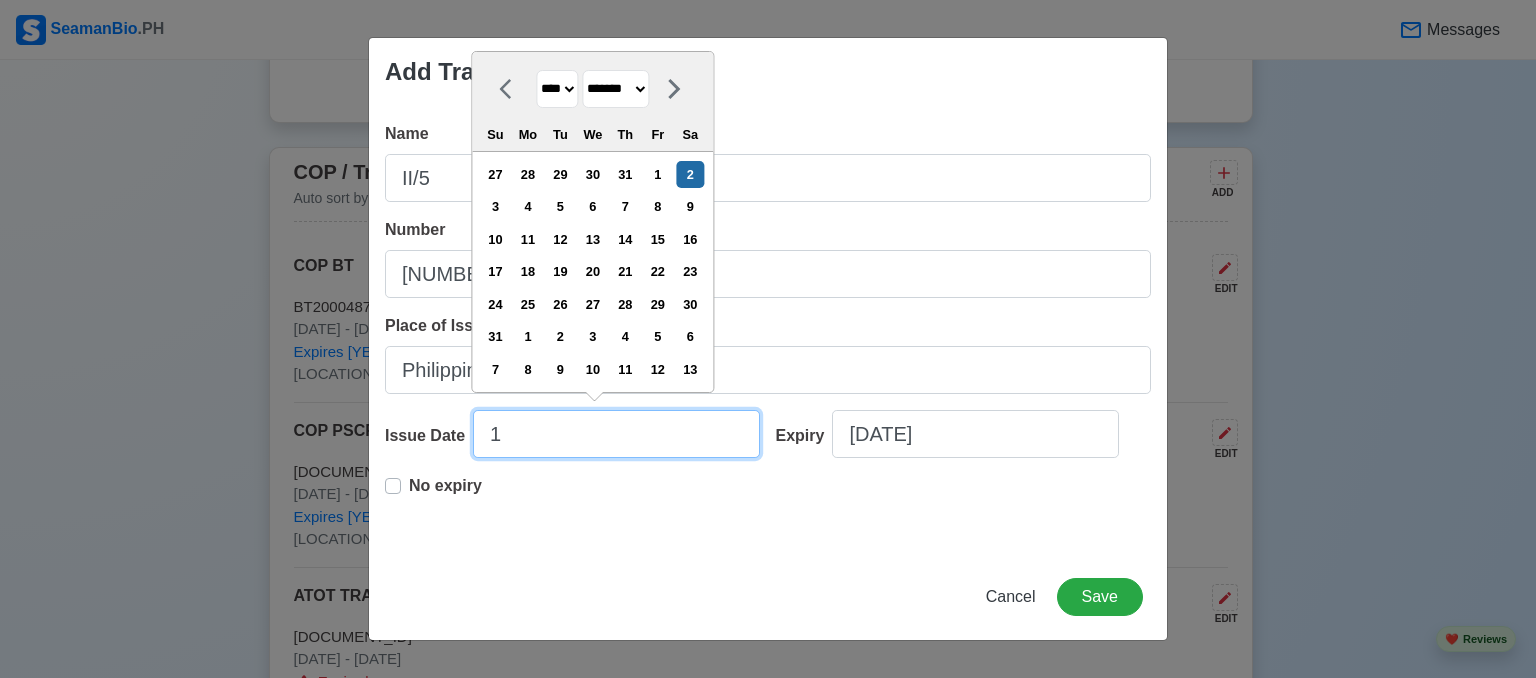type on "12" 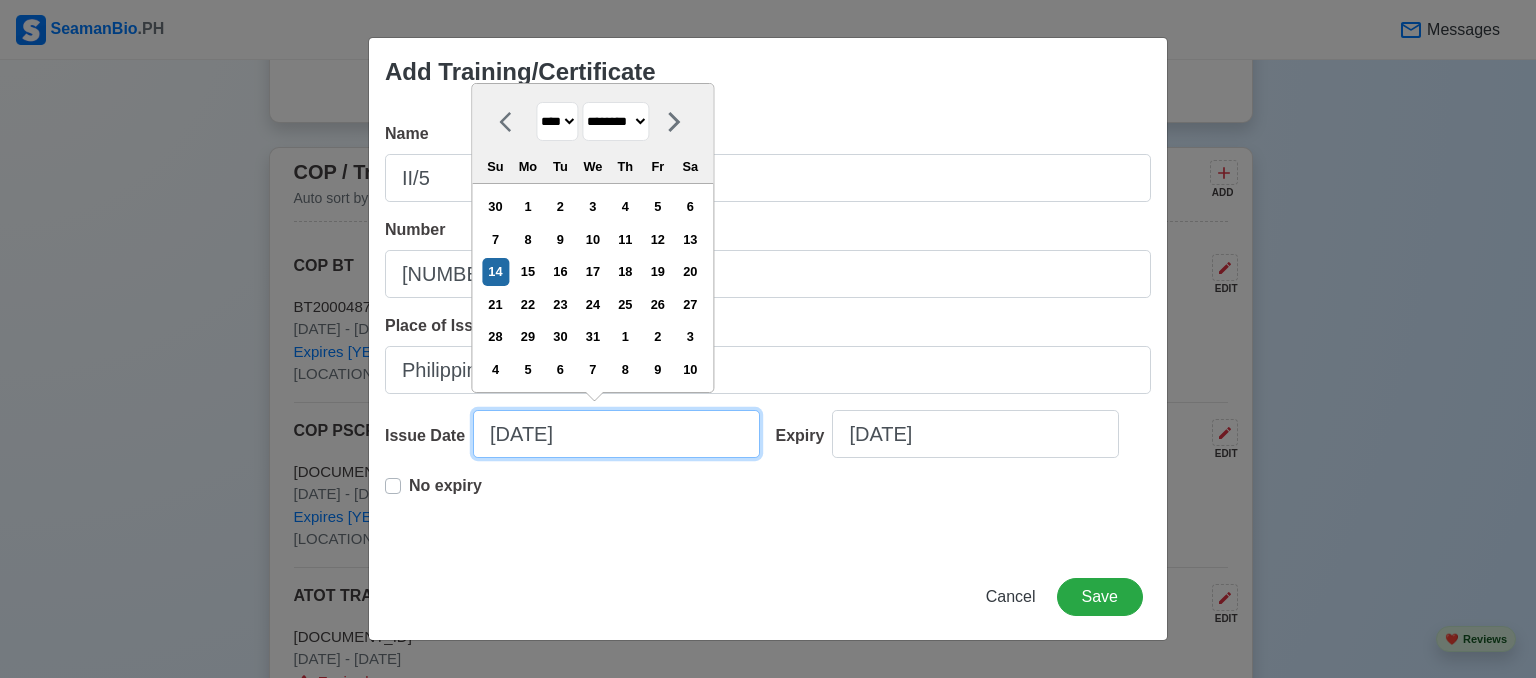 type on "12/14/2" 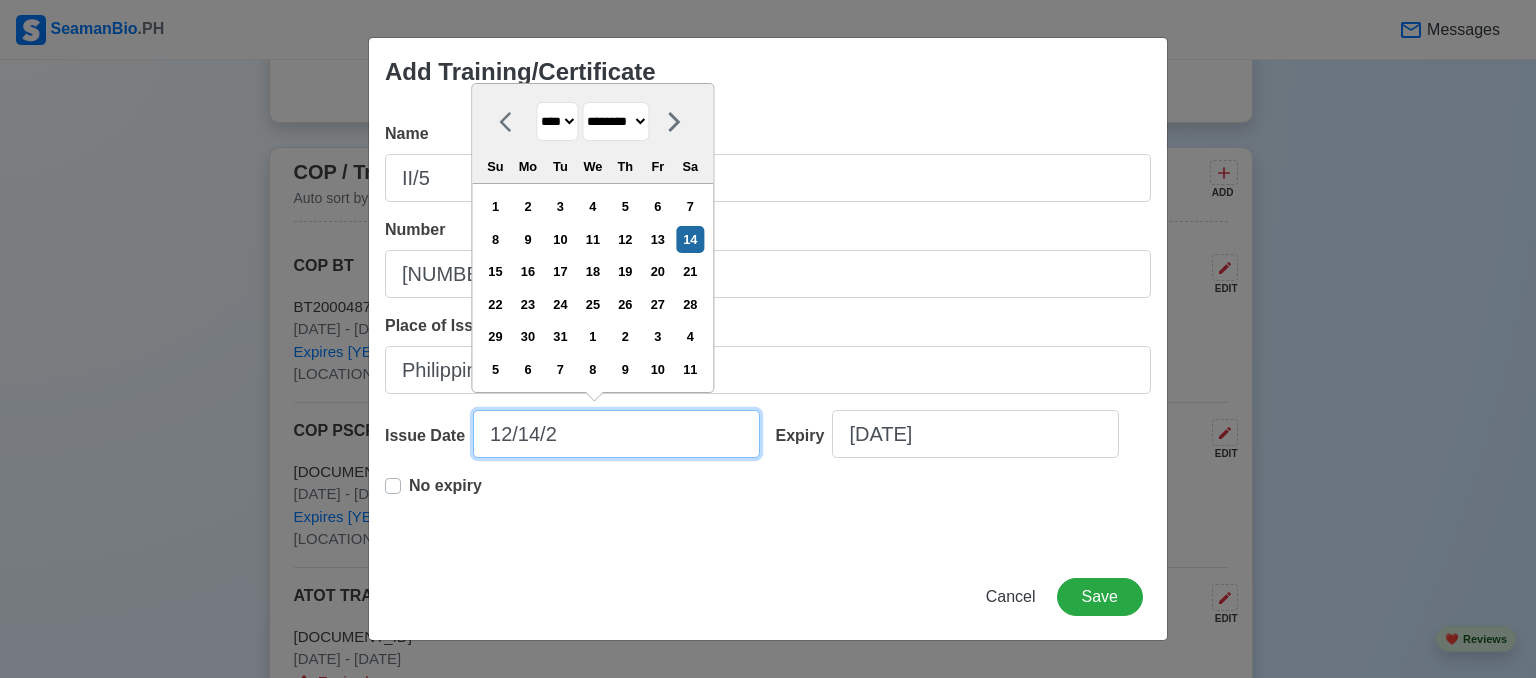 type on "12/14/20" 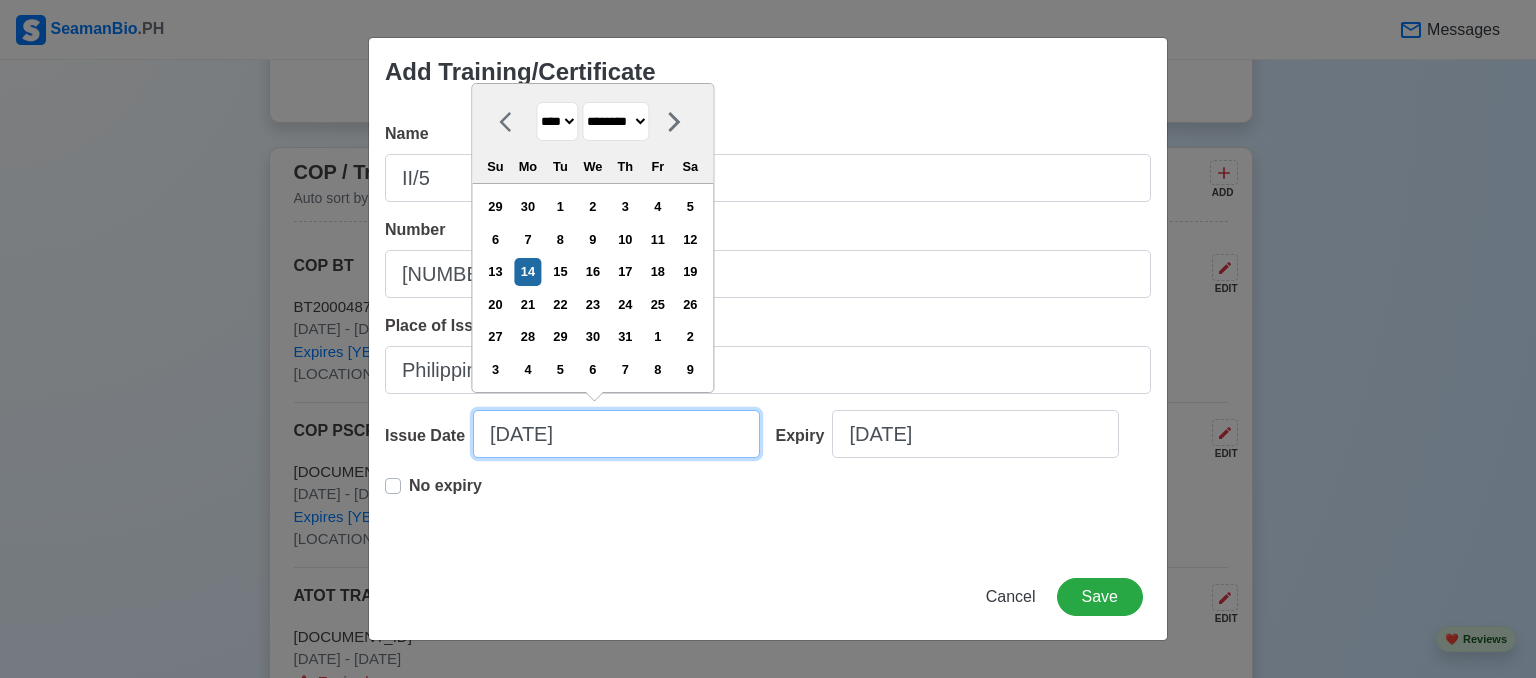 type on "12/14/2015" 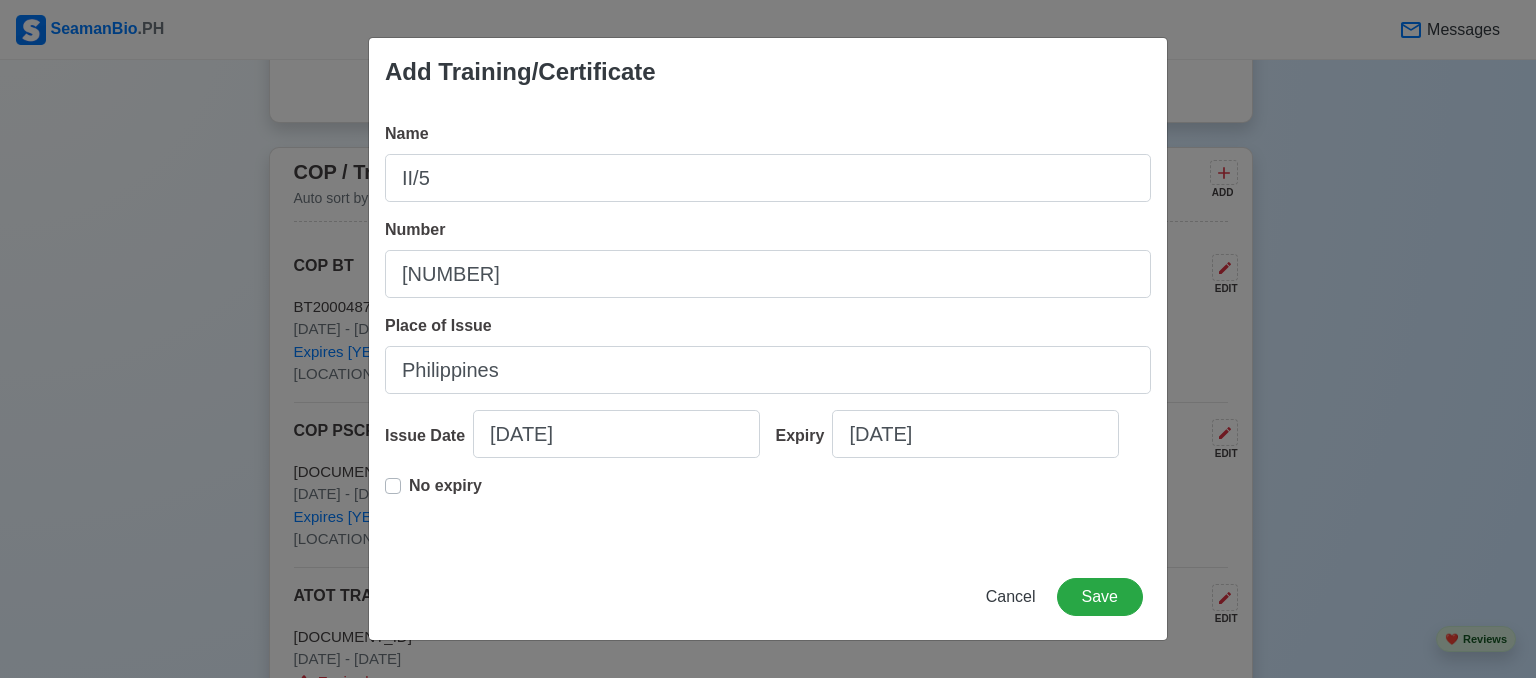 click on "No expiry" at bounding box center [445, 494] 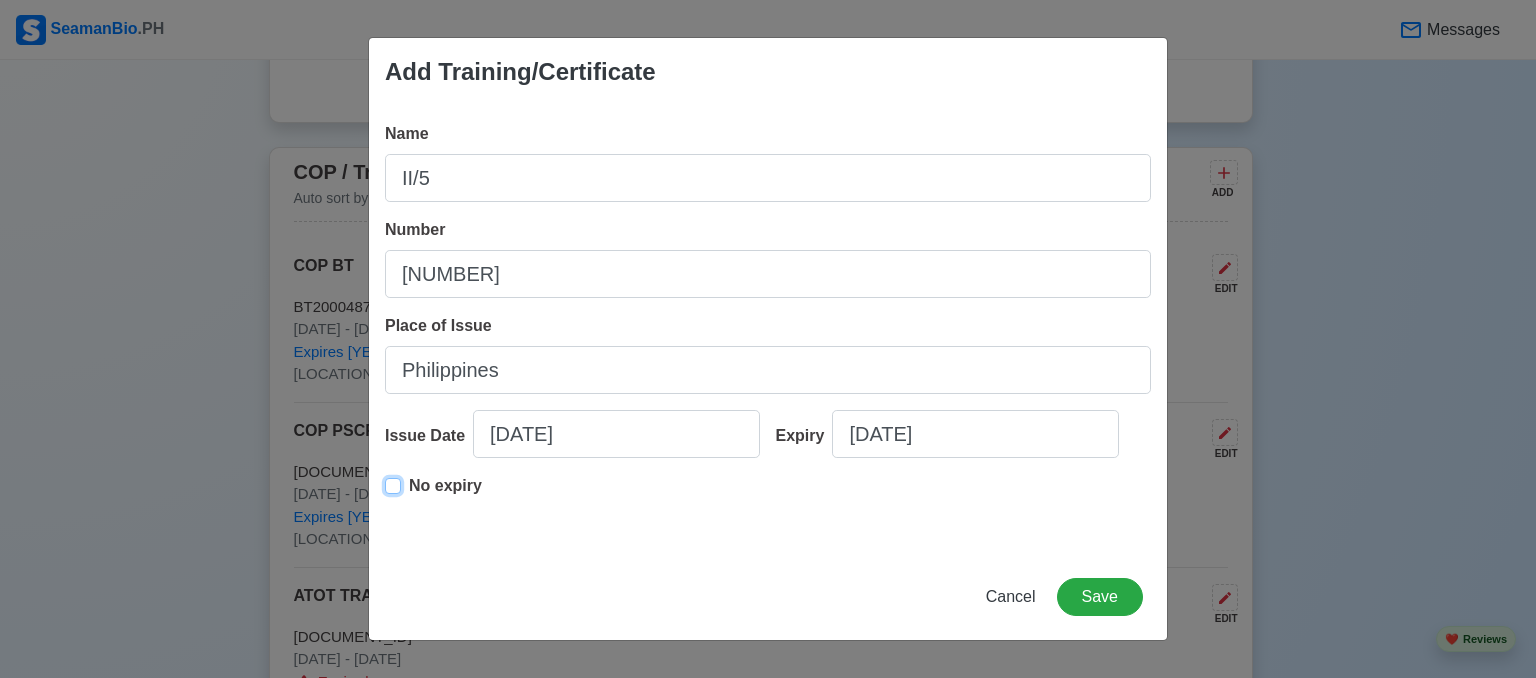 type on "12/14/2015" 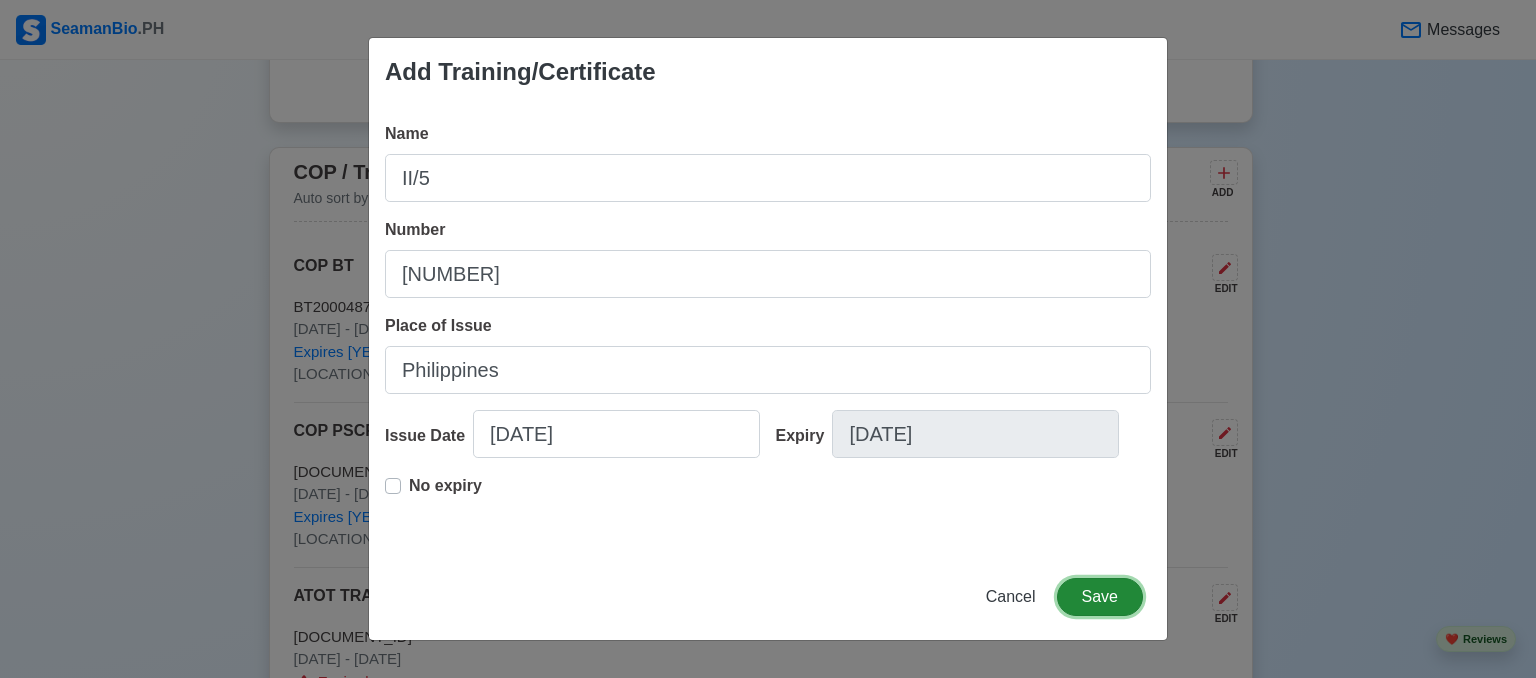 click on "Save" at bounding box center [1100, 597] 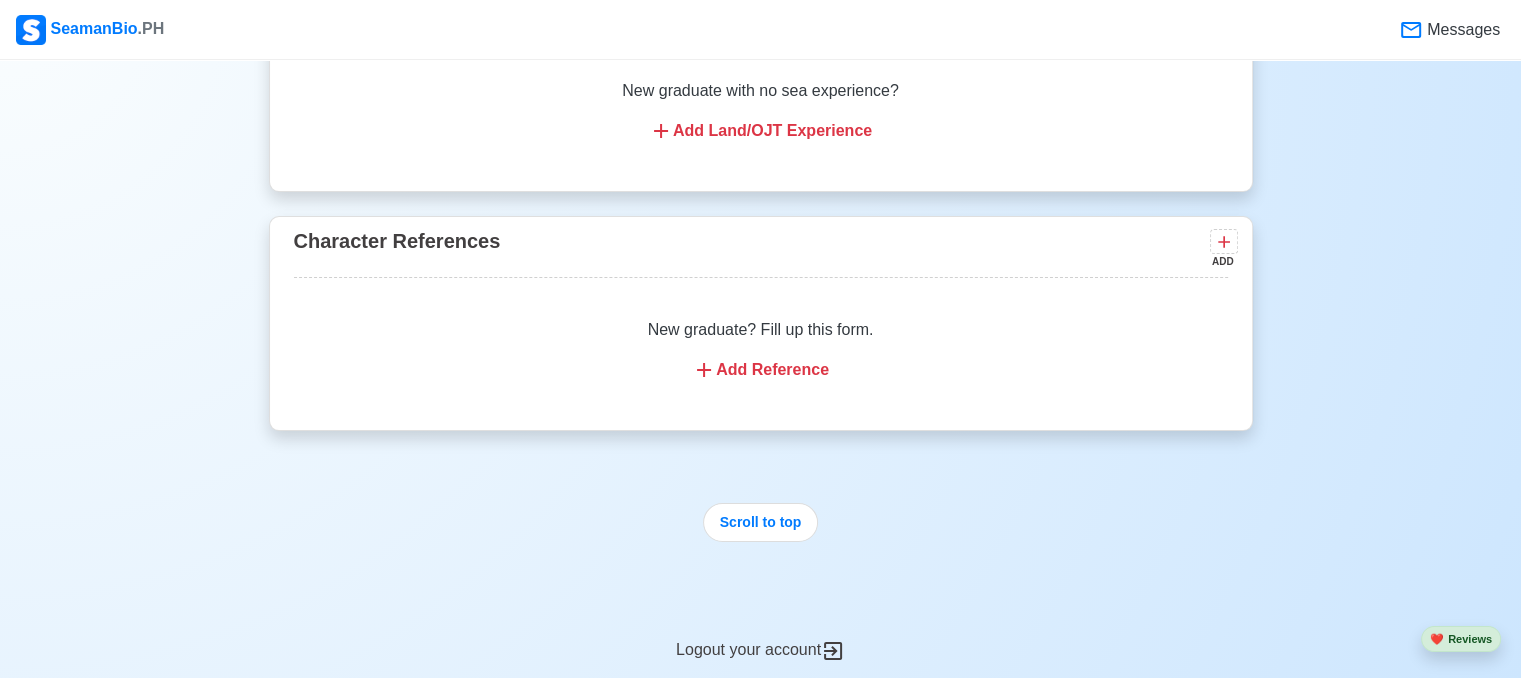 scroll, scrollTop: 7029, scrollLeft: 0, axis: vertical 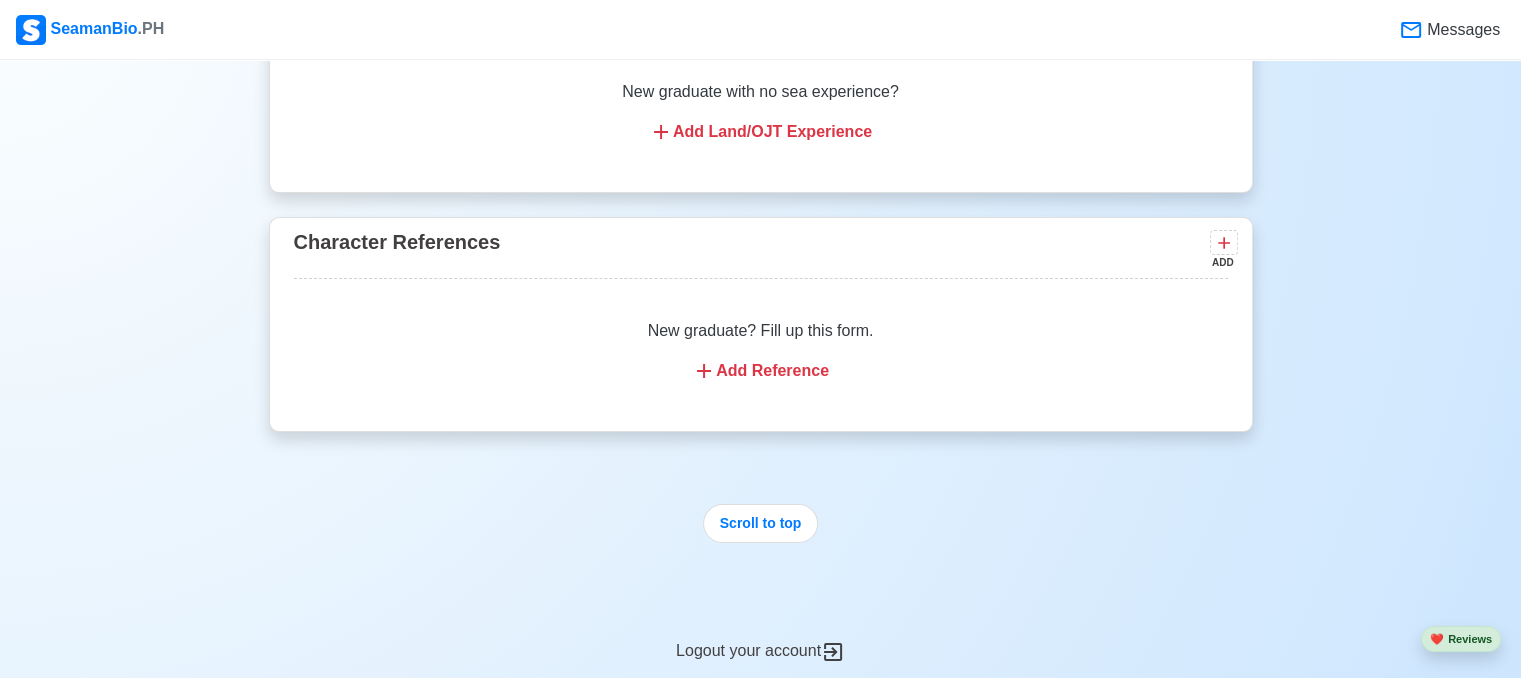 click on "Add Reference" at bounding box center [761, 371] 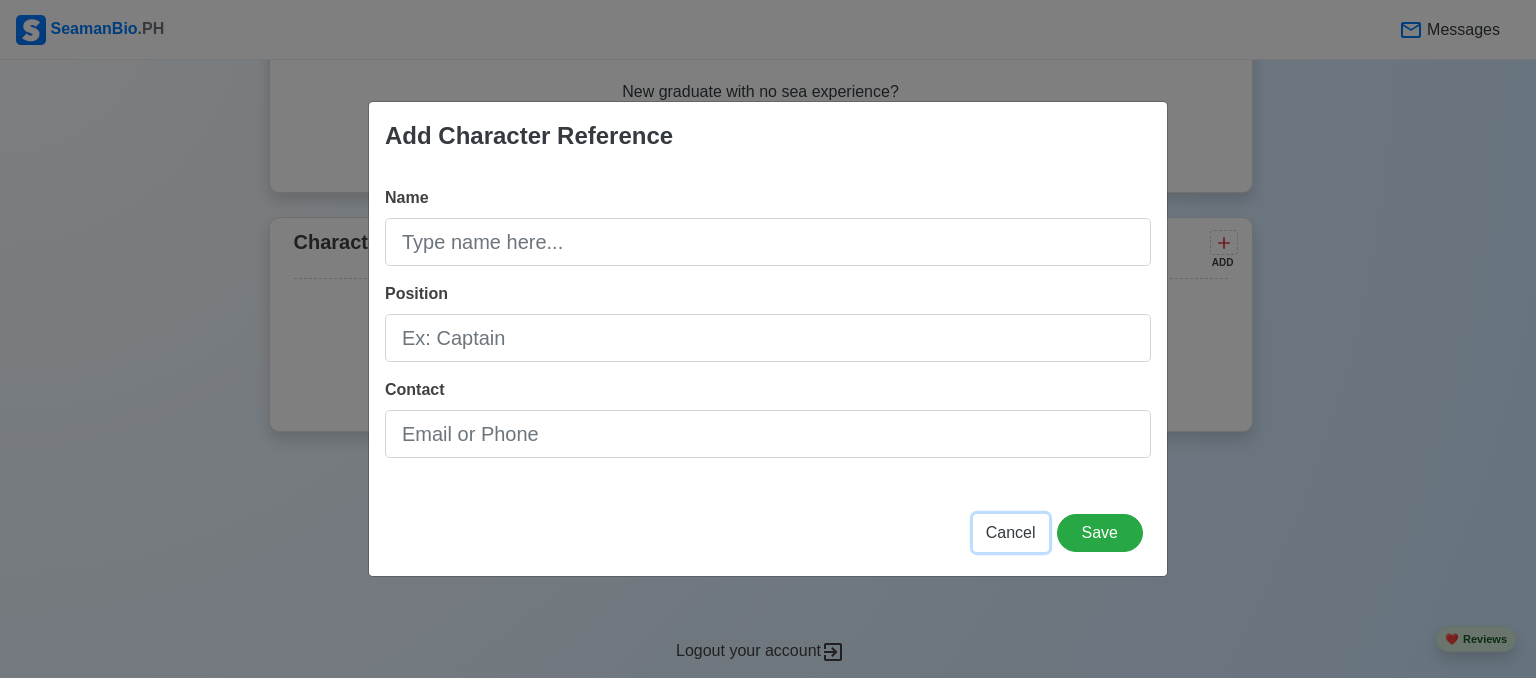 click on "Cancel" at bounding box center [1011, 533] 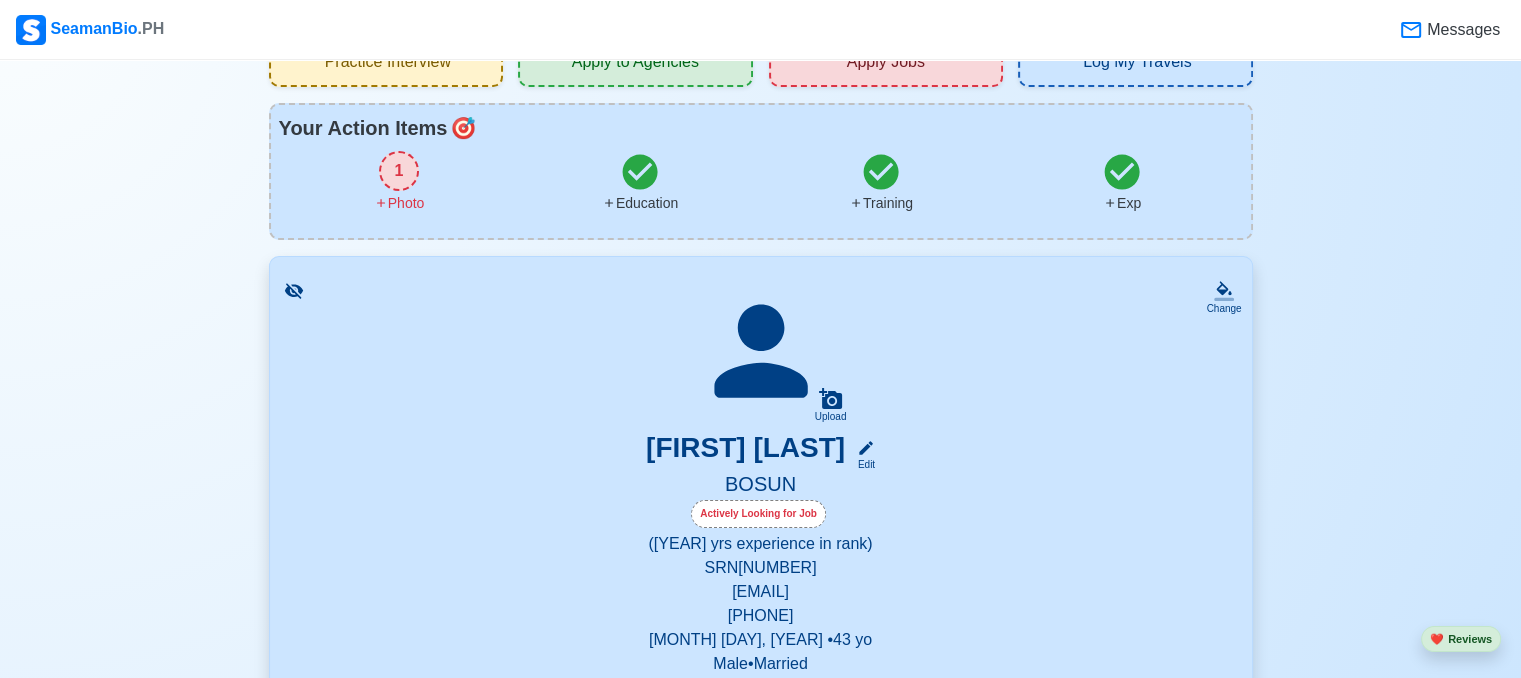 scroll, scrollTop: 87, scrollLeft: 0, axis: vertical 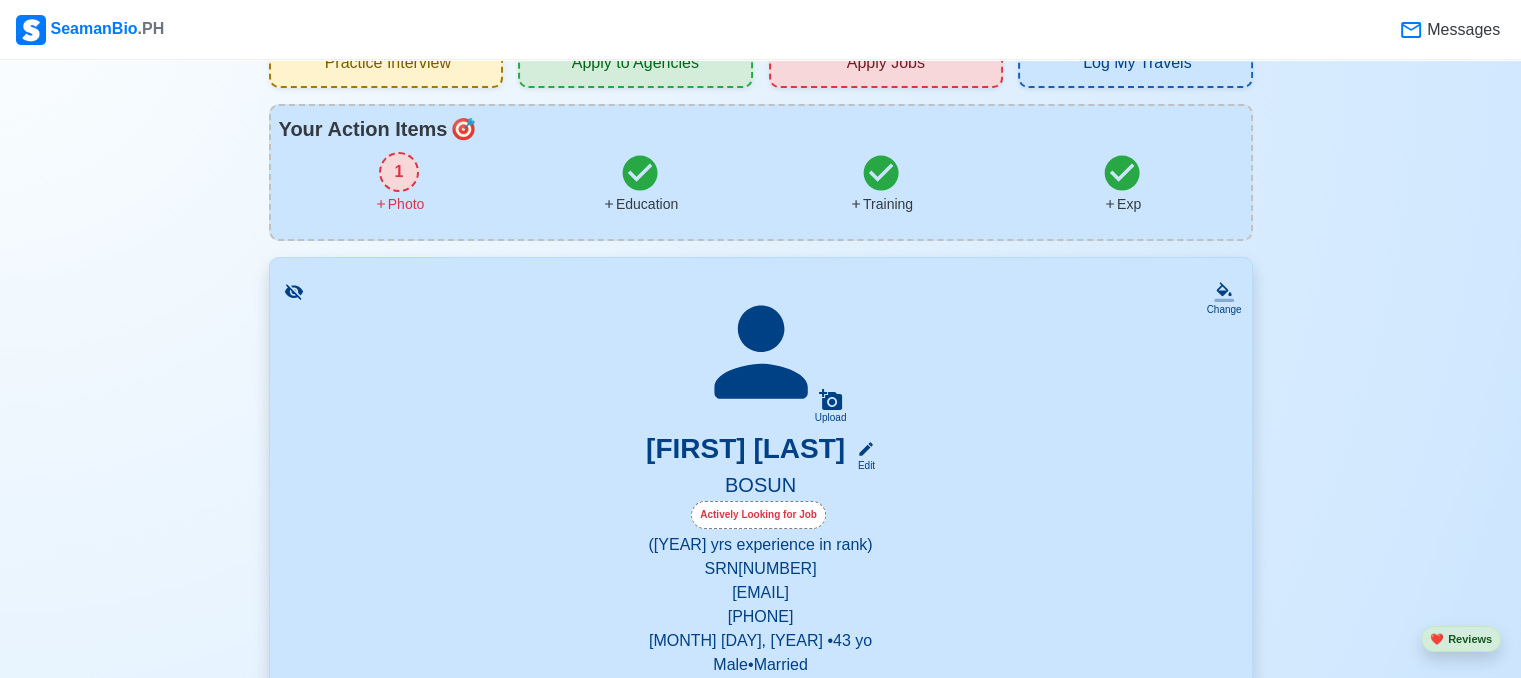 click on "1" at bounding box center (399, 172) 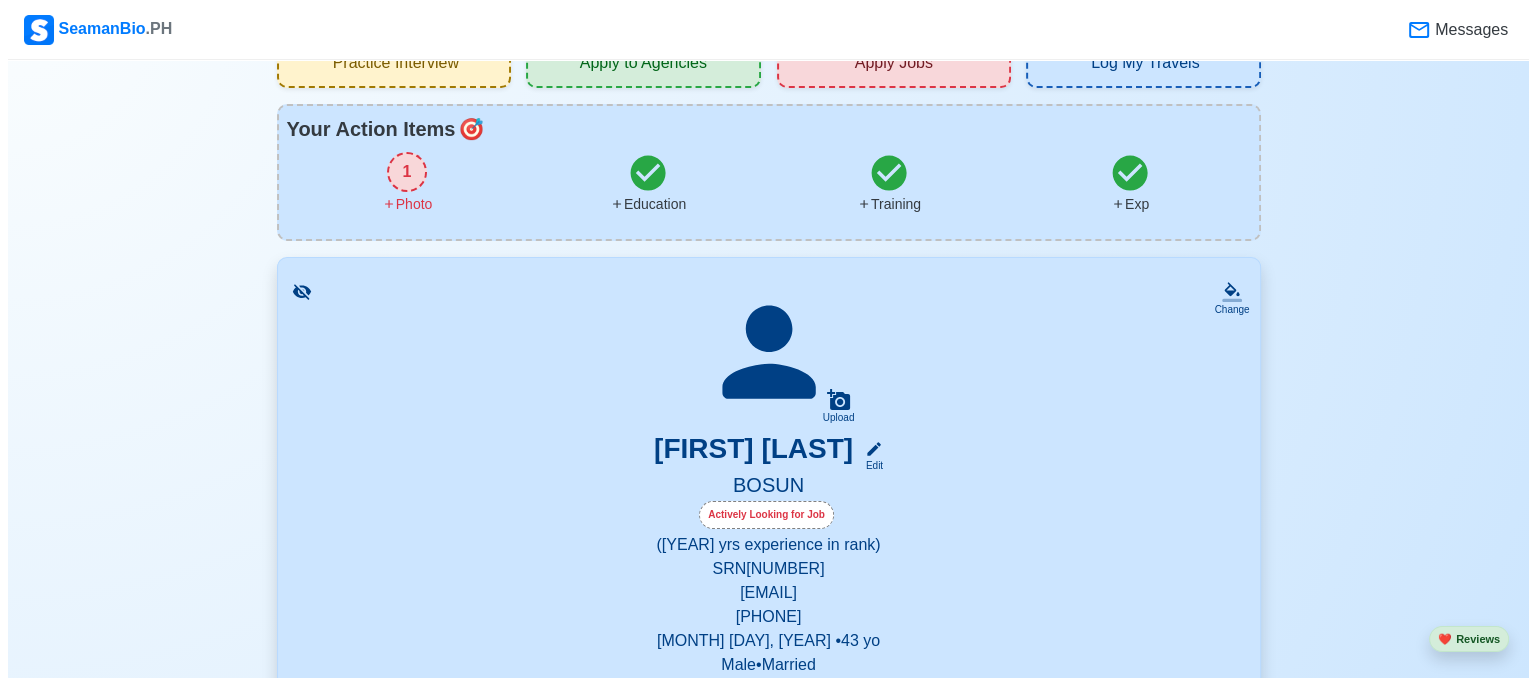 scroll, scrollTop: 0, scrollLeft: 0, axis: both 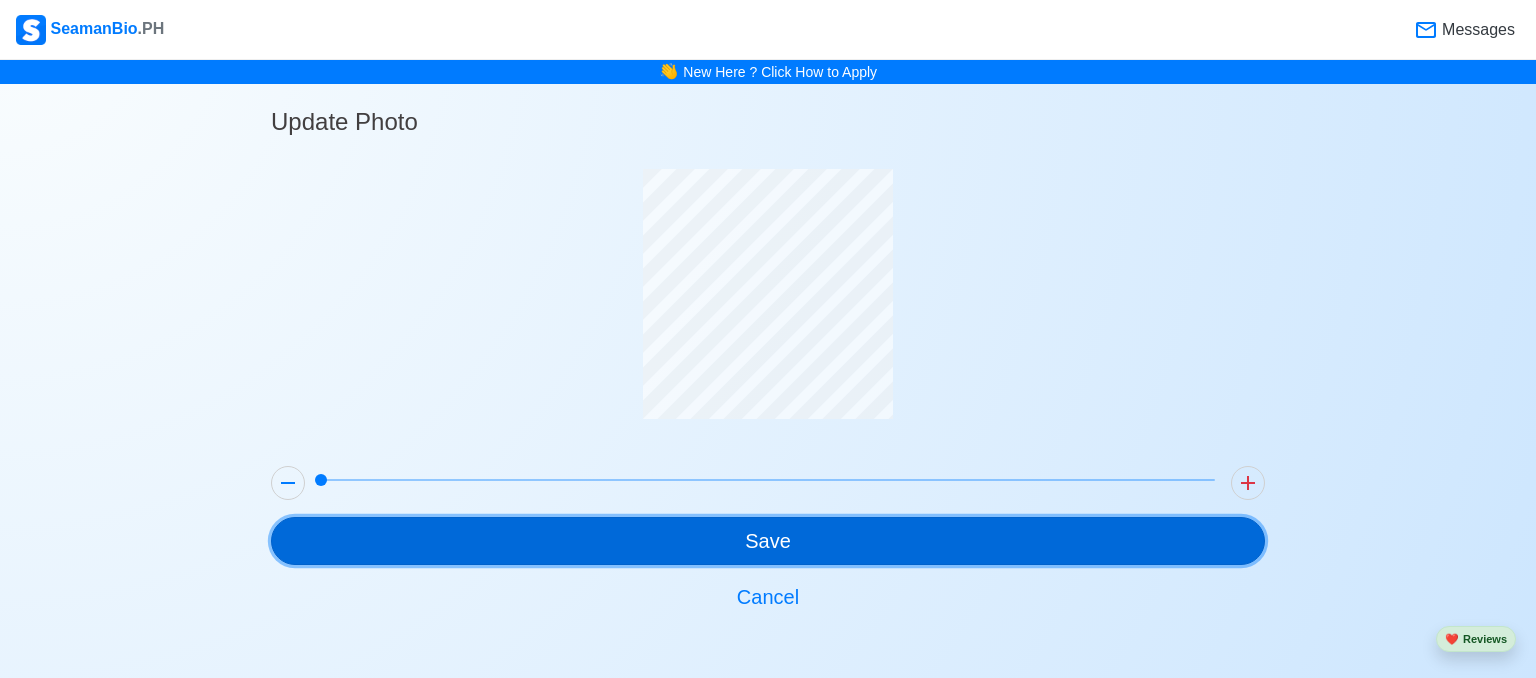 click on "Save" at bounding box center [768, 541] 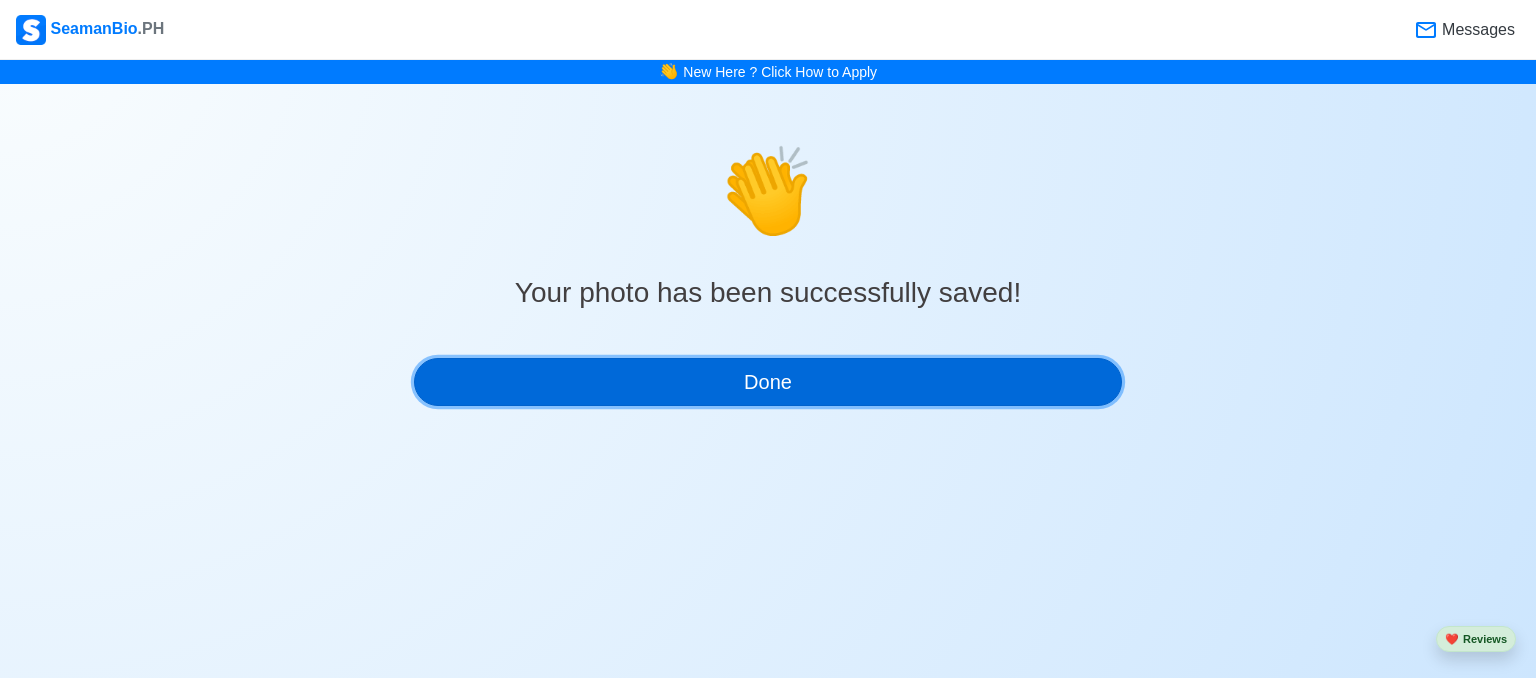 click on "Done" at bounding box center (768, 382) 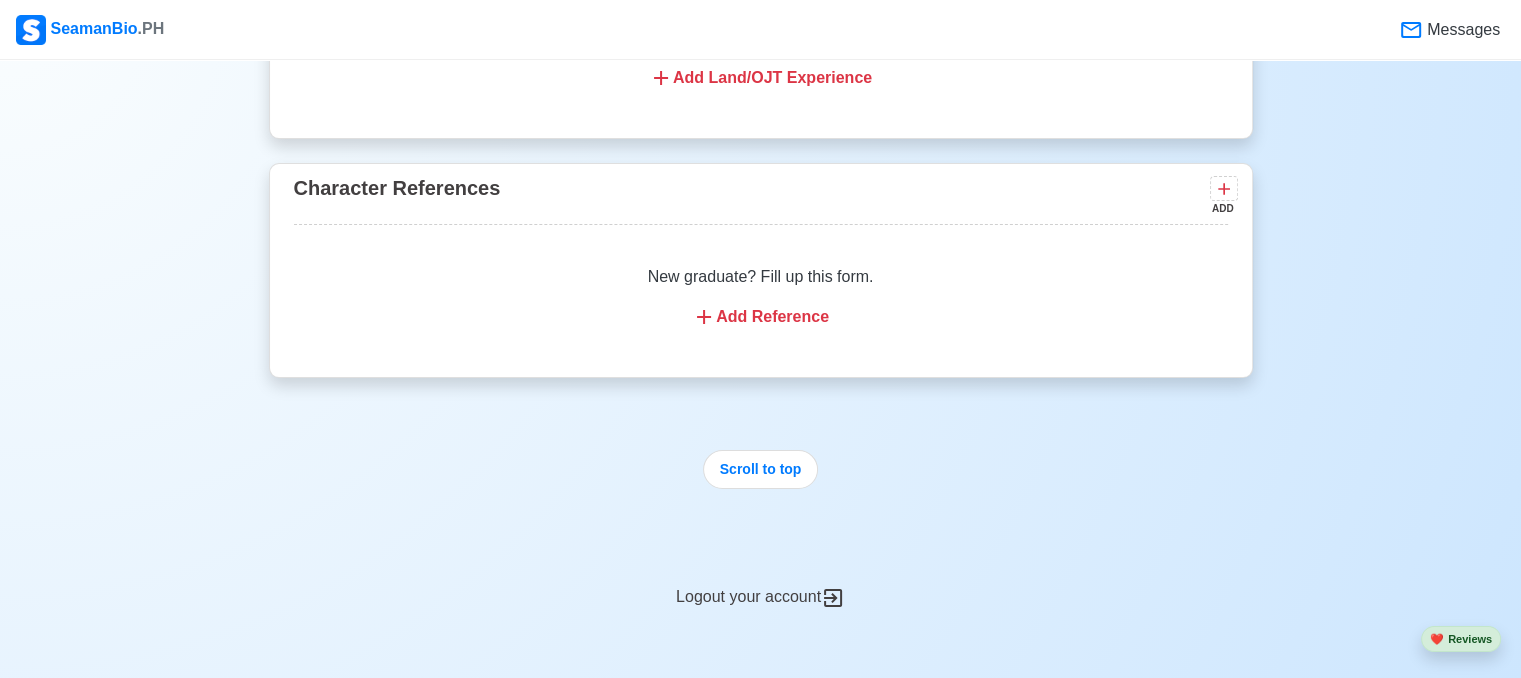 scroll, scrollTop: 6919, scrollLeft: 0, axis: vertical 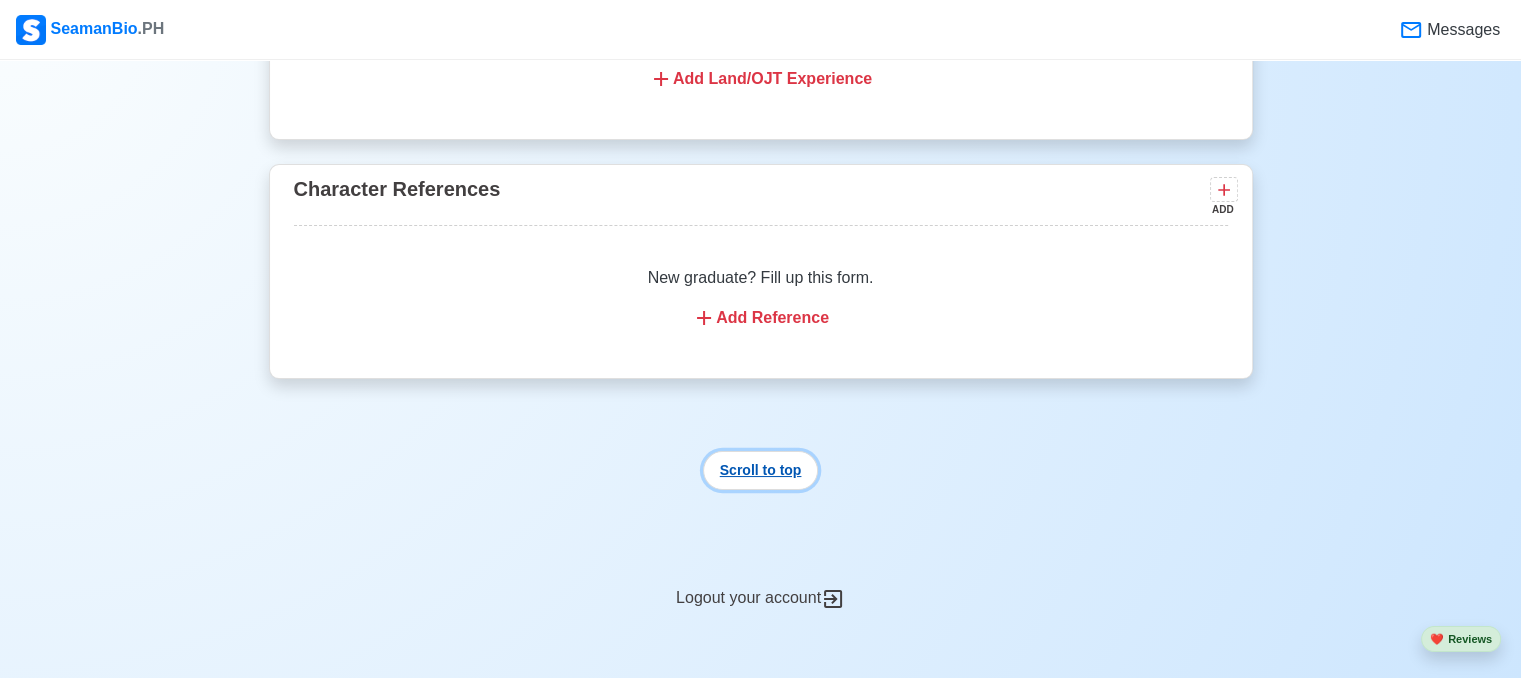 click on "Scroll to top" at bounding box center [761, 470] 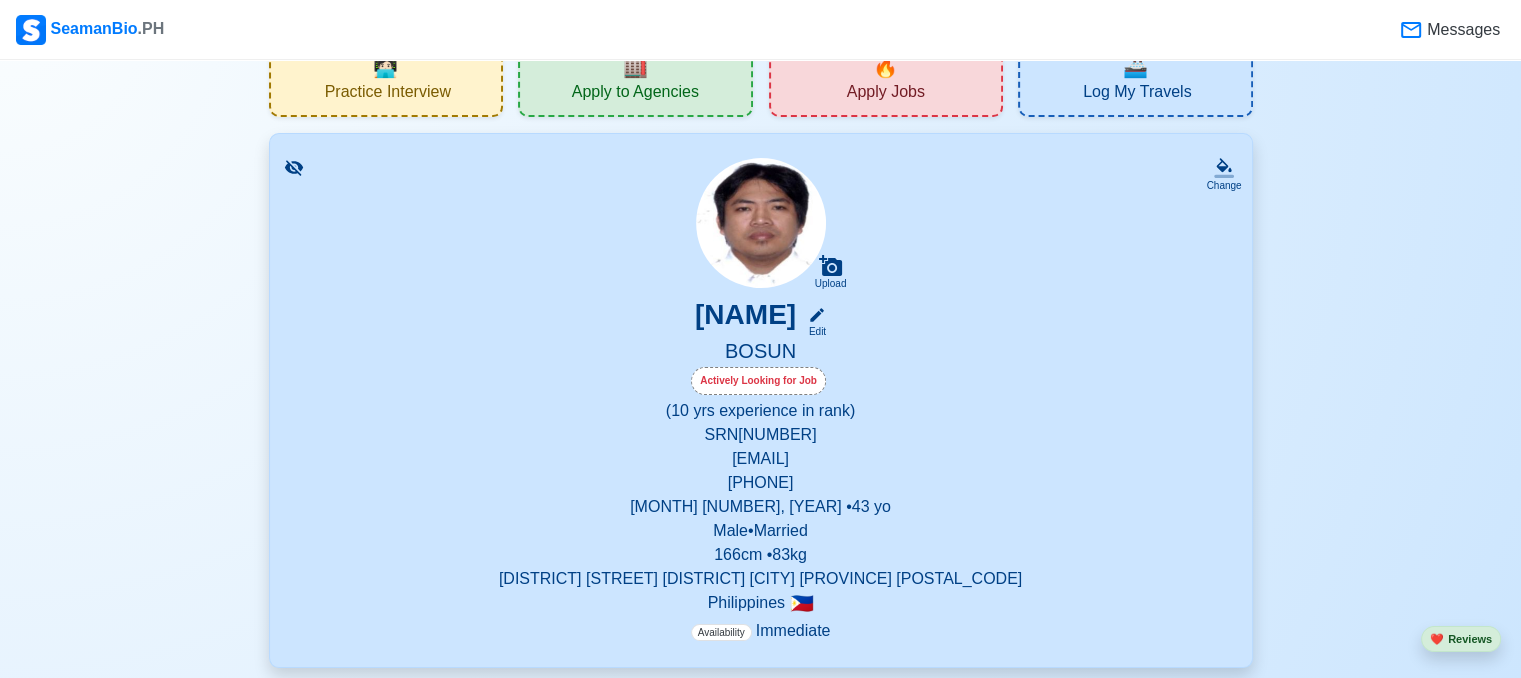 scroll, scrollTop: 60, scrollLeft: 0, axis: vertical 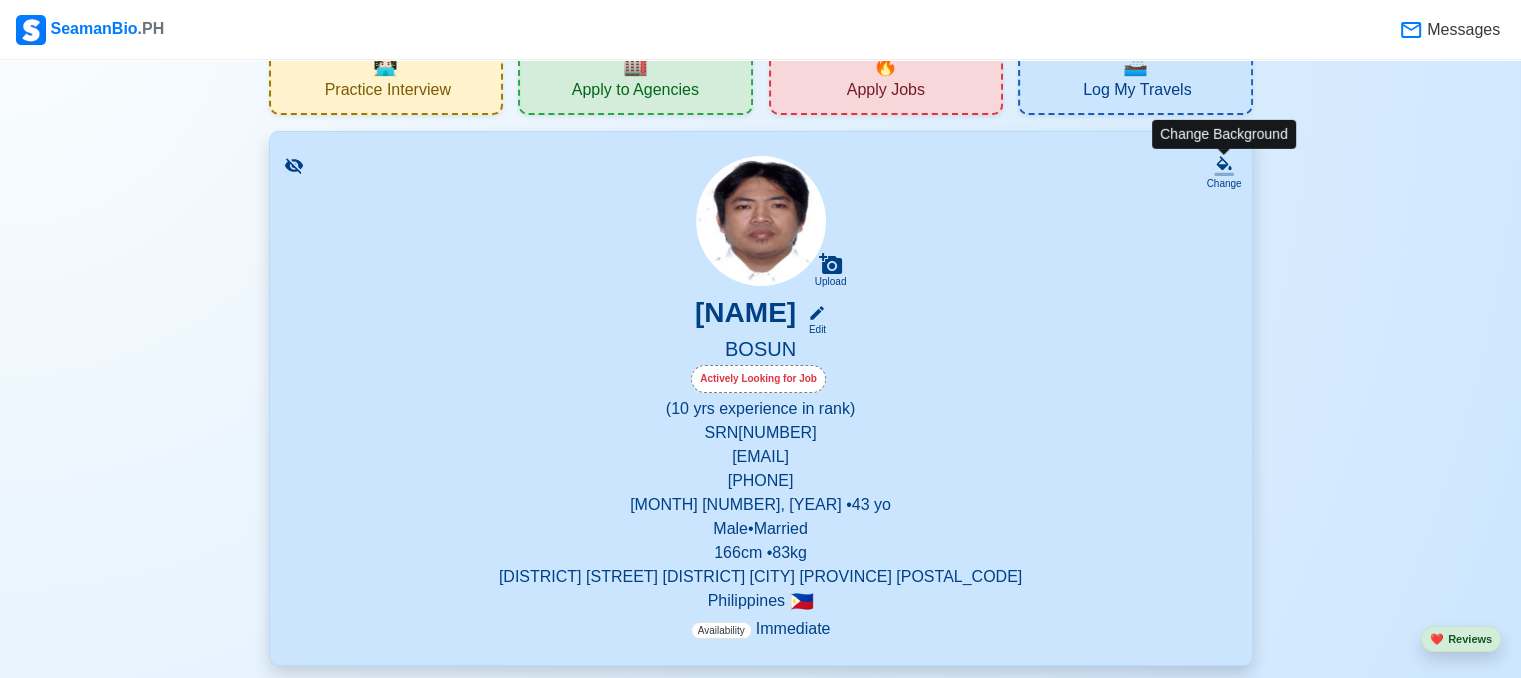 click 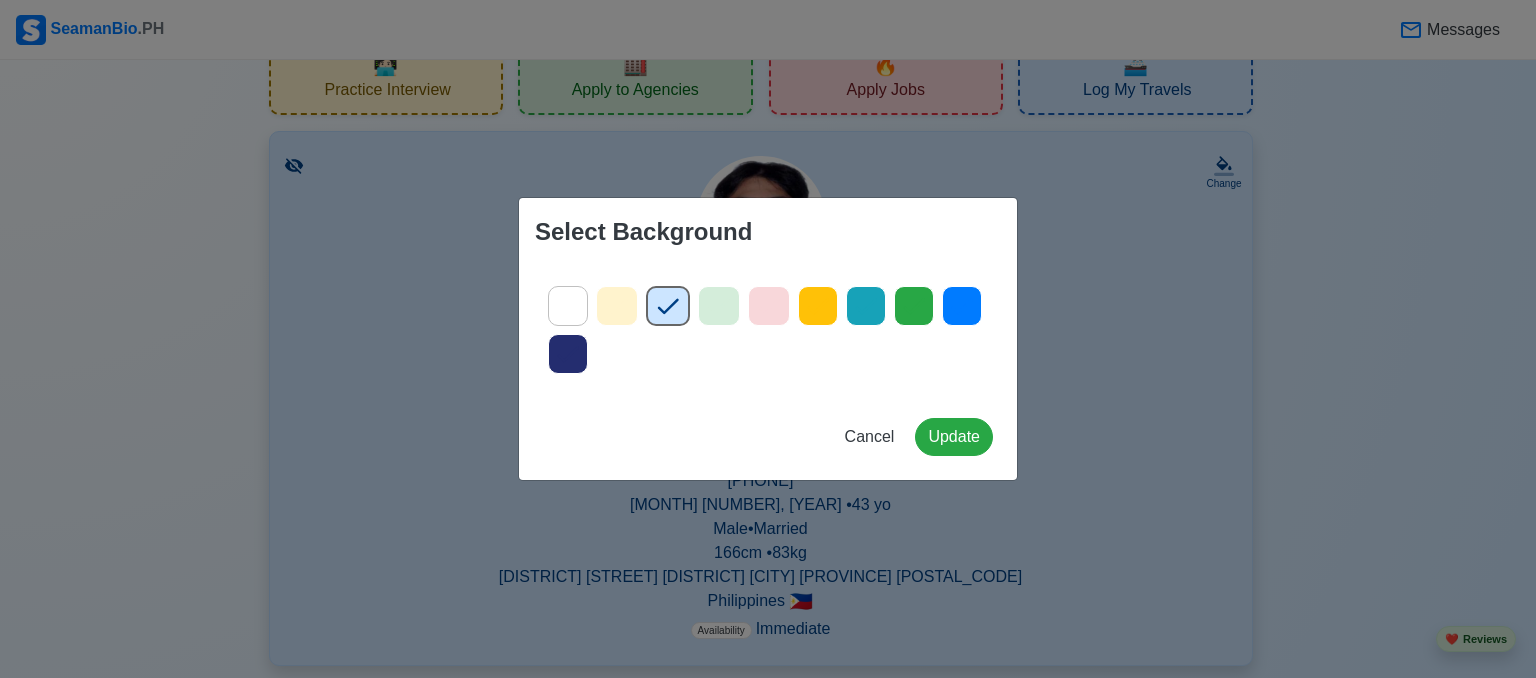click 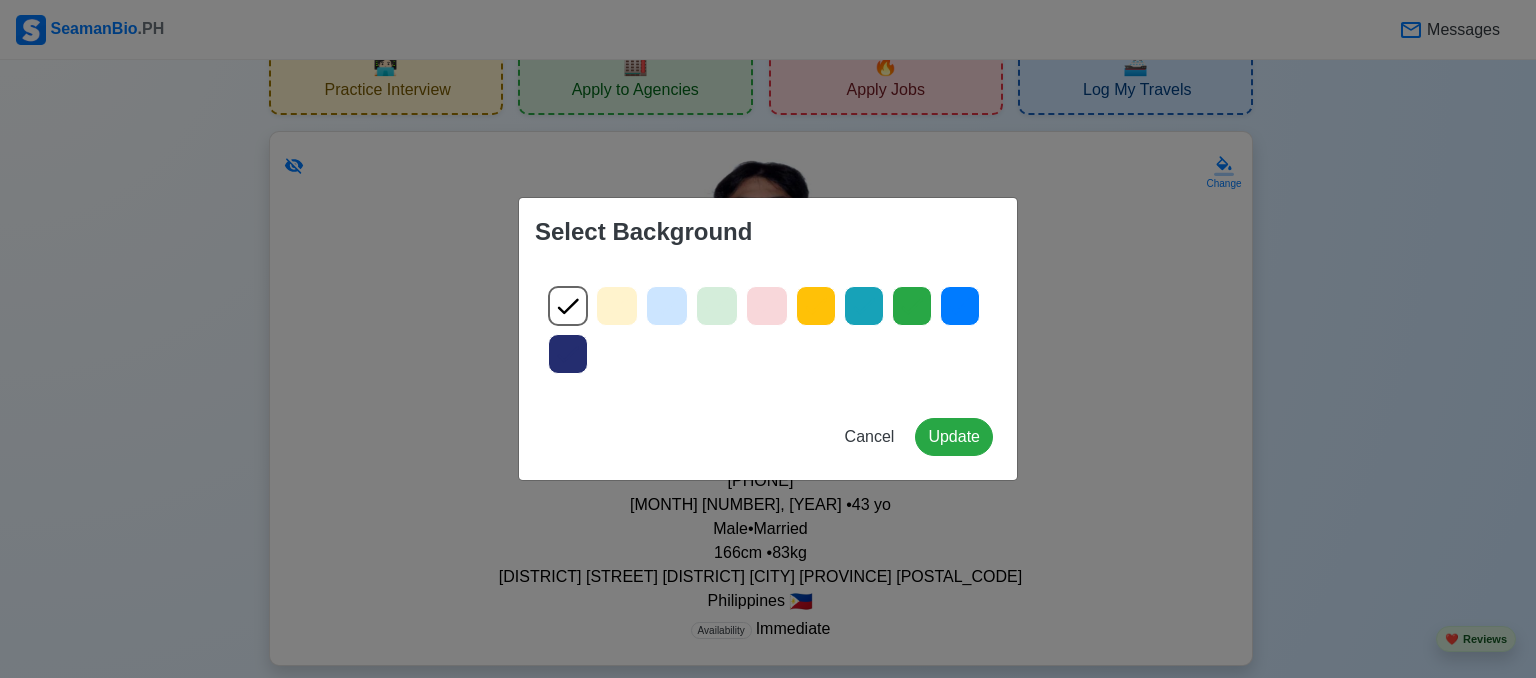 click on "Cancel Update" at bounding box center [768, 449] 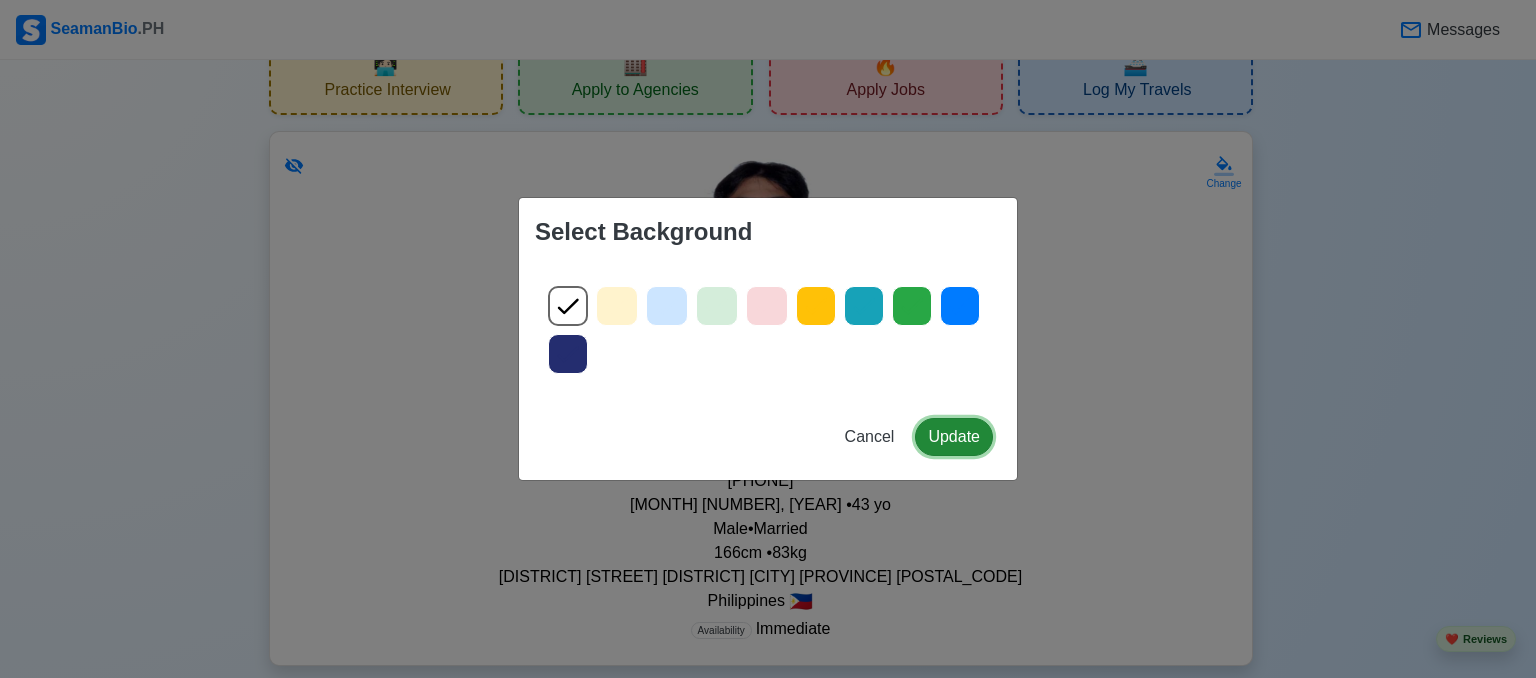 click on "Update" at bounding box center [954, 437] 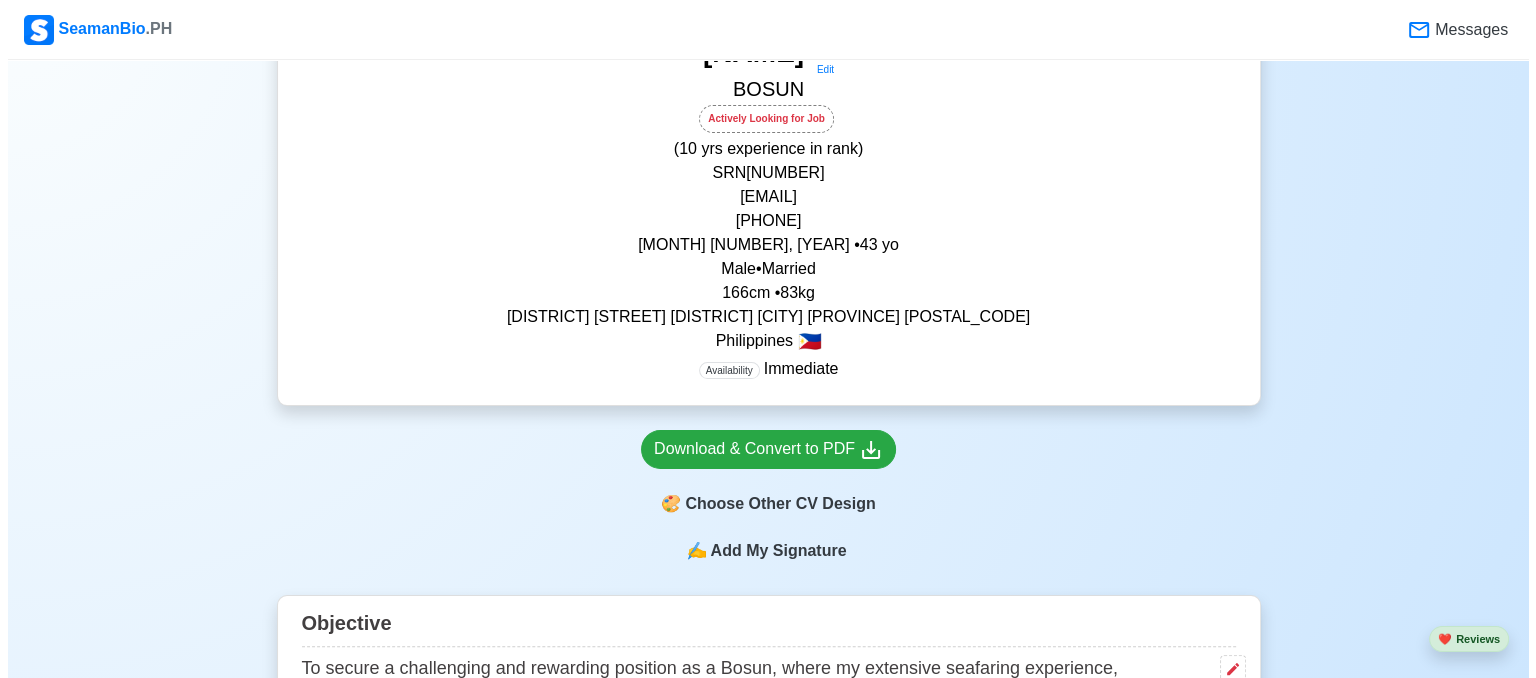 scroll, scrollTop: 308, scrollLeft: 0, axis: vertical 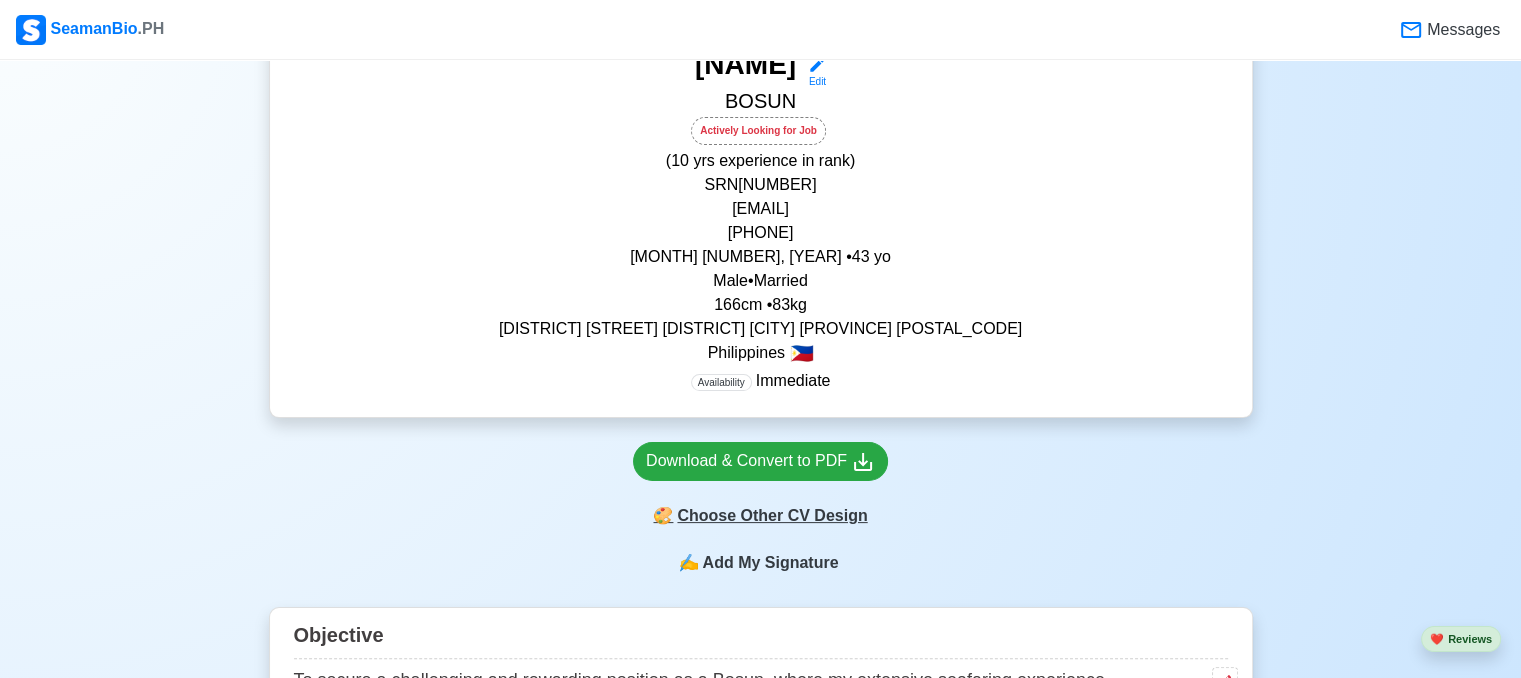 click on "🎨 Choose Other CV Design" at bounding box center (760, 516) 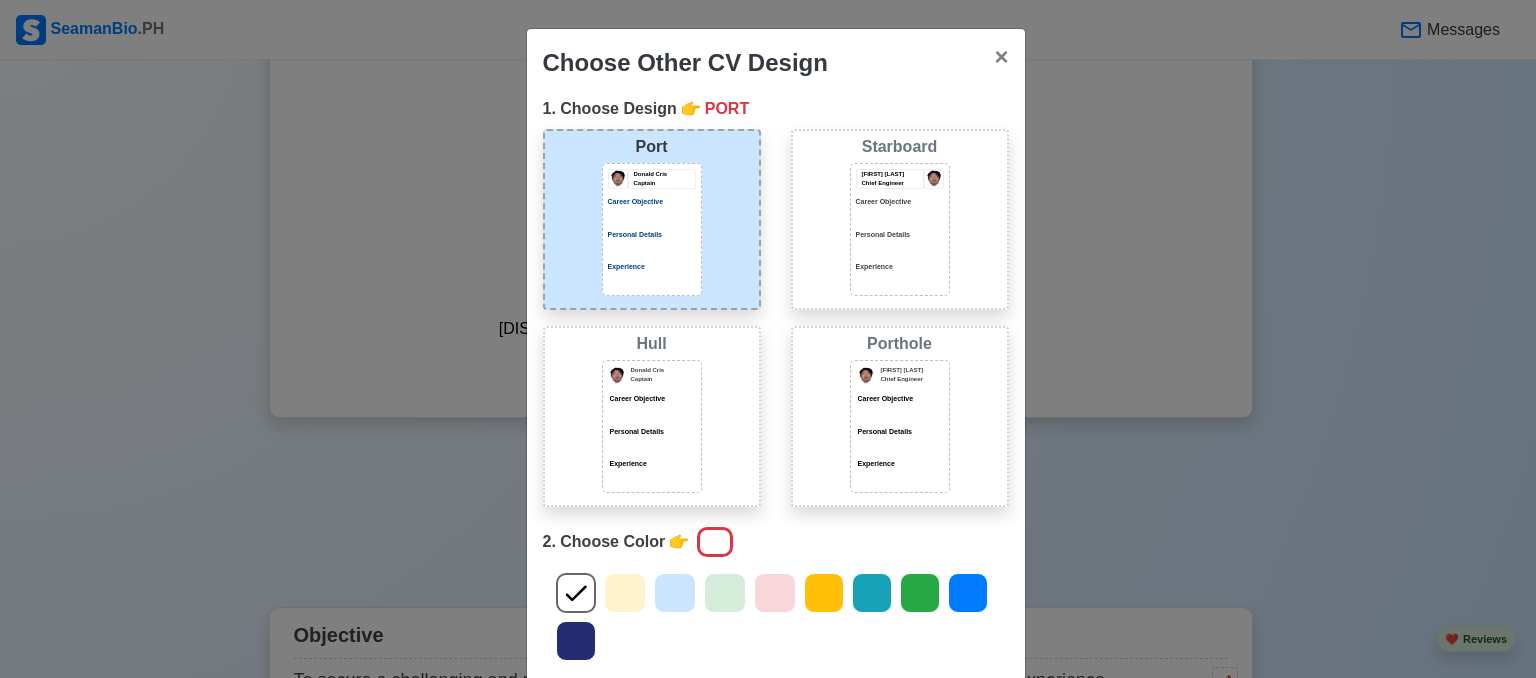 click on "[FIRST] [LAST] Chief Engineer Career Objective Personal Details Experience" at bounding box center (900, 228) 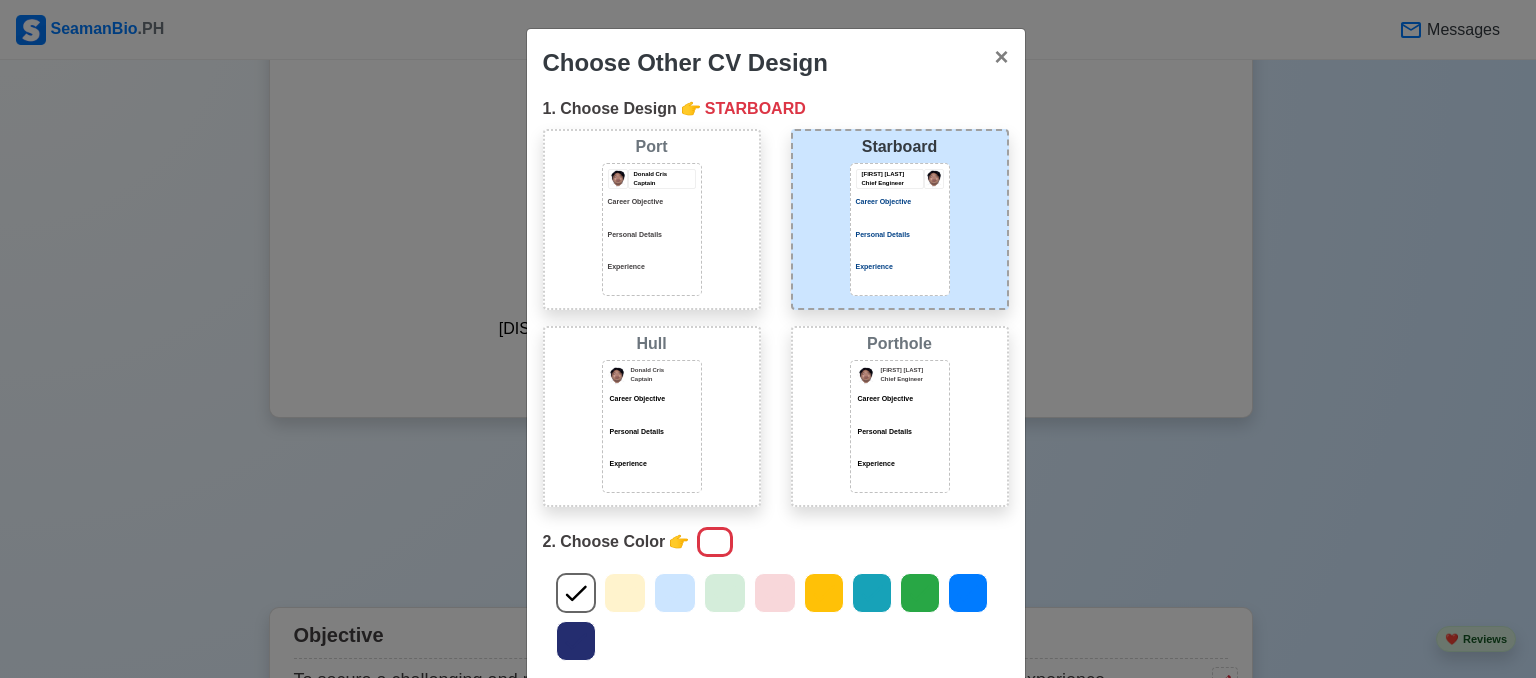 click 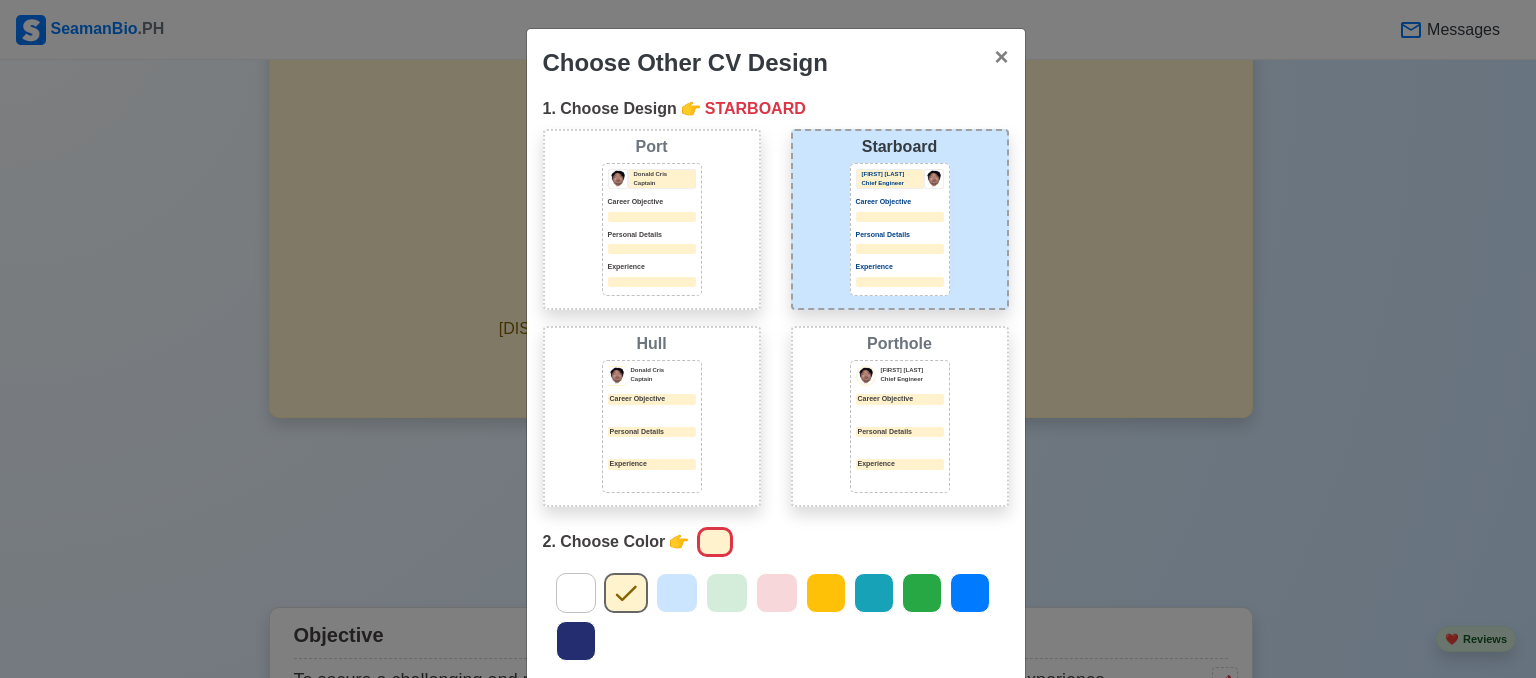 click 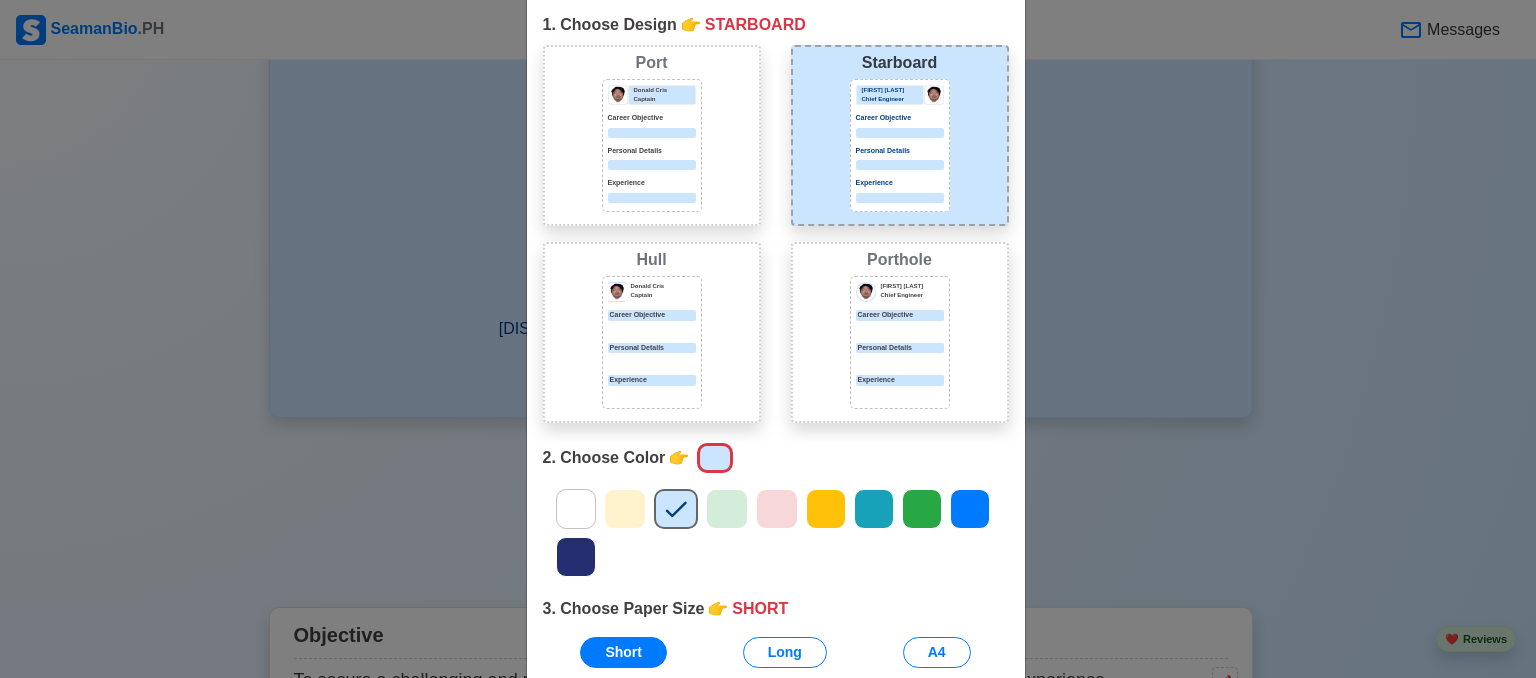 scroll, scrollTop: 84, scrollLeft: 0, axis: vertical 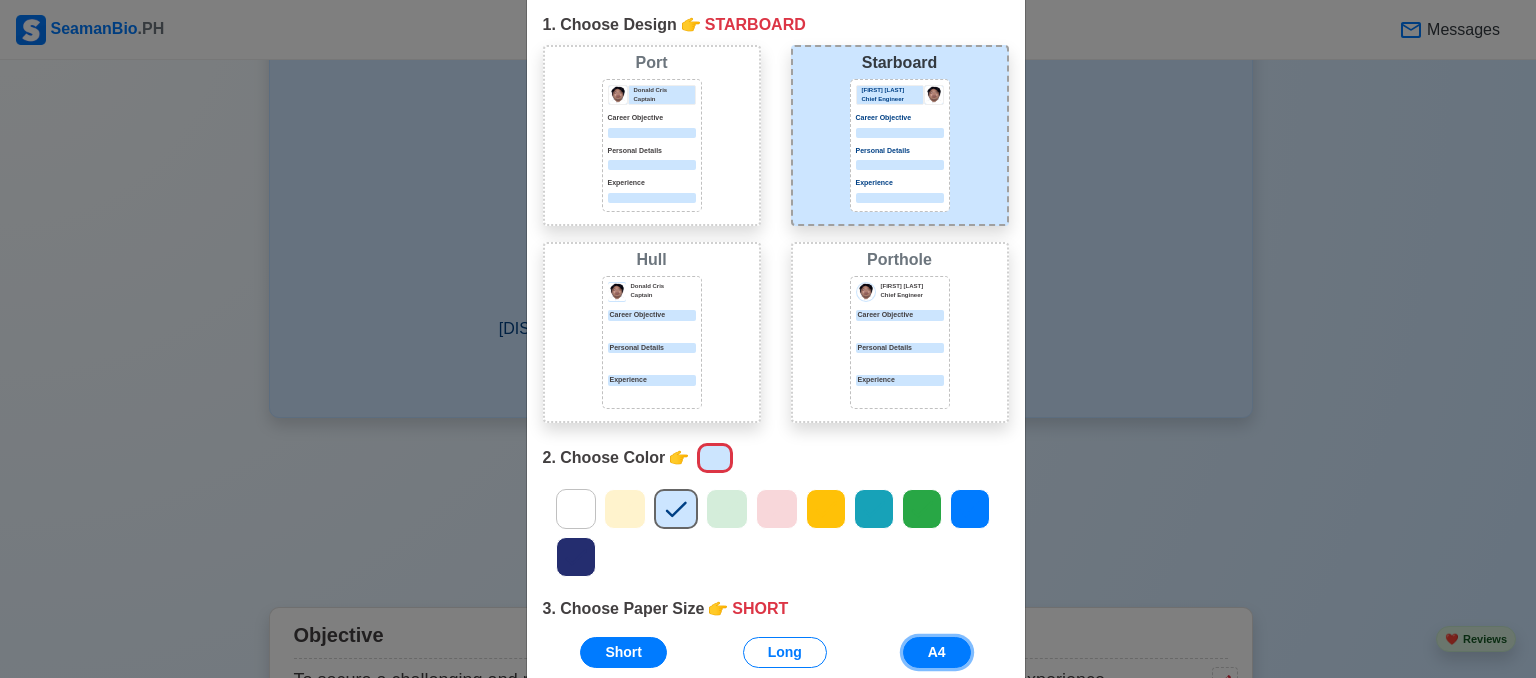 click on "A4" at bounding box center (937, 652) 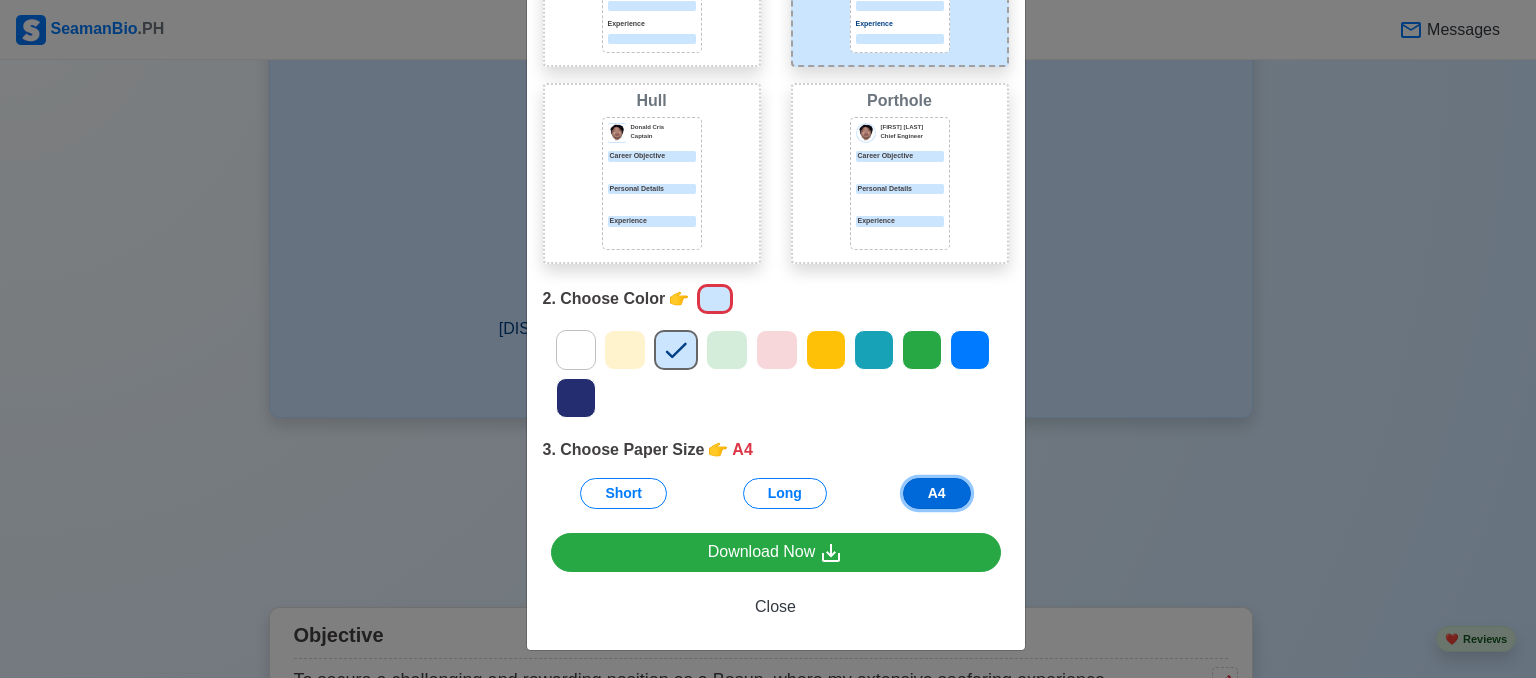 scroll, scrollTop: 242, scrollLeft: 0, axis: vertical 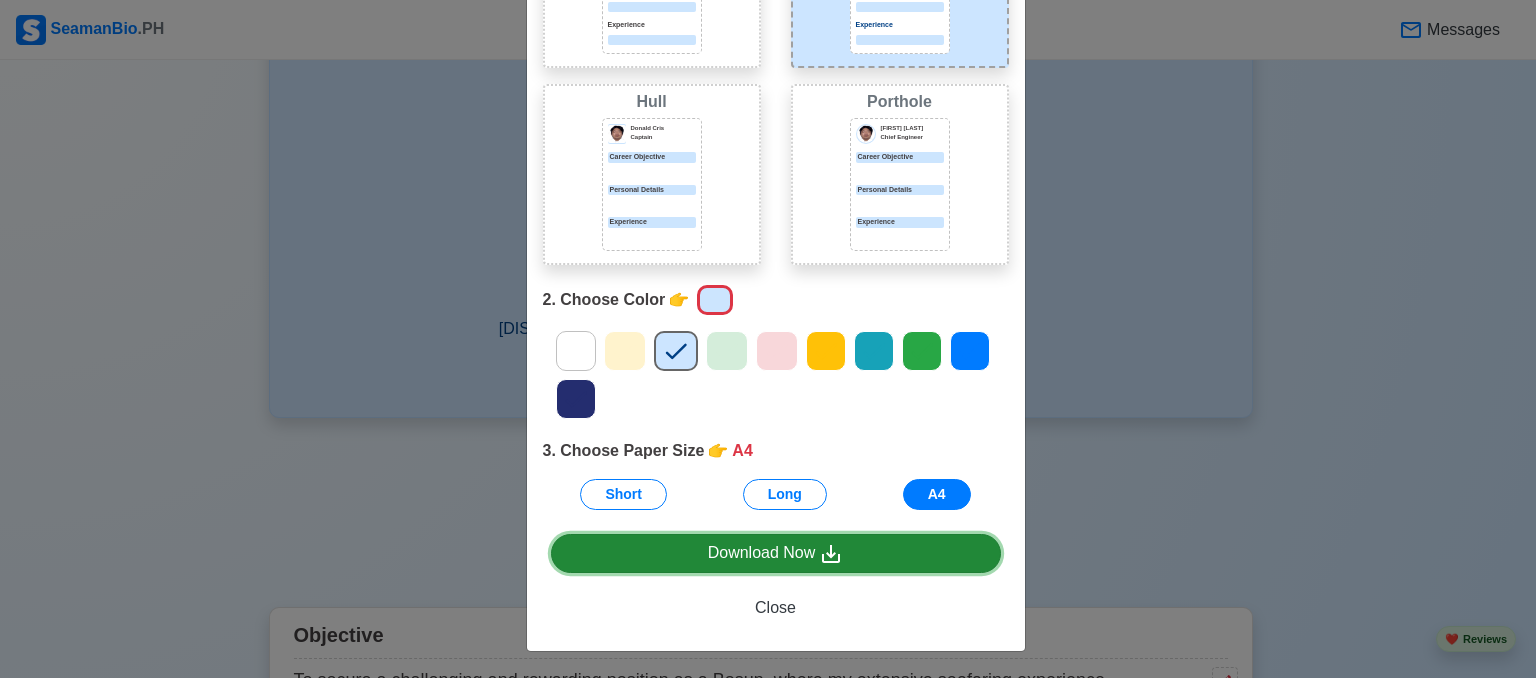 click on "Download Now" at bounding box center (776, 553) 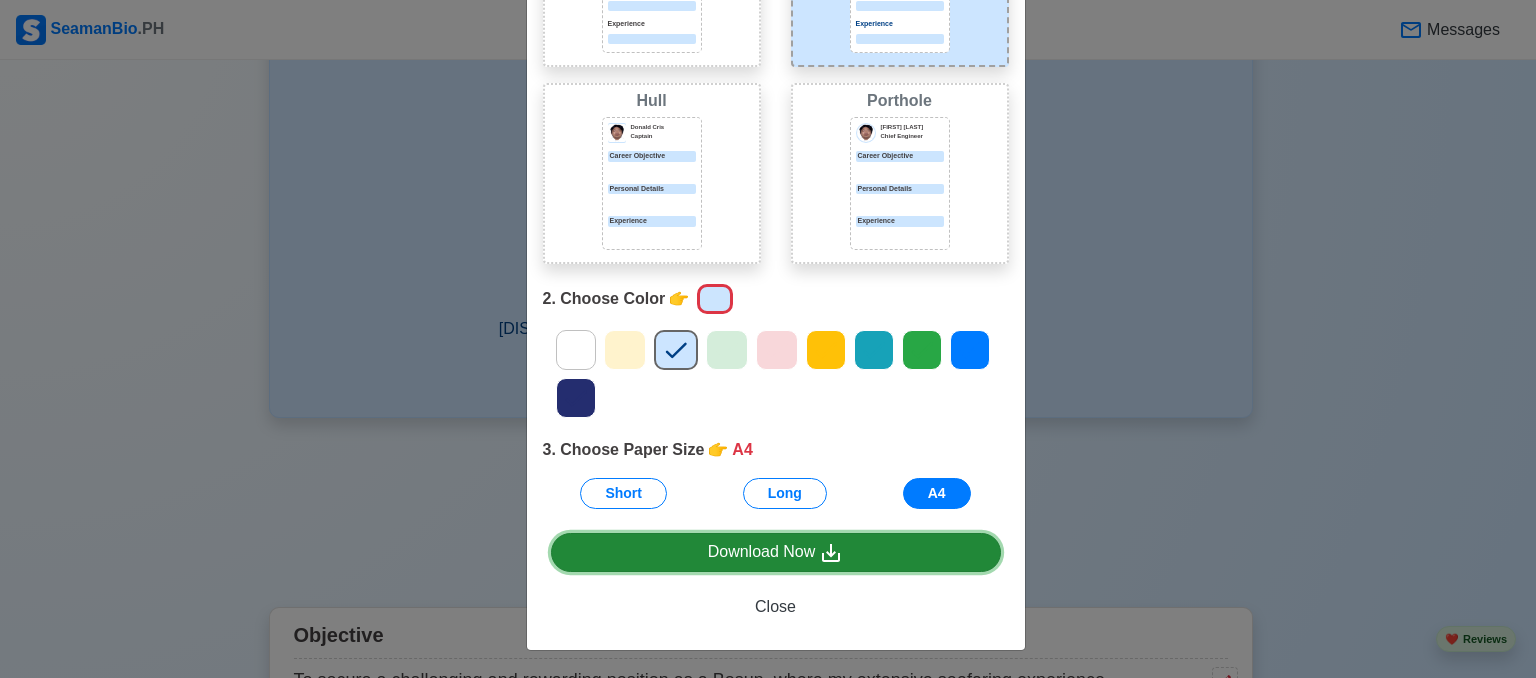 scroll, scrollTop: 242, scrollLeft: 0, axis: vertical 